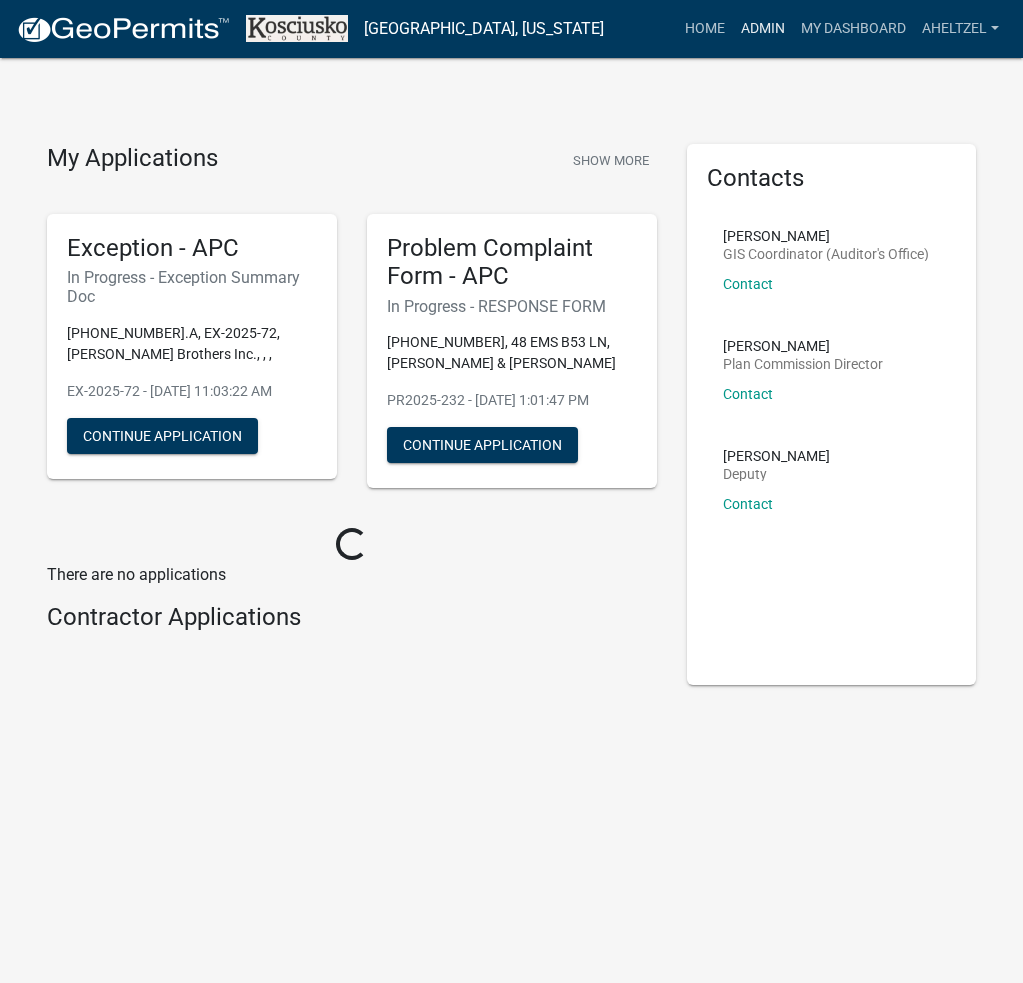 scroll, scrollTop: 0, scrollLeft: 0, axis: both 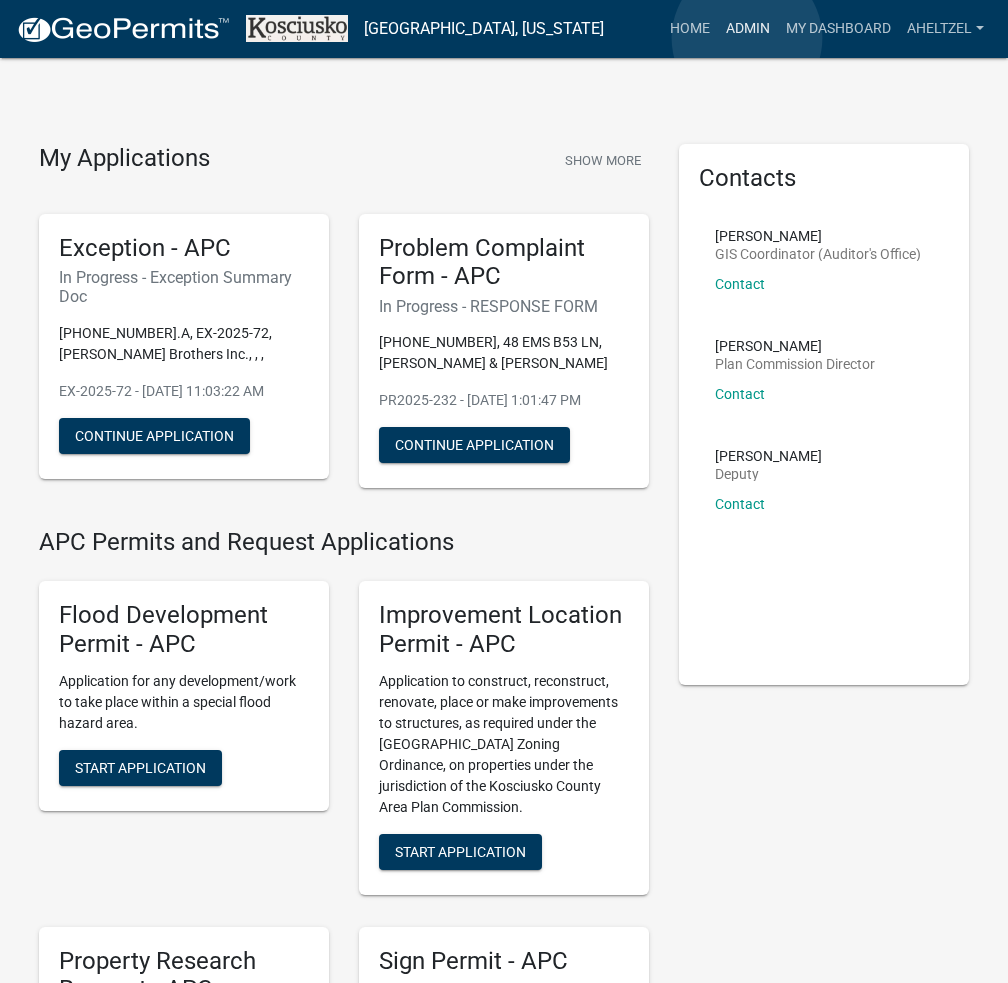 click on "Admin" at bounding box center [748, 29] 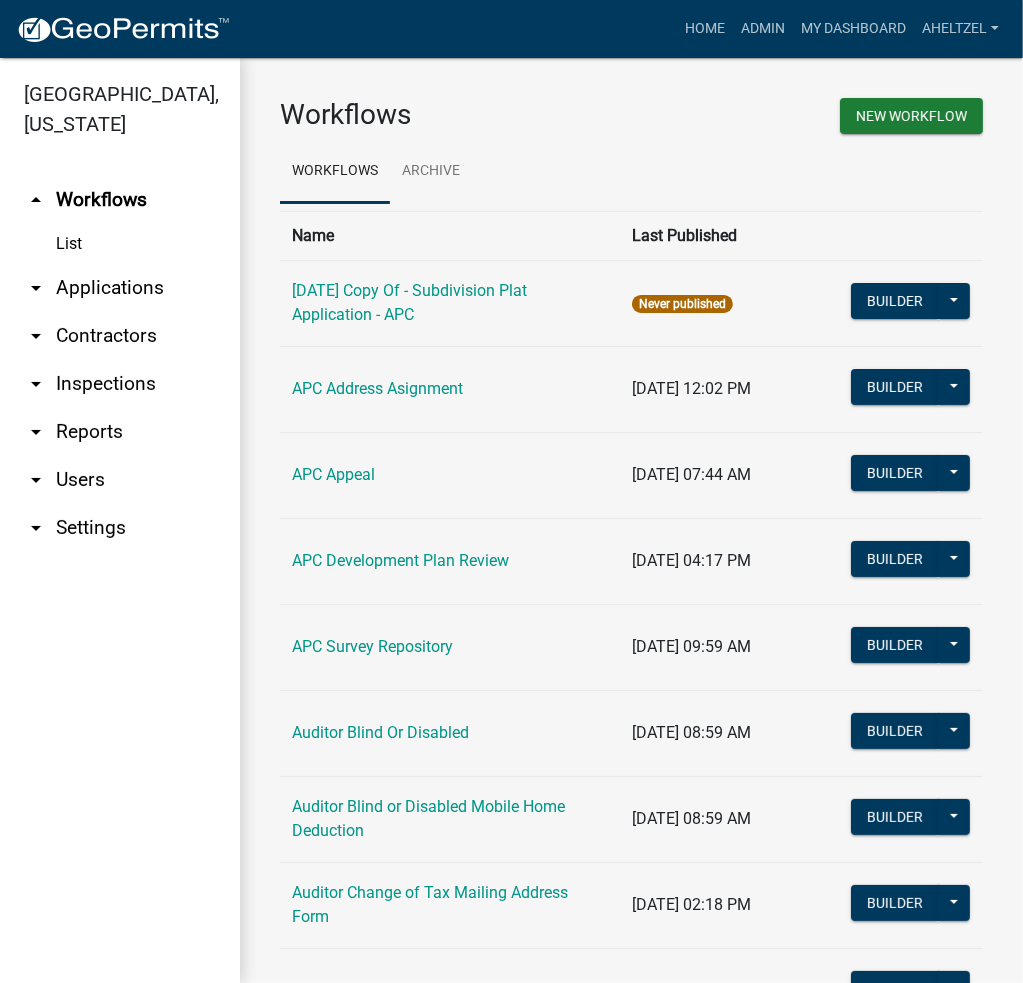 click on "arrow_drop_down   Applications" at bounding box center [120, 288] 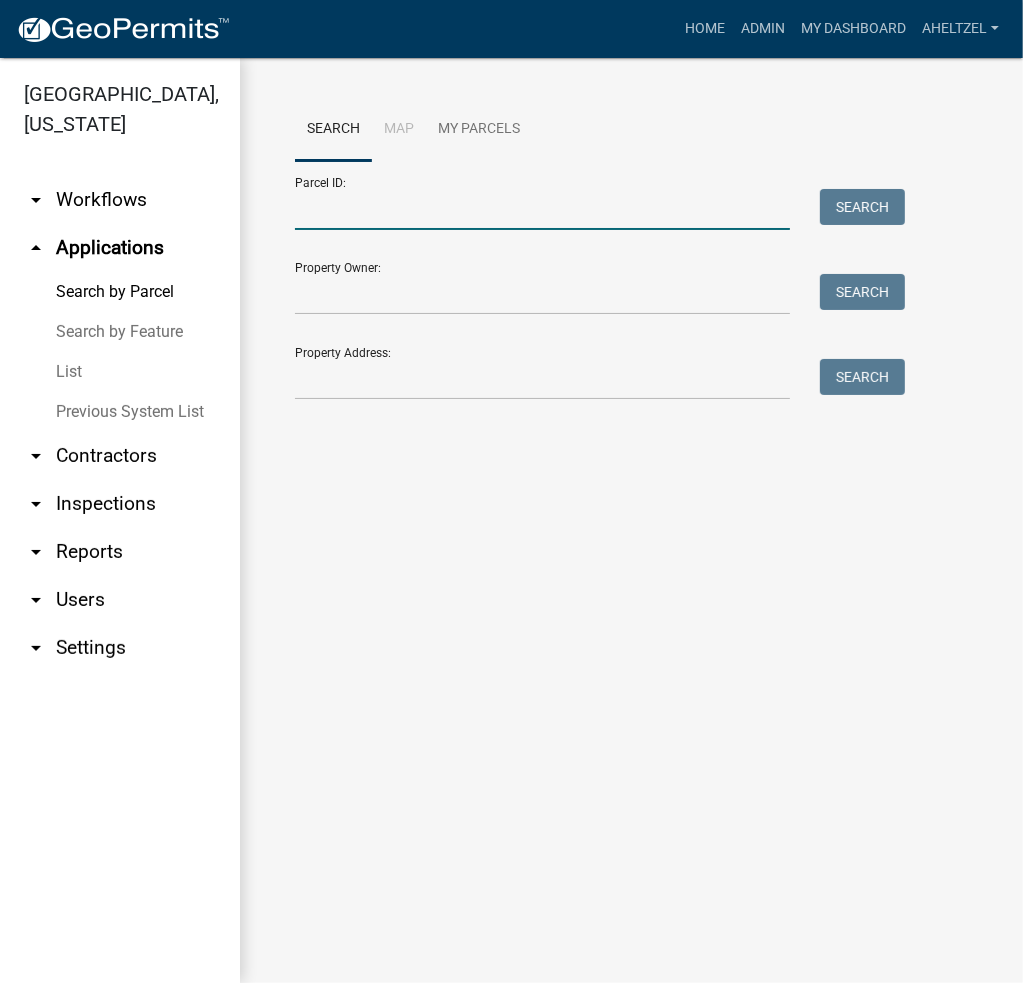 click on "Parcel ID:" at bounding box center [542, 209] 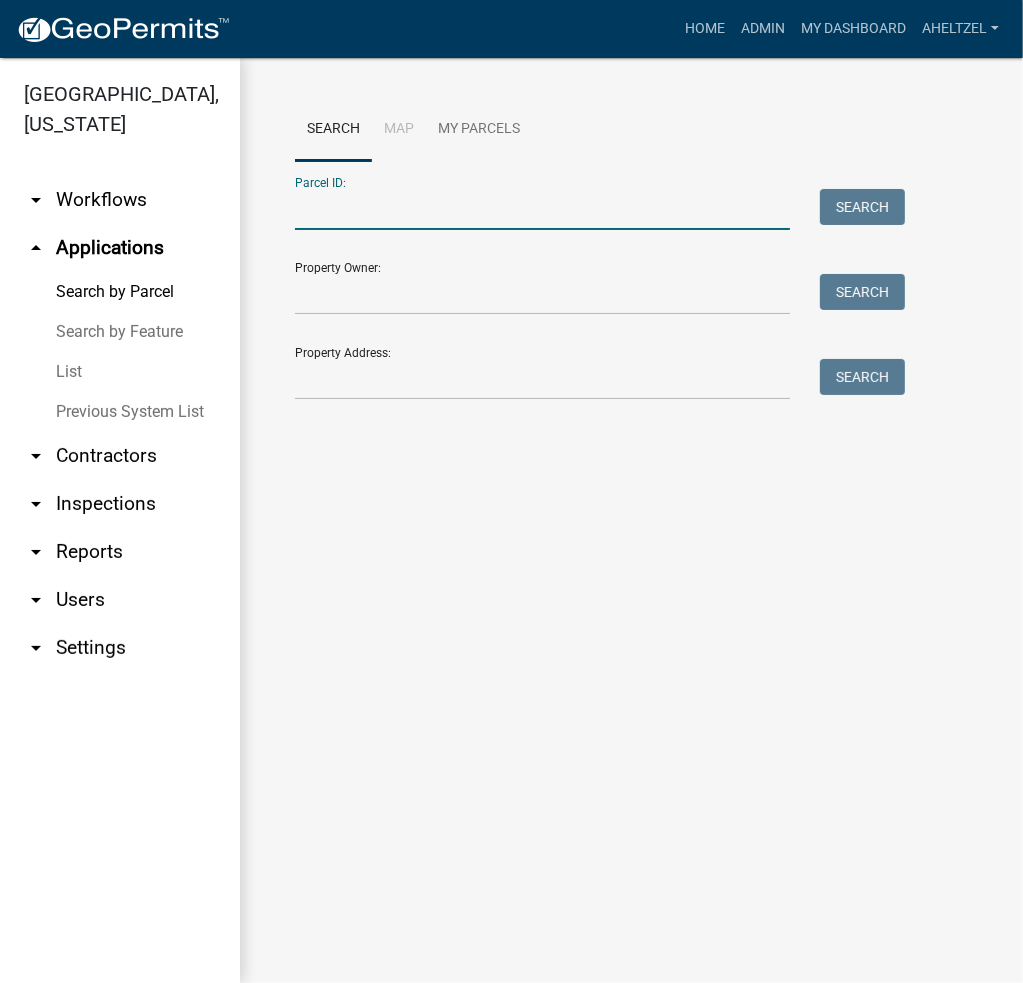 paste on "005-035-003" 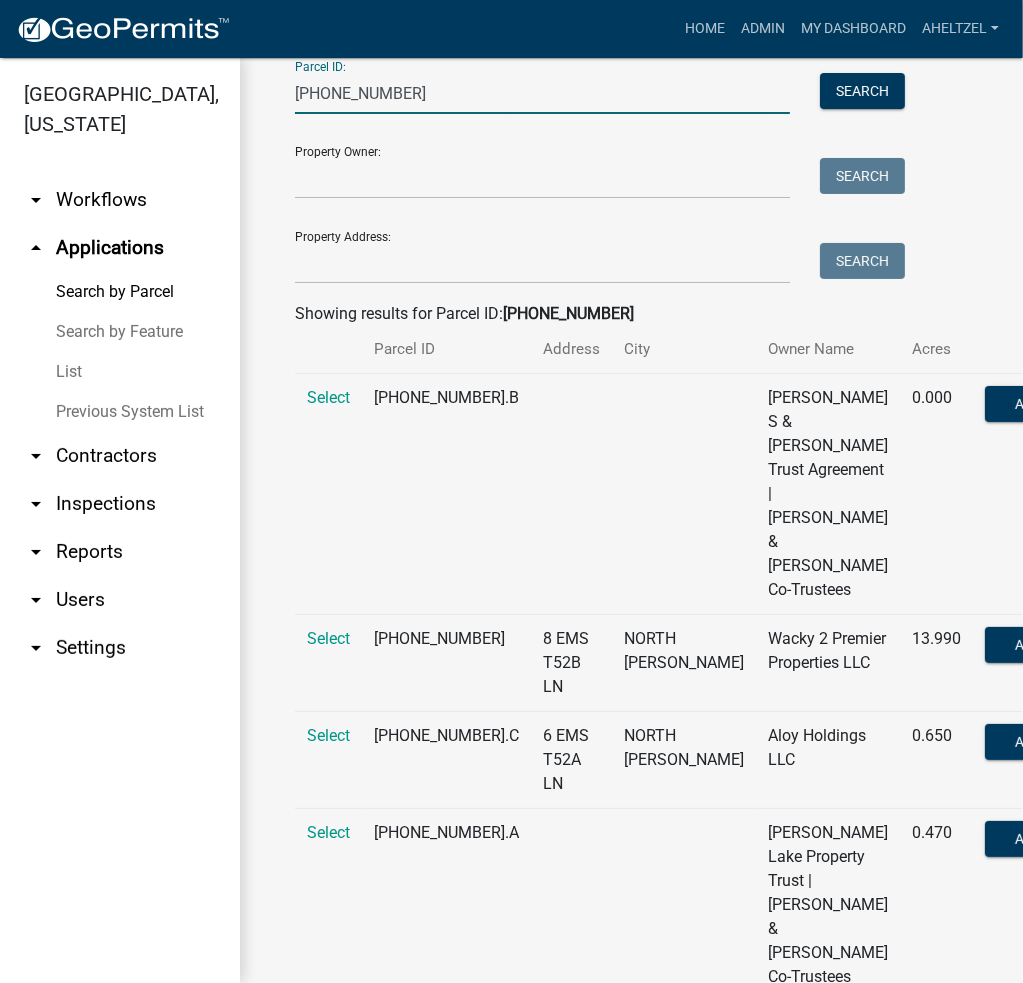 scroll, scrollTop: 260, scrollLeft: 0, axis: vertical 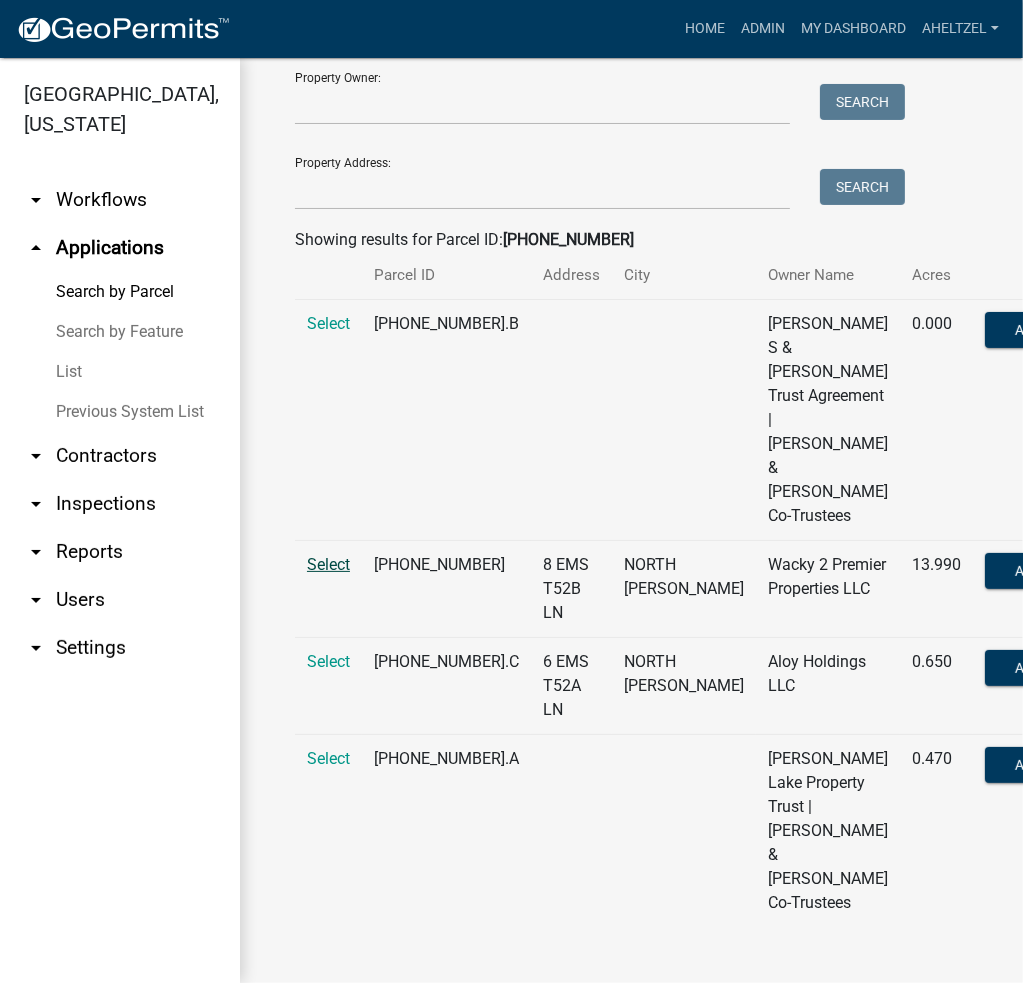 type on "005-035-003" 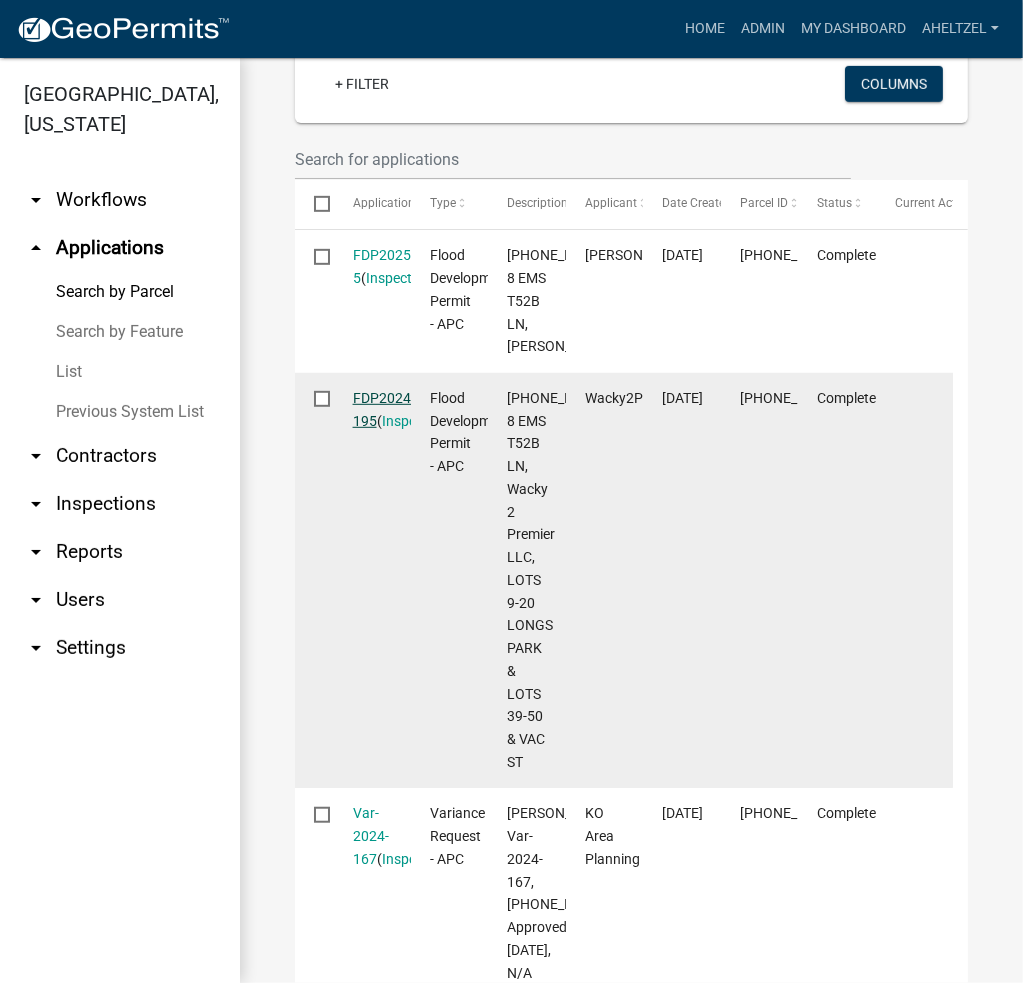 scroll, scrollTop: 660, scrollLeft: 0, axis: vertical 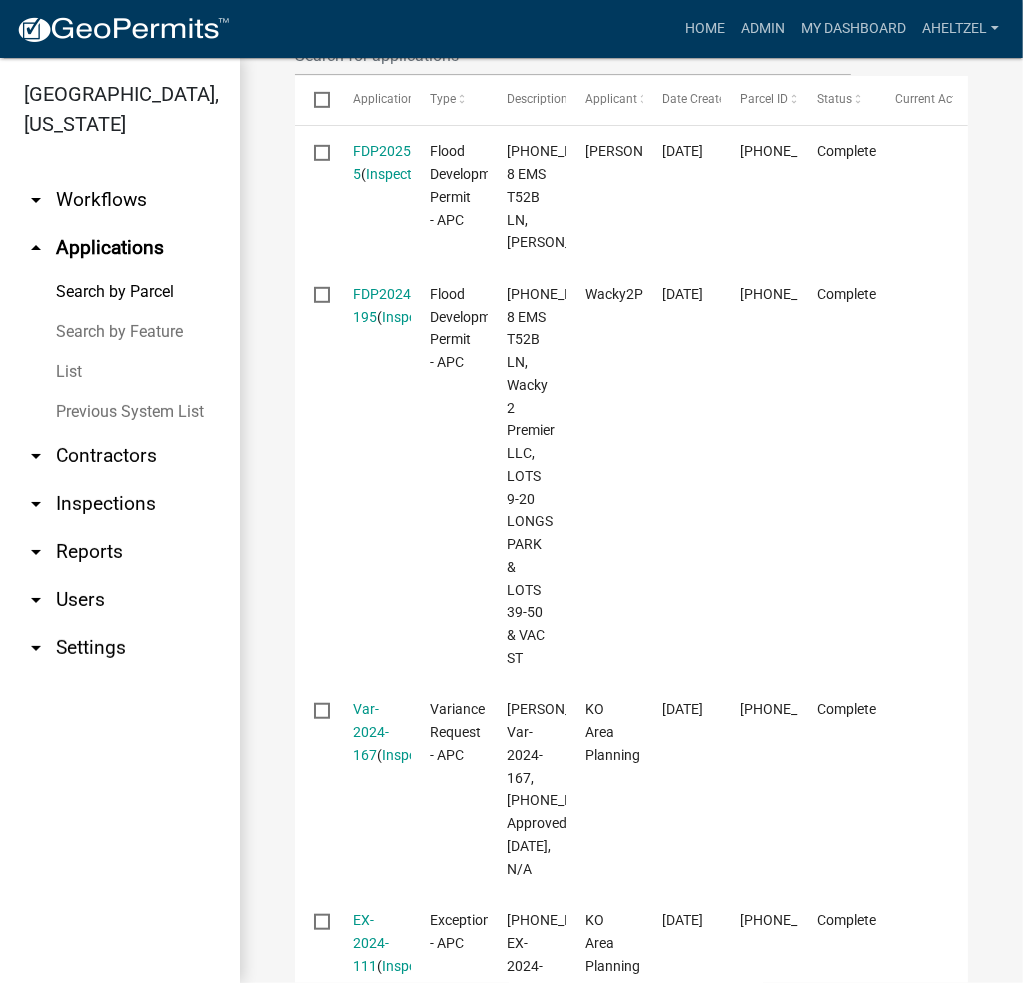 drag, startPoint x: 376, startPoint y: 332, endPoint x: 398, endPoint y: 343, distance: 24.596748 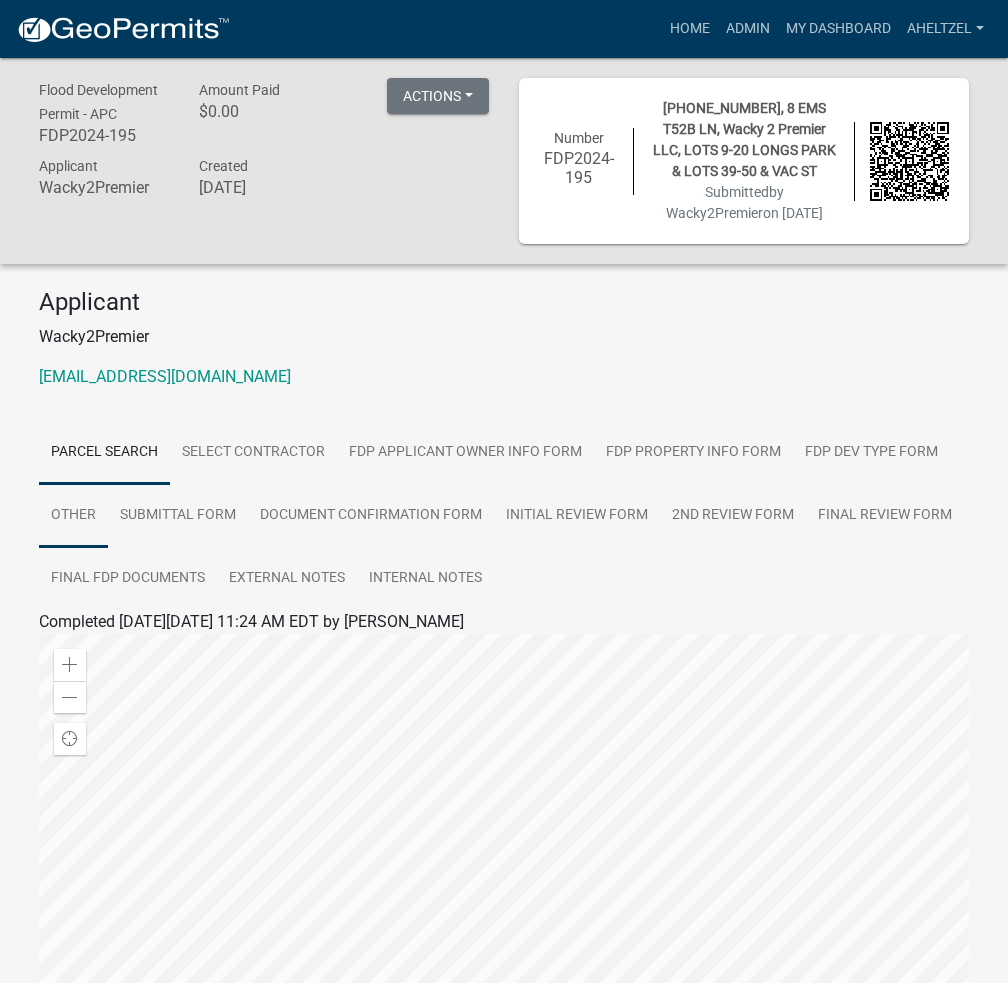click on "Other" at bounding box center [73, 516] 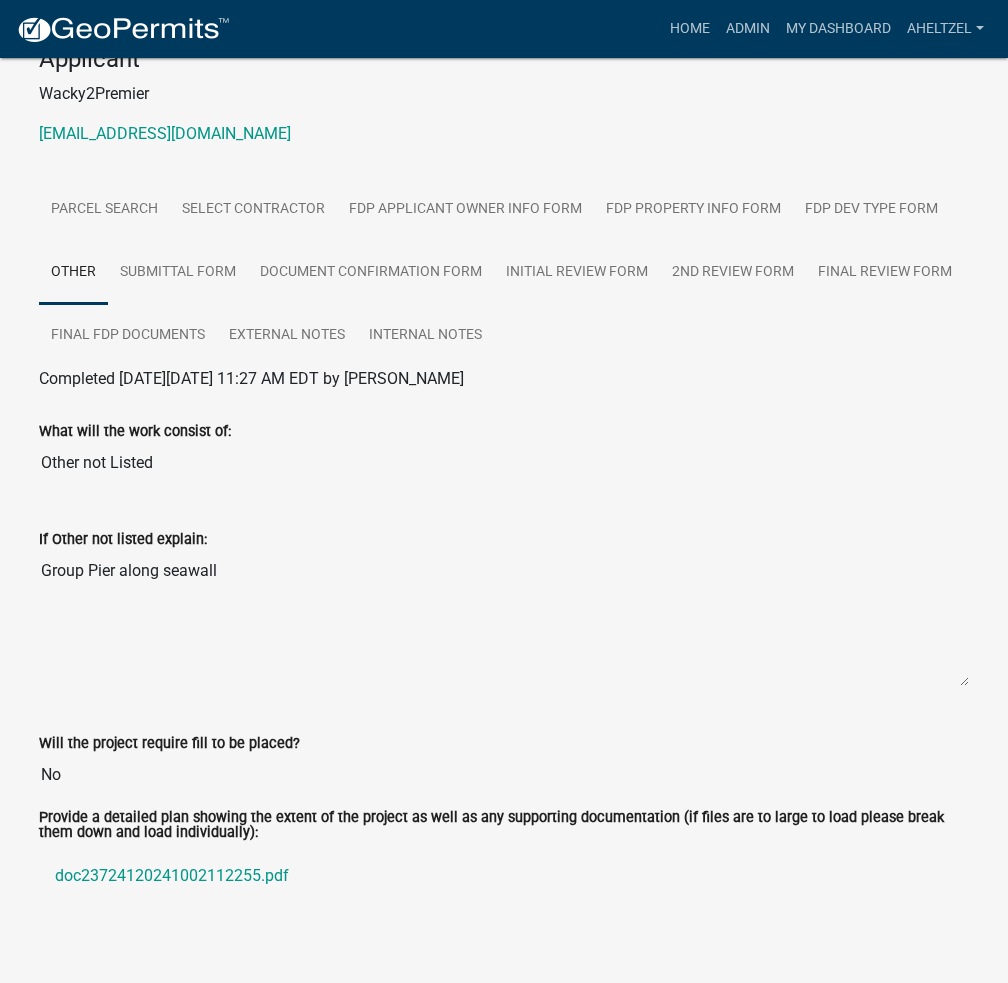 scroll, scrollTop: 267, scrollLeft: 0, axis: vertical 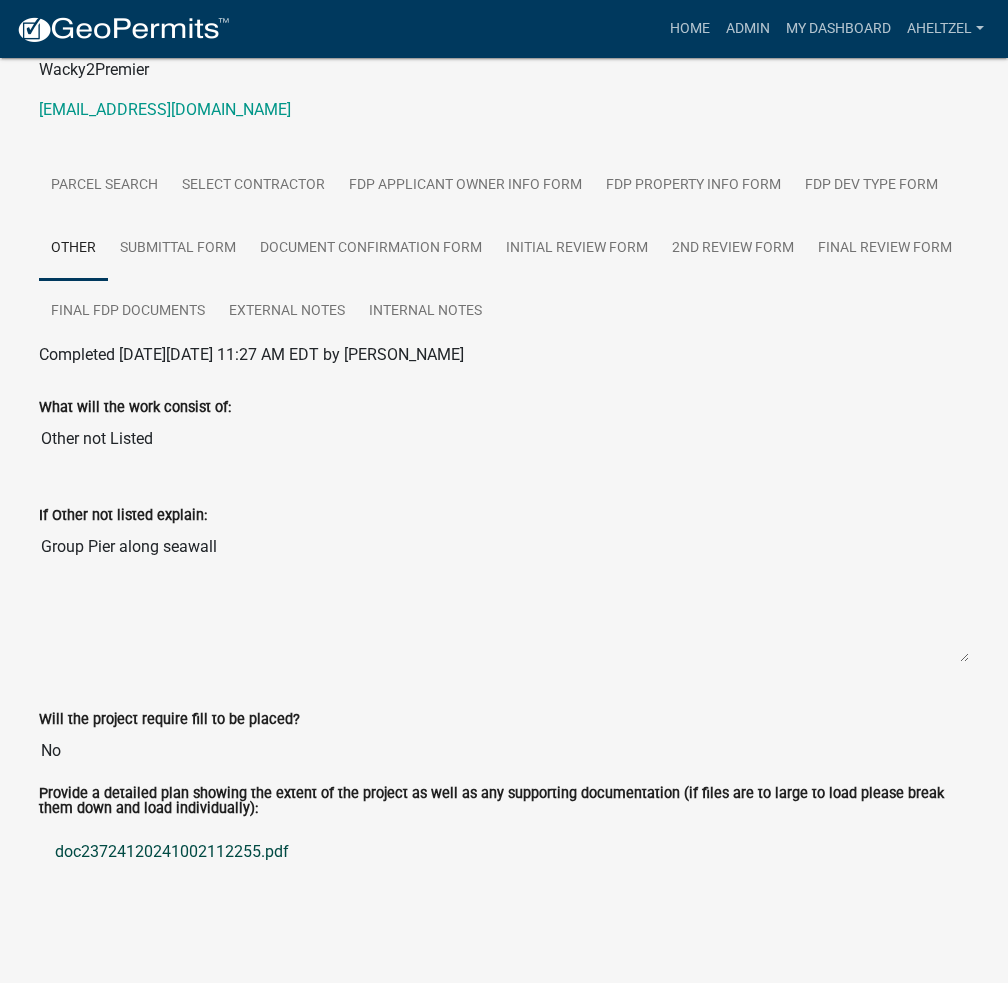 click on "doc23724120241002112255.pdf" 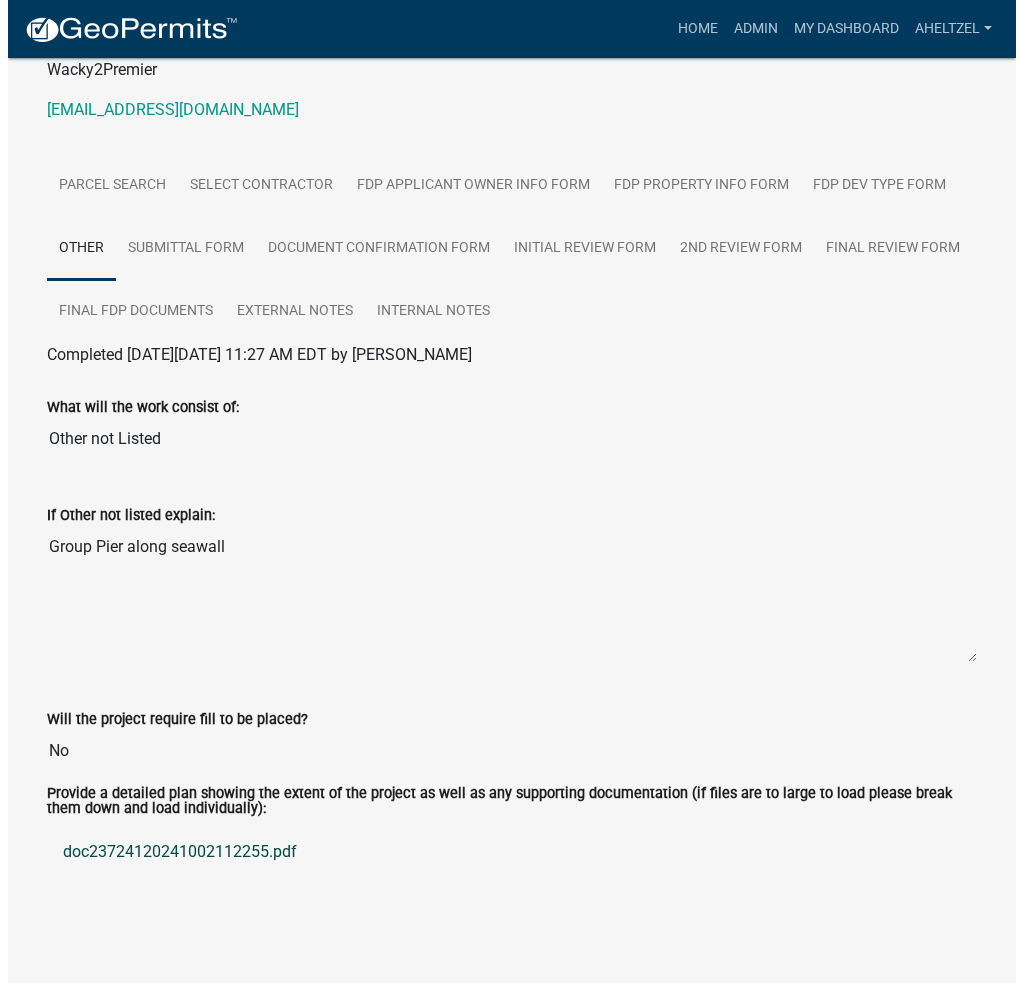 scroll, scrollTop: 0, scrollLeft: 0, axis: both 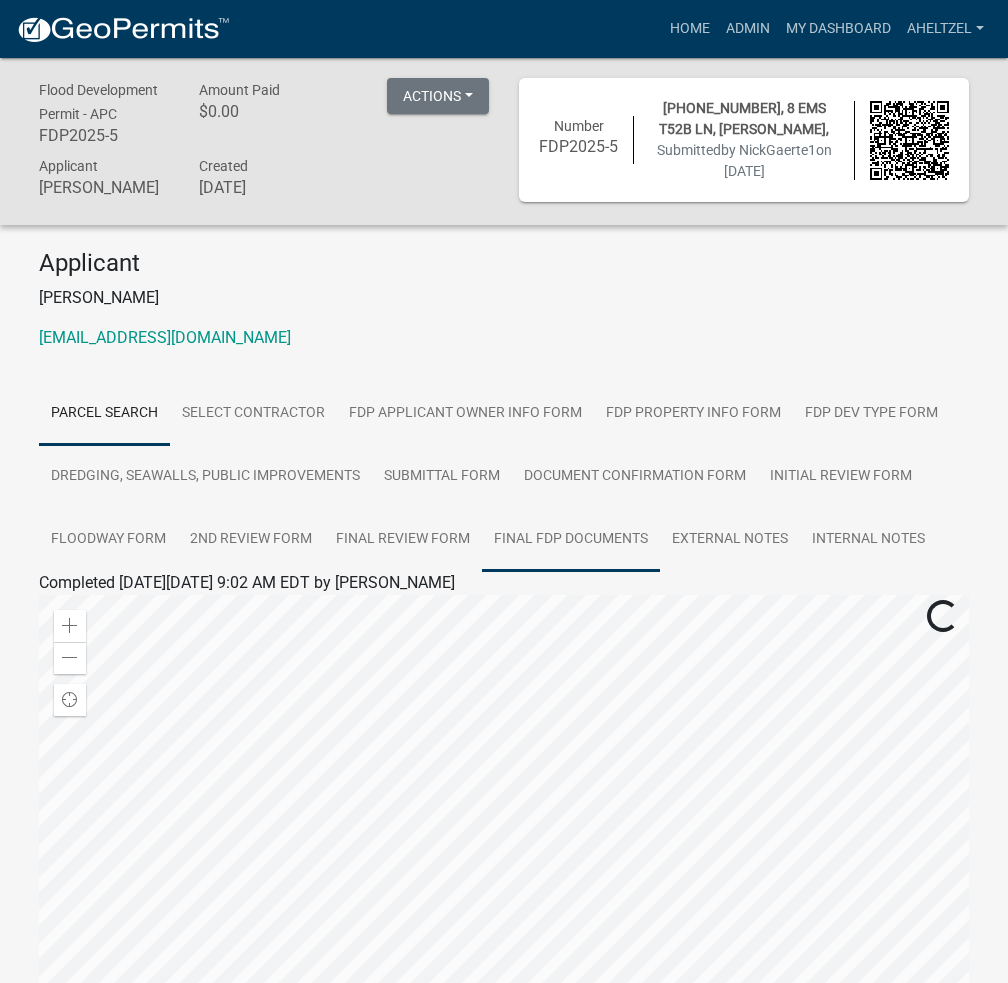 click on "Final FDP Documents" at bounding box center [571, 540] 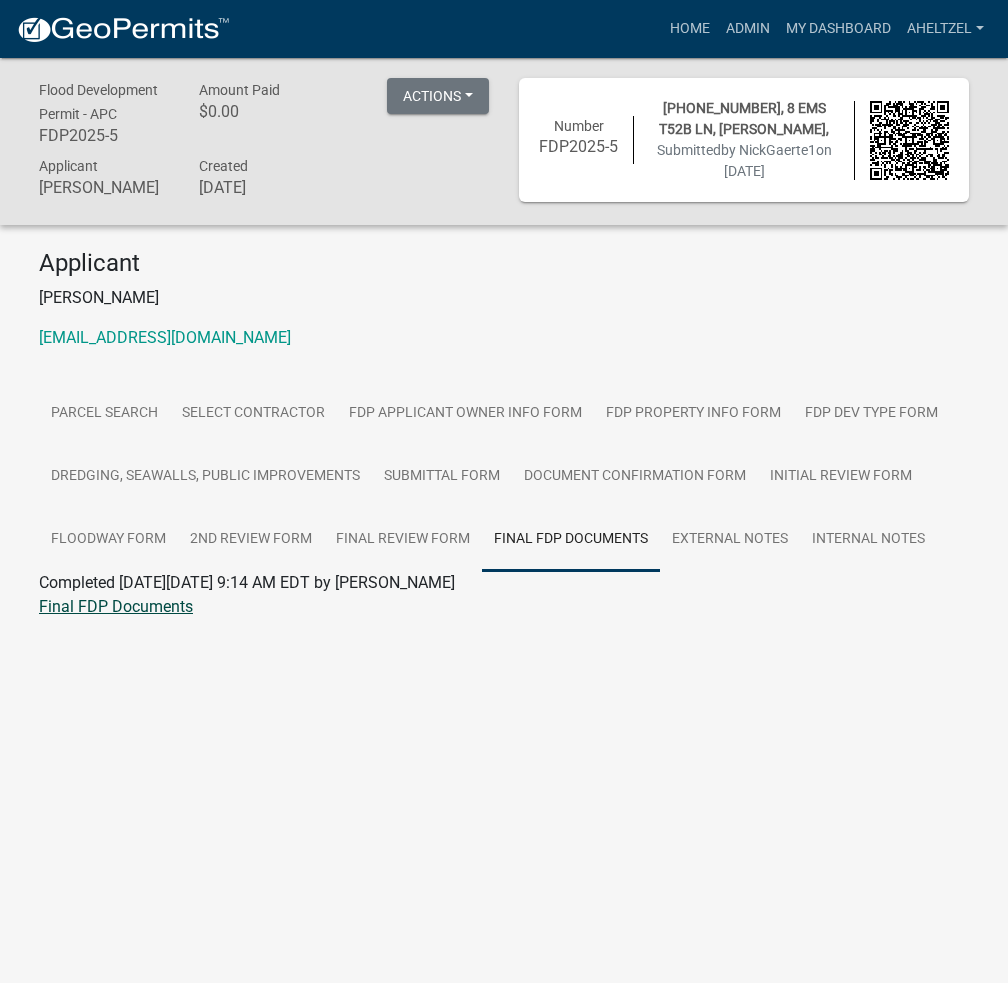 click on "Final FDP Documents" 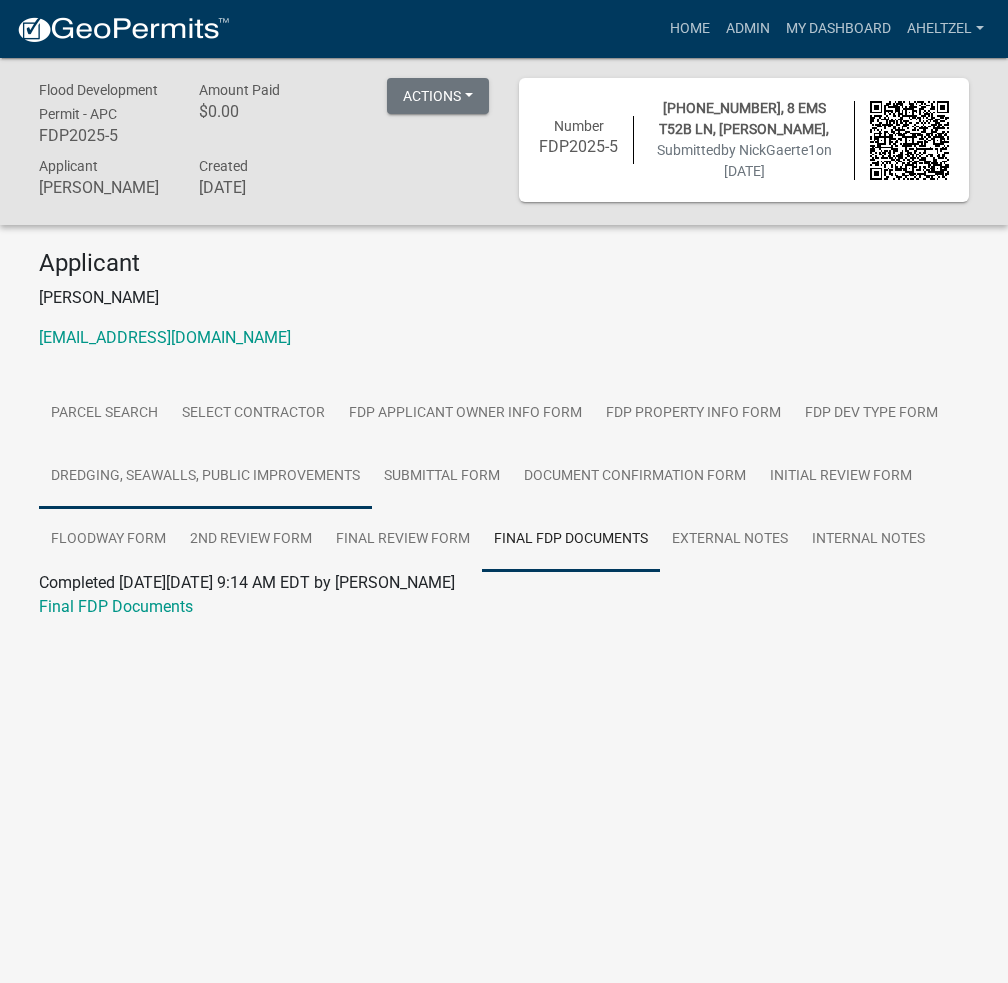 click on "Dredging, Seawalls, Public Improvements" at bounding box center (205, 477) 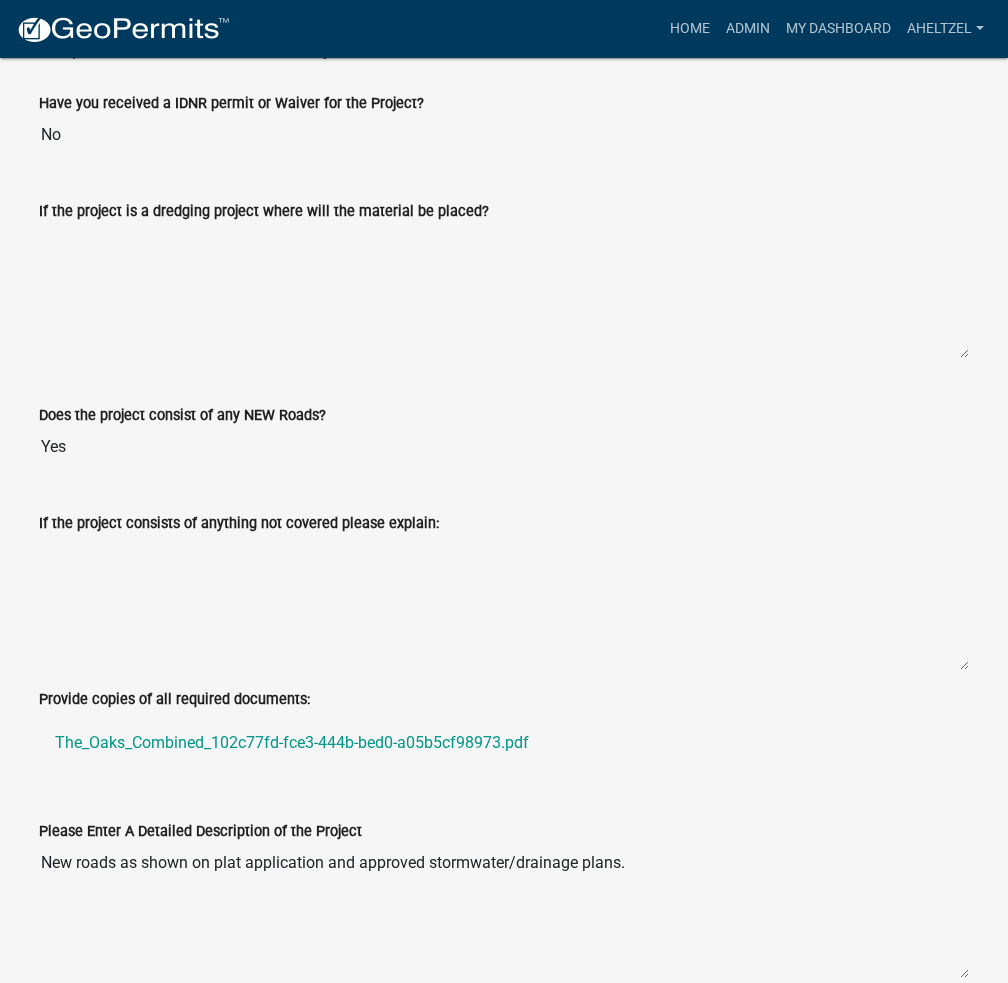 scroll, scrollTop: 625, scrollLeft: 0, axis: vertical 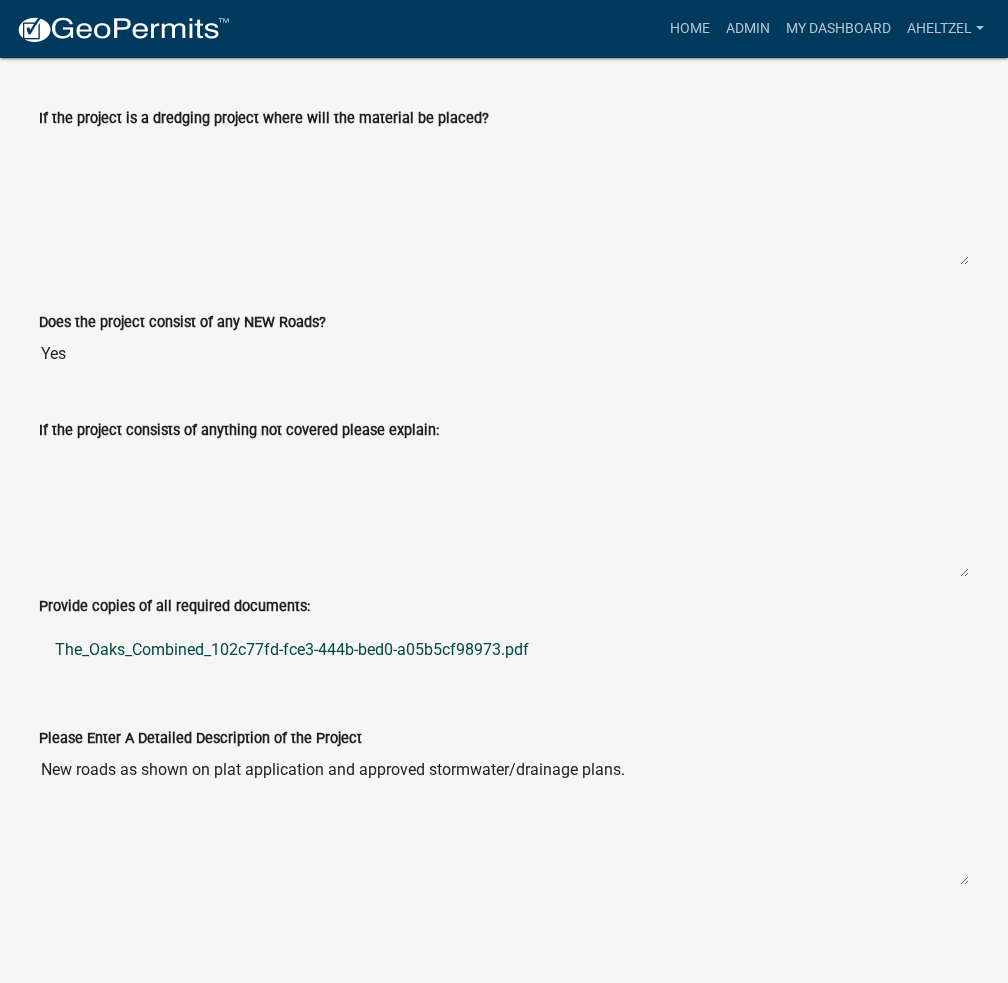 click on "The_Oaks_Combined_102c77fd-fce3-444b-bed0-a05b5cf98973.pdf" 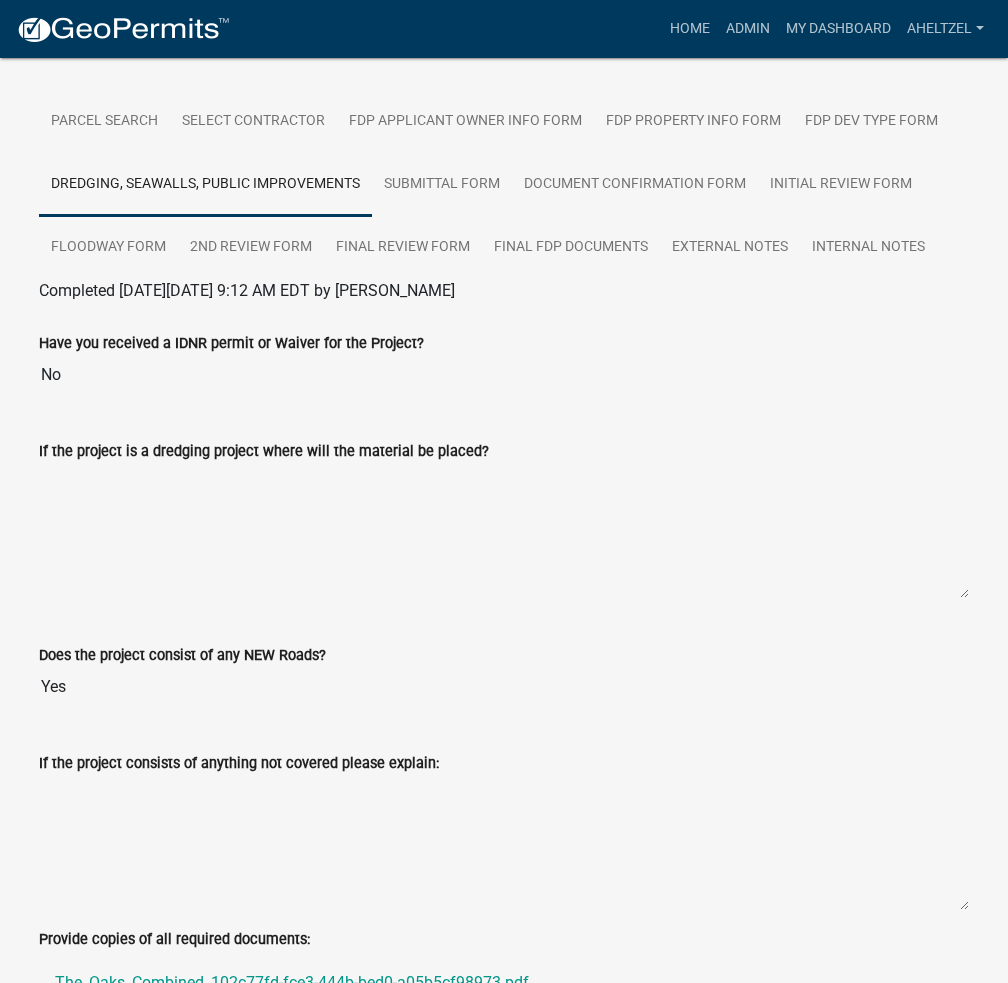 scroll, scrollTop: 0, scrollLeft: 0, axis: both 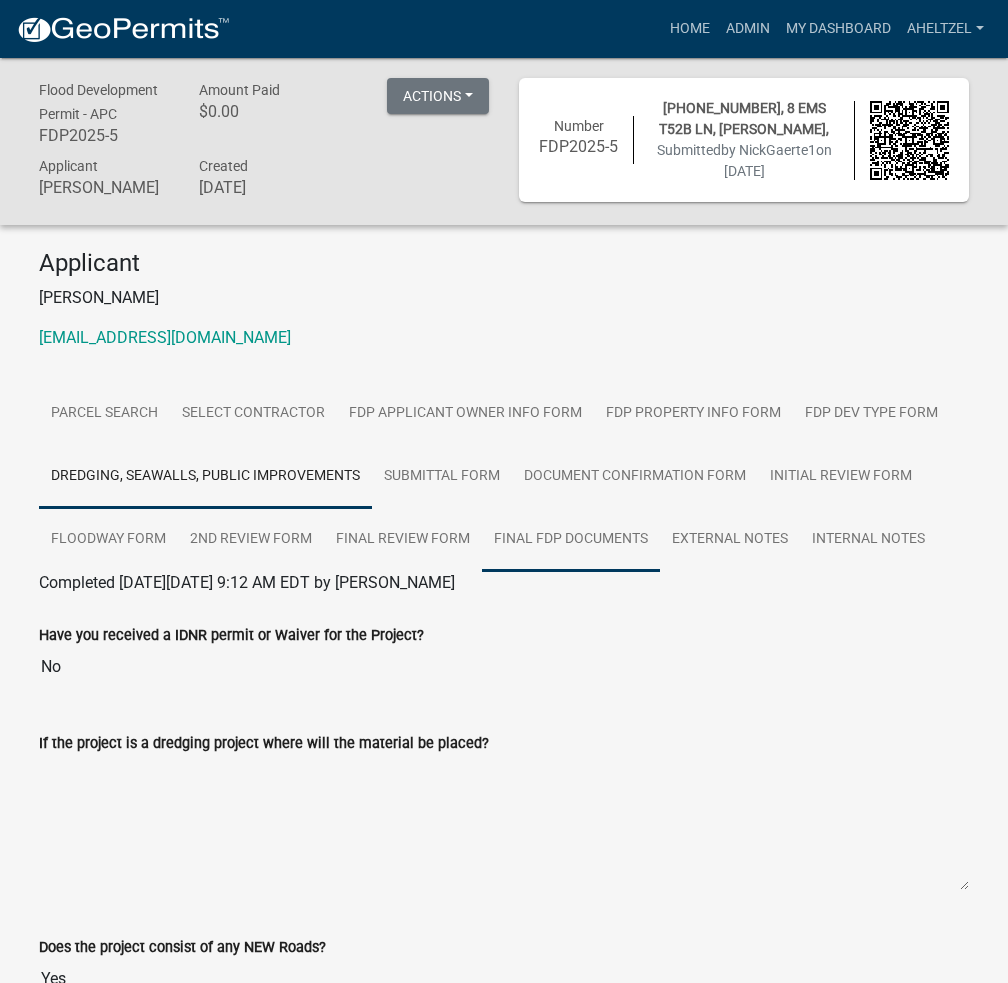 click on "Final FDP Documents" at bounding box center (571, 540) 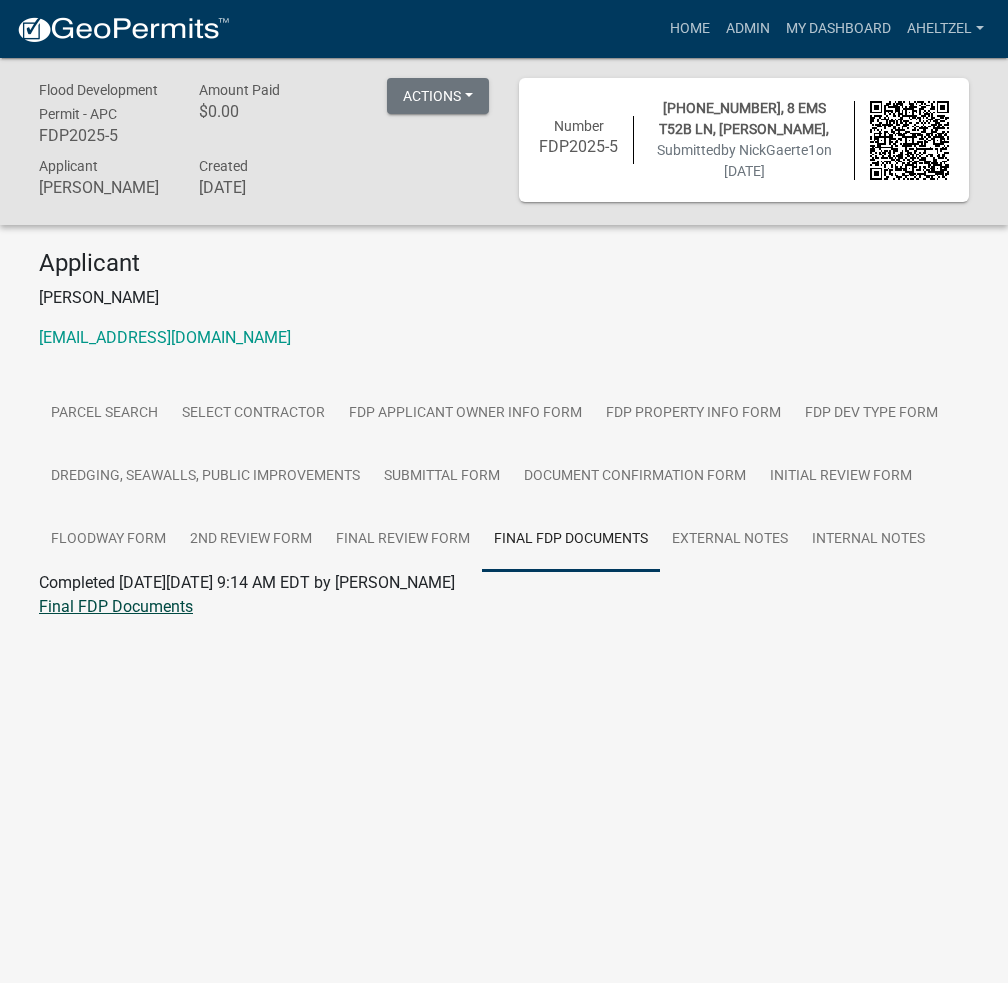 click on "Final FDP Documents" 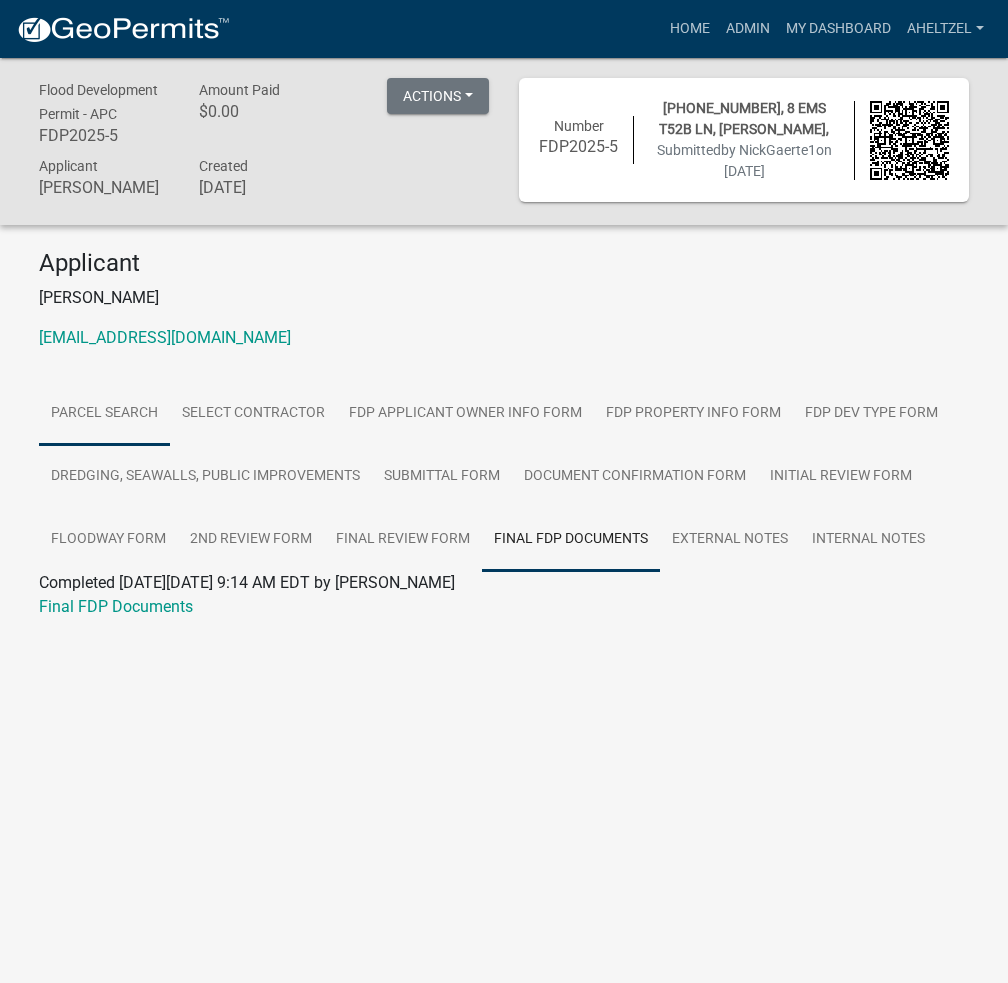 click on "Parcel search" at bounding box center [104, 414] 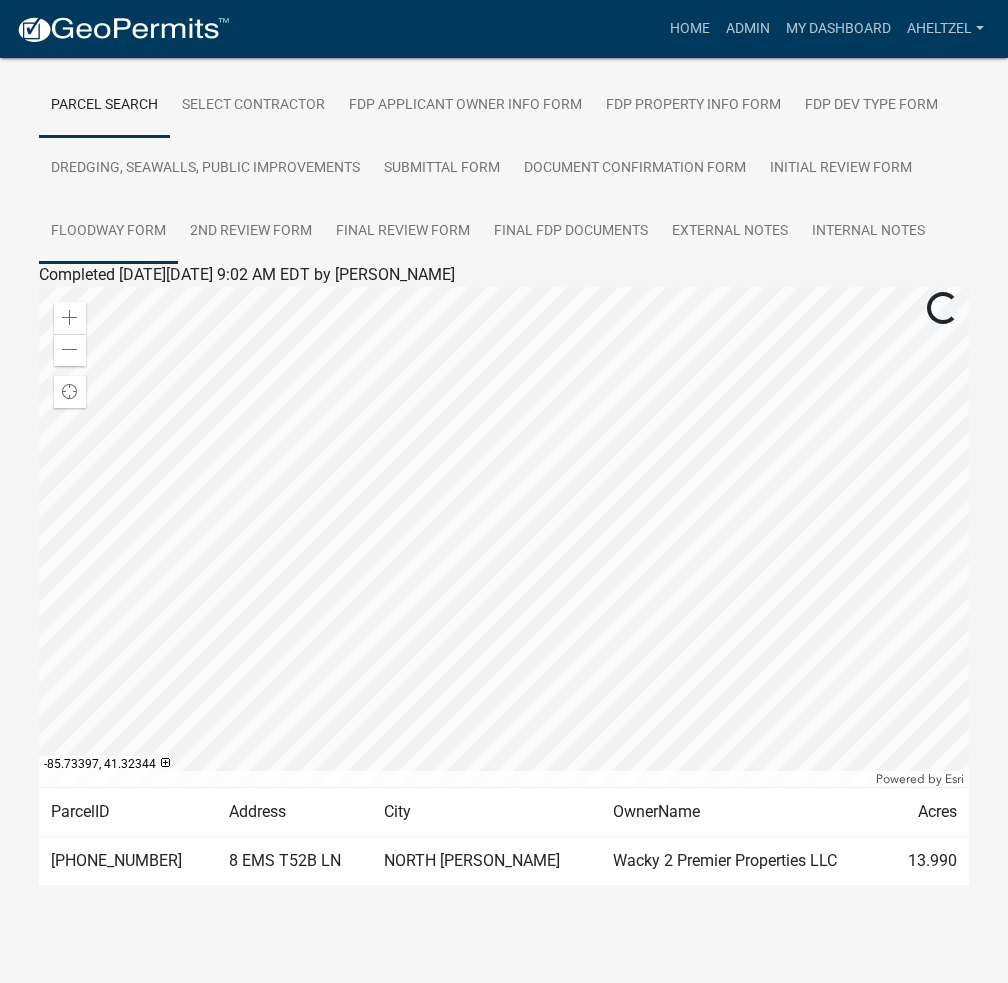 scroll, scrollTop: 309, scrollLeft: 0, axis: vertical 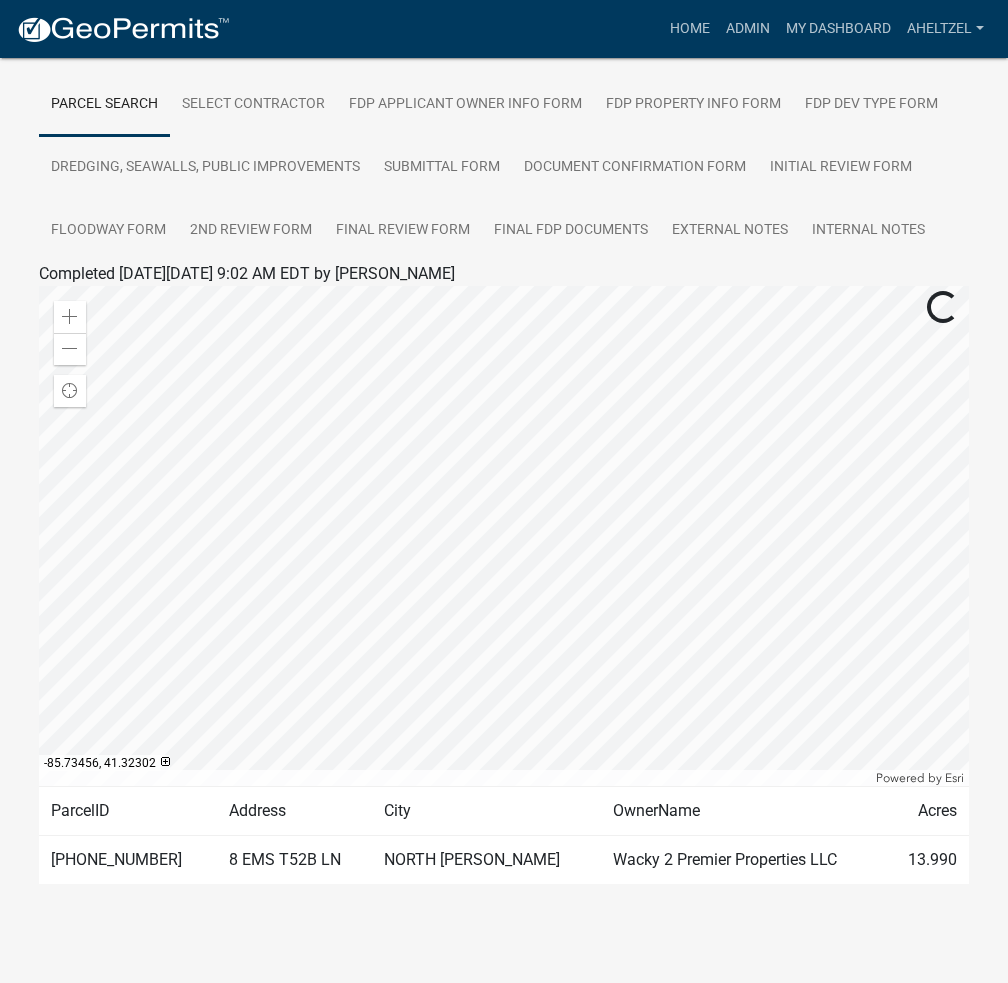 click on "005-035-003" 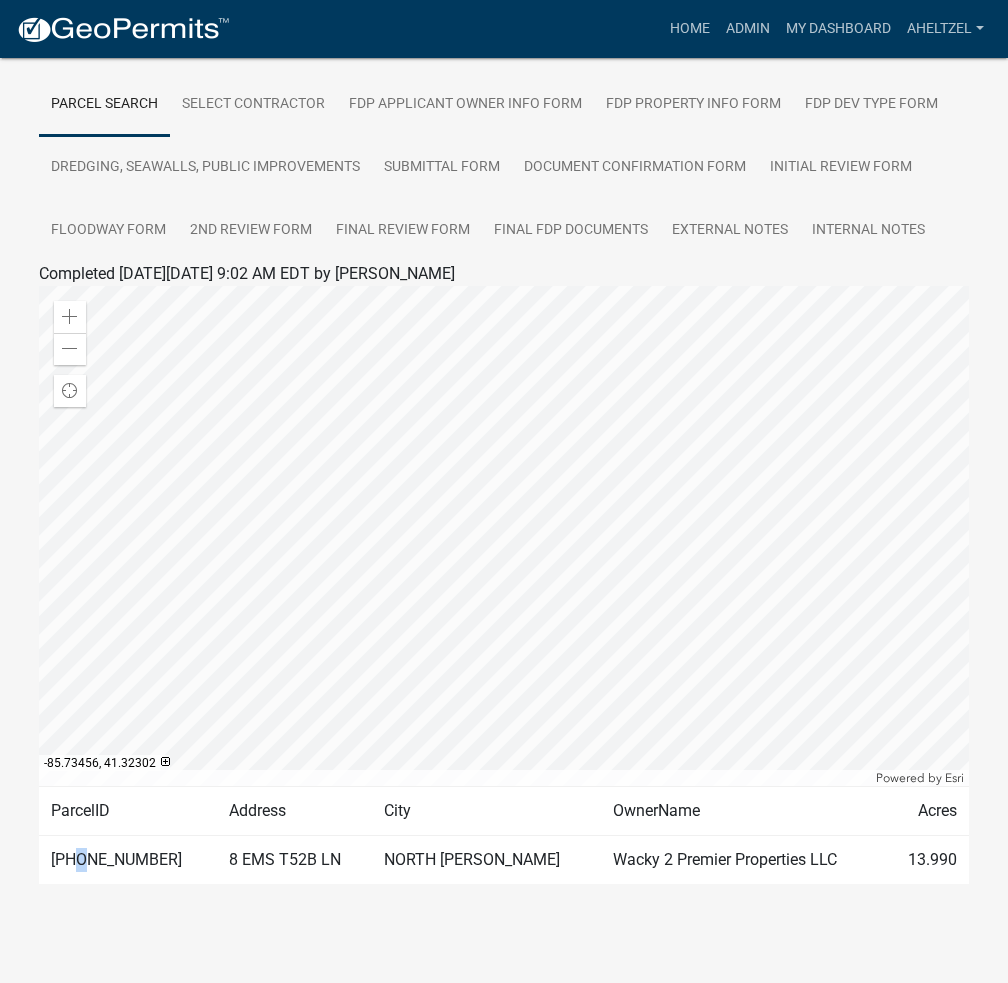 click on "005-035-003" 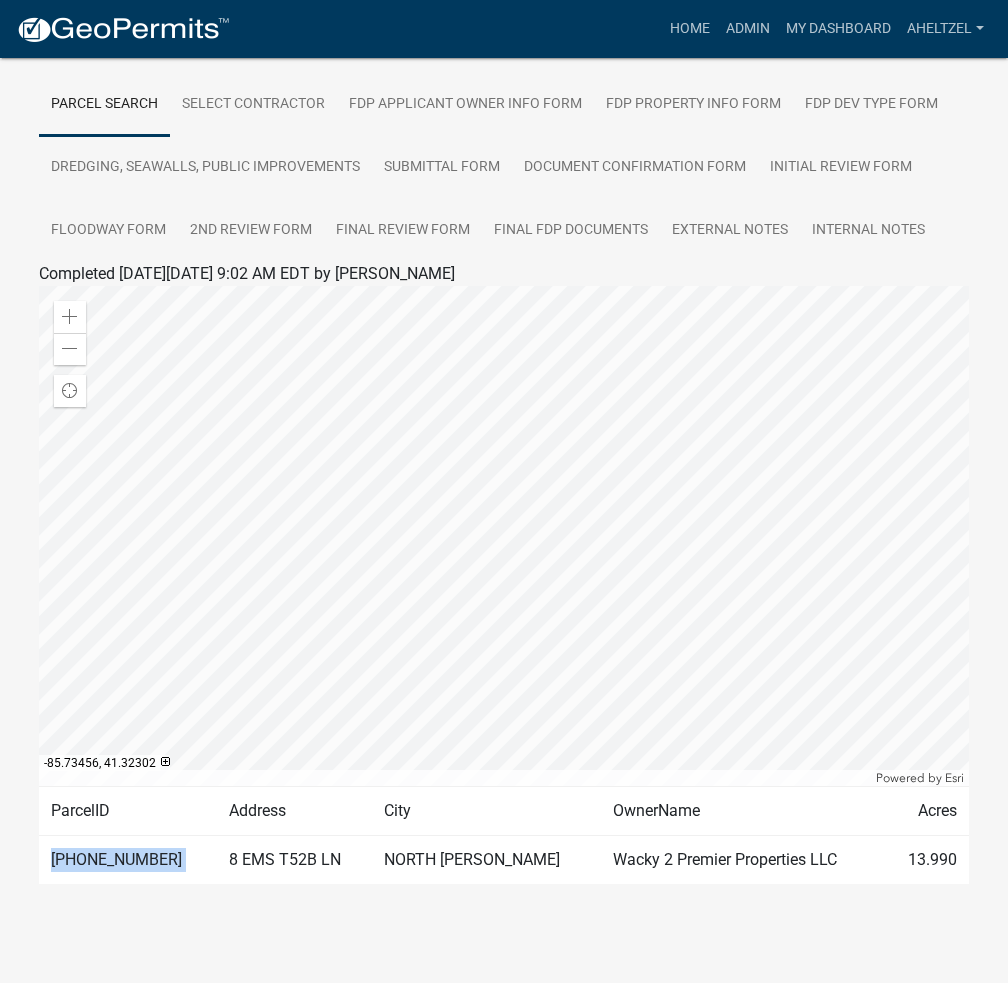 click on "005-035-003" 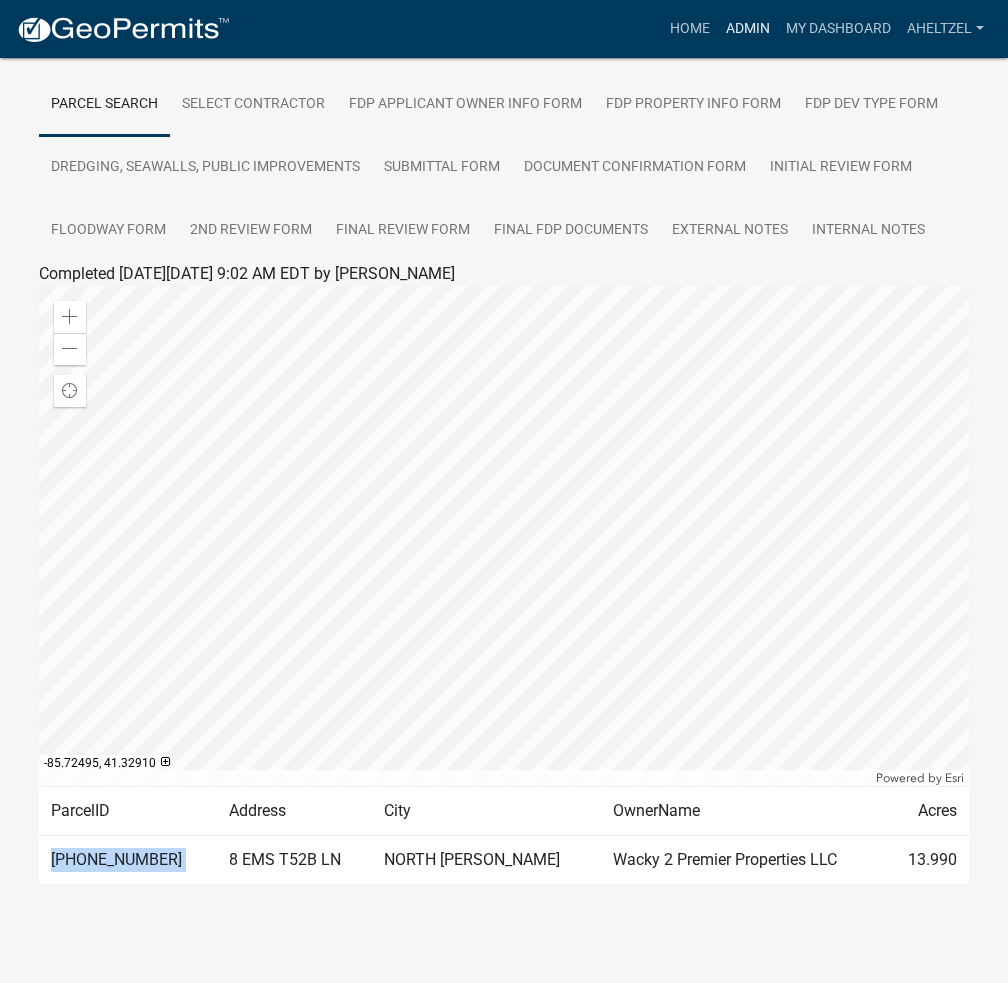 click on "Admin" at bounding box center (748, 29) 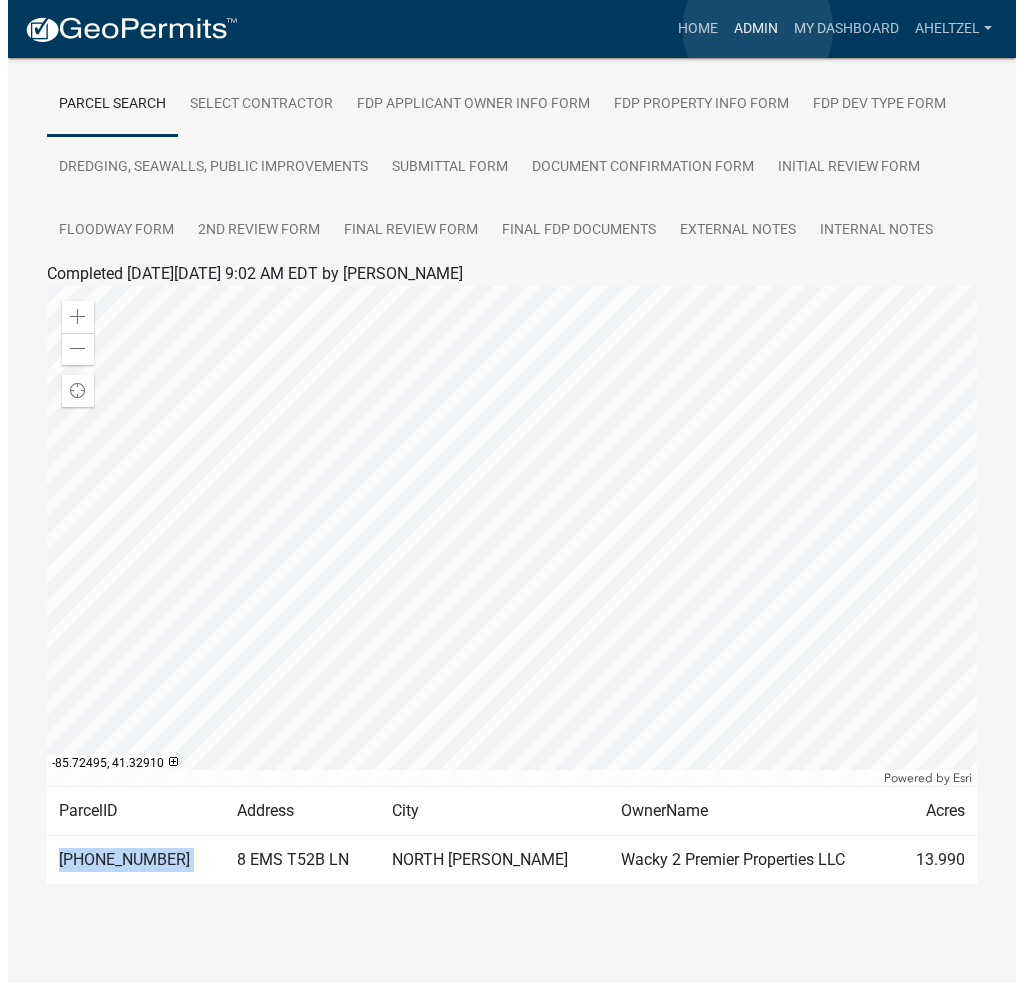 scroll, scrollTop: 0, scrollLeft: 0, axis: both 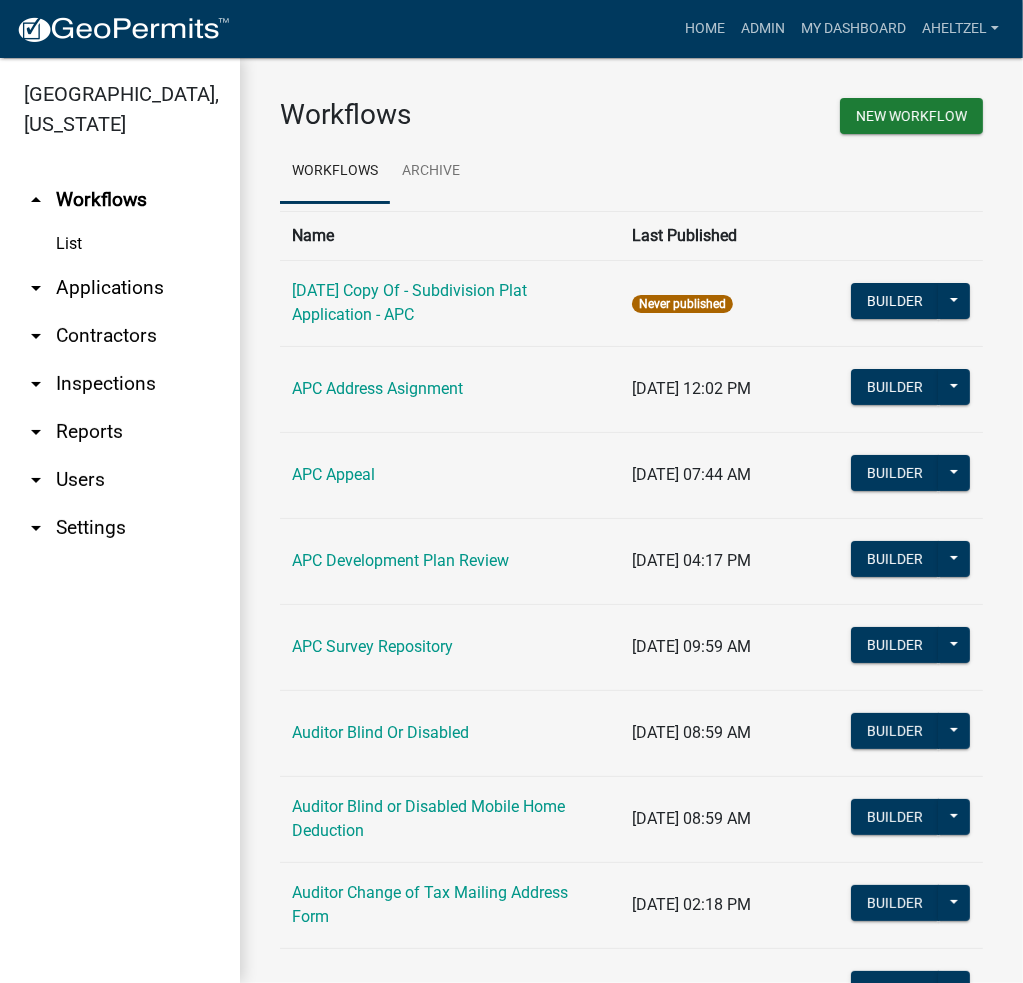 click on "arrow_drop_down   Applications" at bounding box center (120, 288) 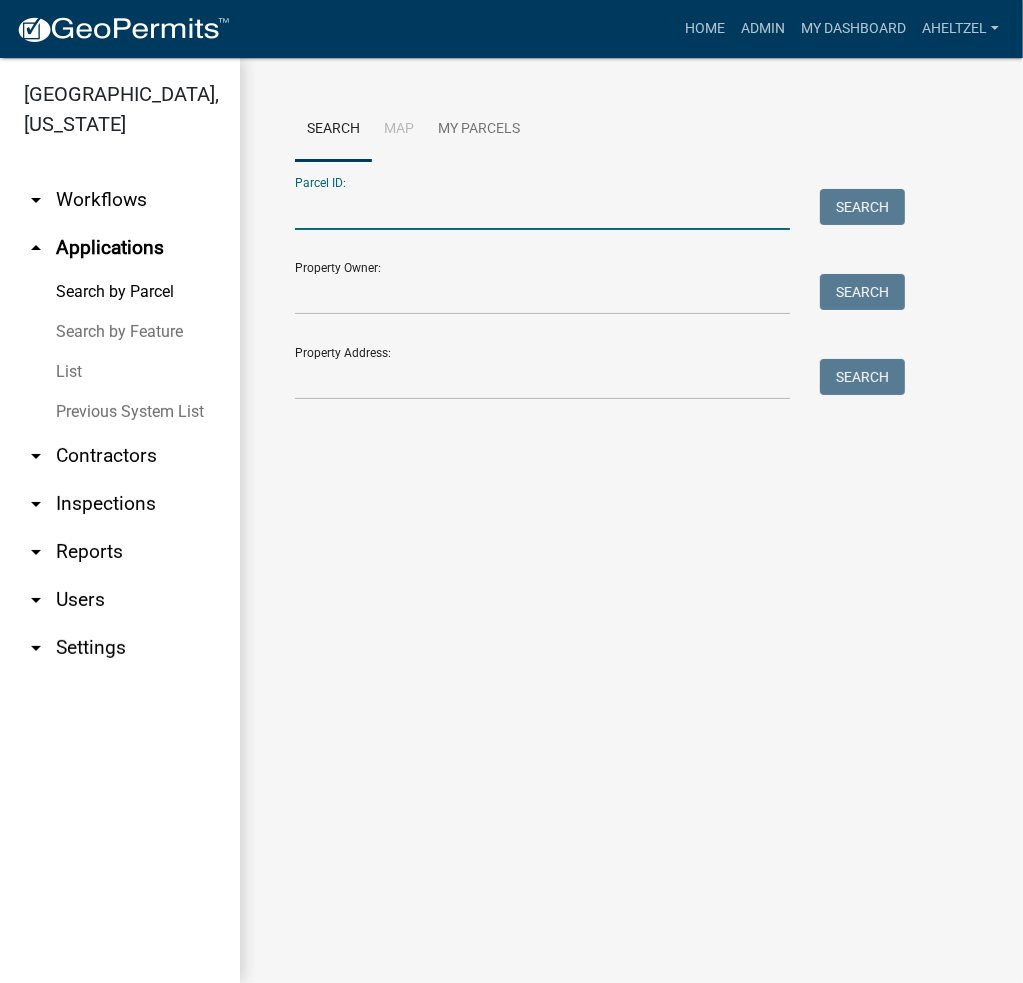 click on "Parcel ID:" at bounding box center (542, 209) 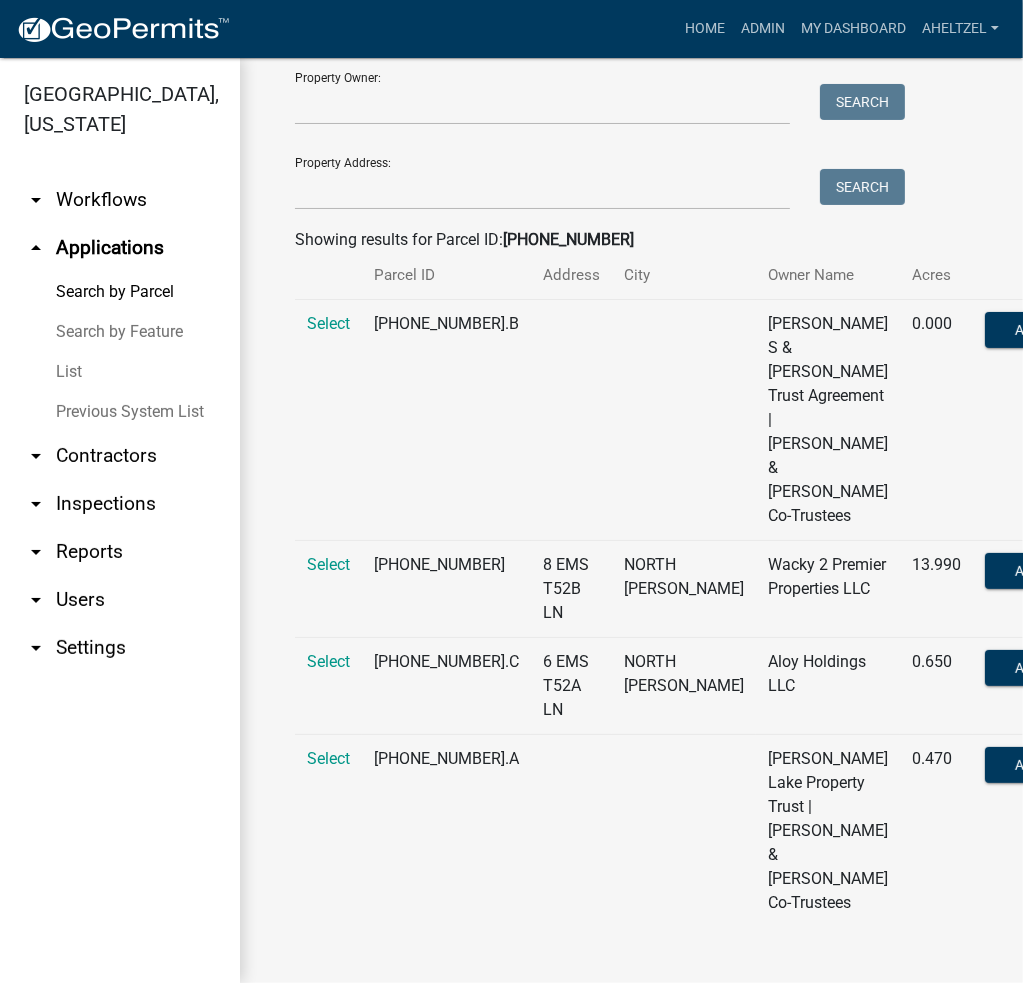 scroll, scrollTop: 200, scrollLeft: 0, axis: vertical 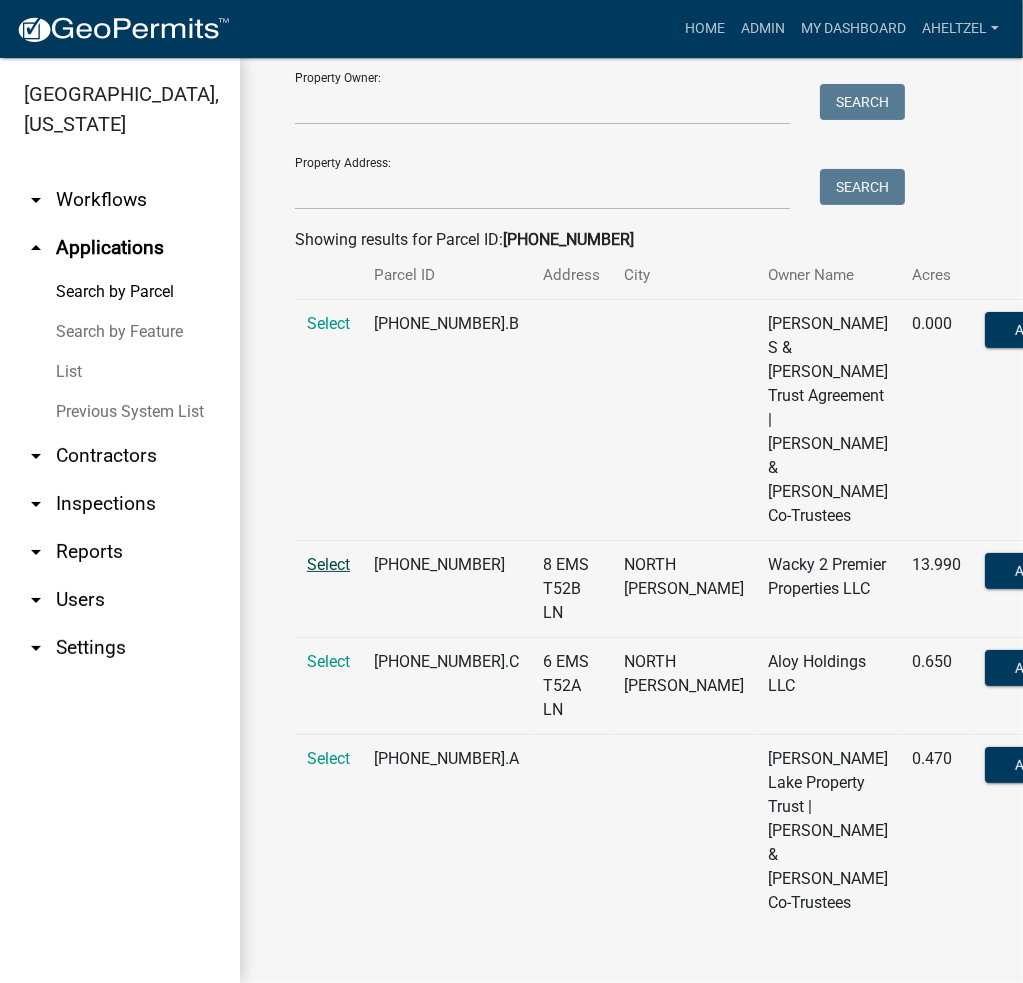 type on "005-035-003" 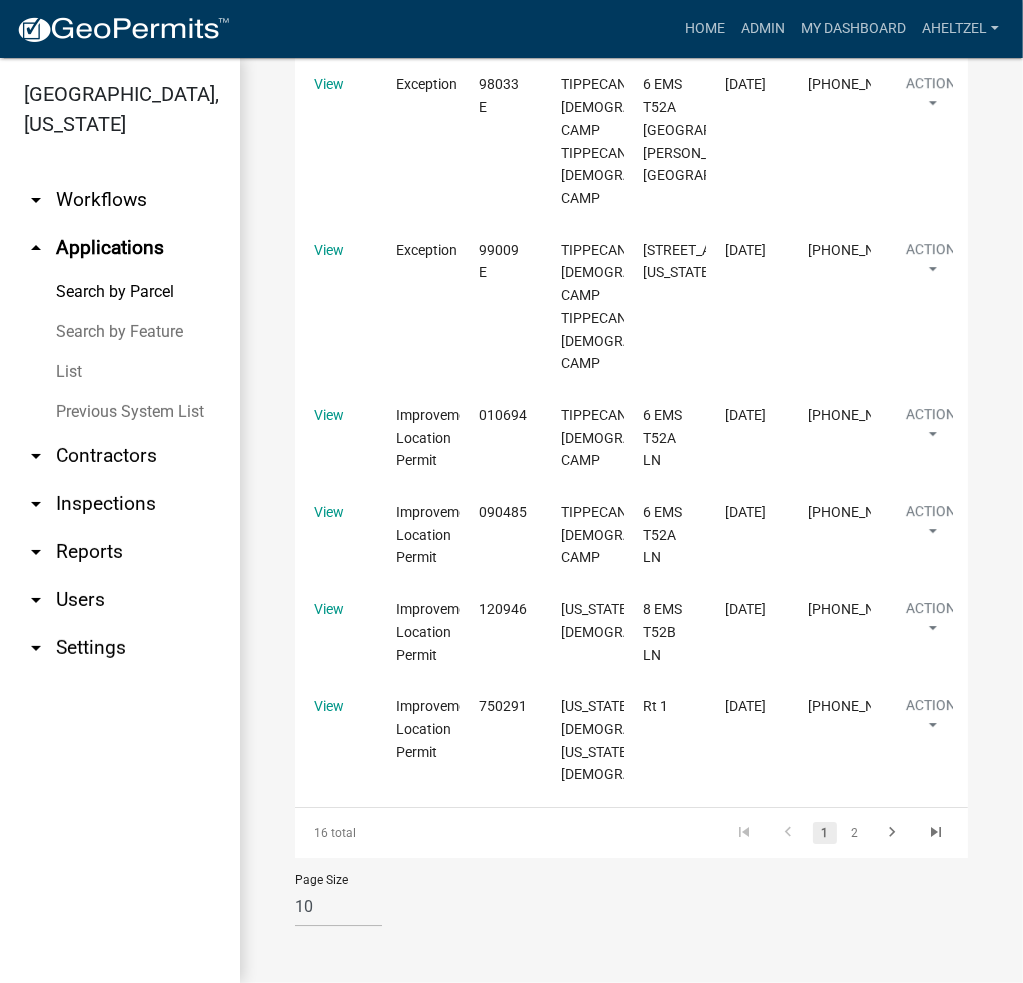 scroll, scrollTop: 4555, scrollLeft: 0, axis: vertical 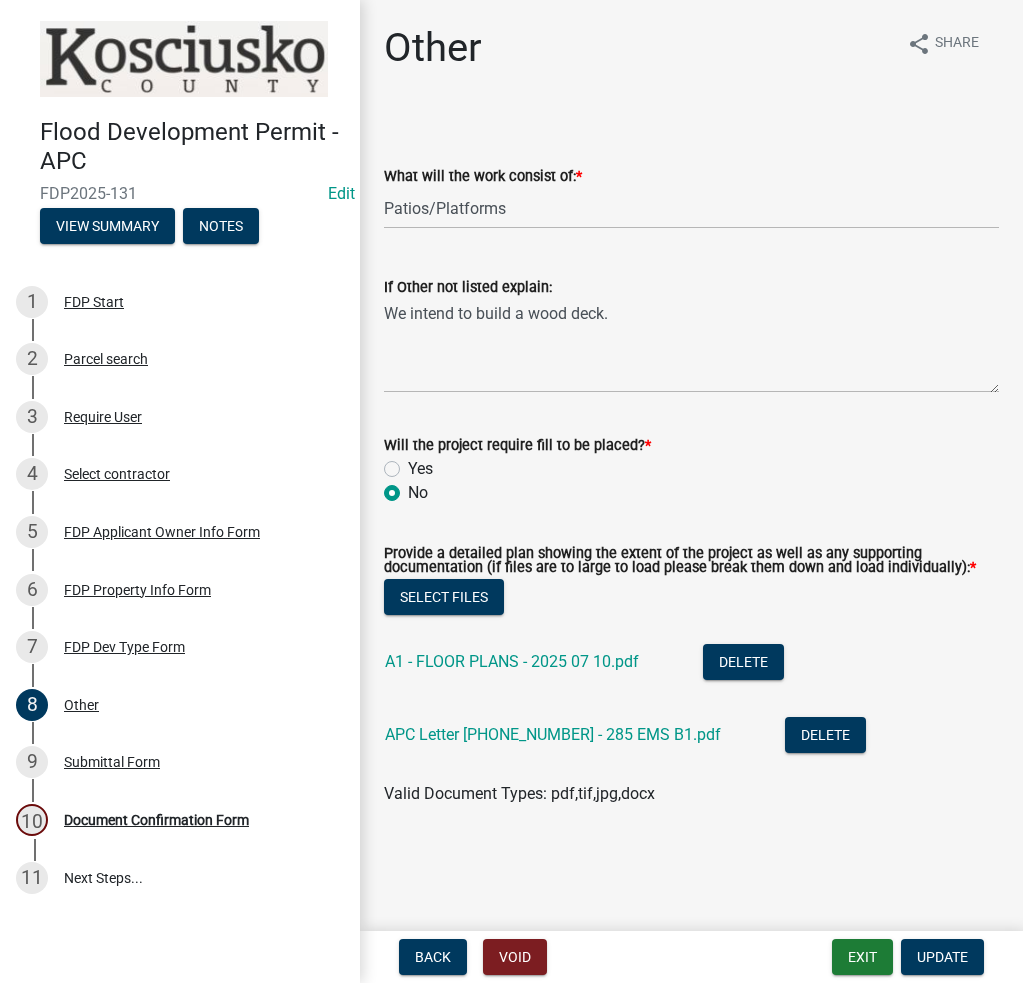 select on "8ff22ab7-4bb9-47fa-a72f-b2bc48e62ff3" 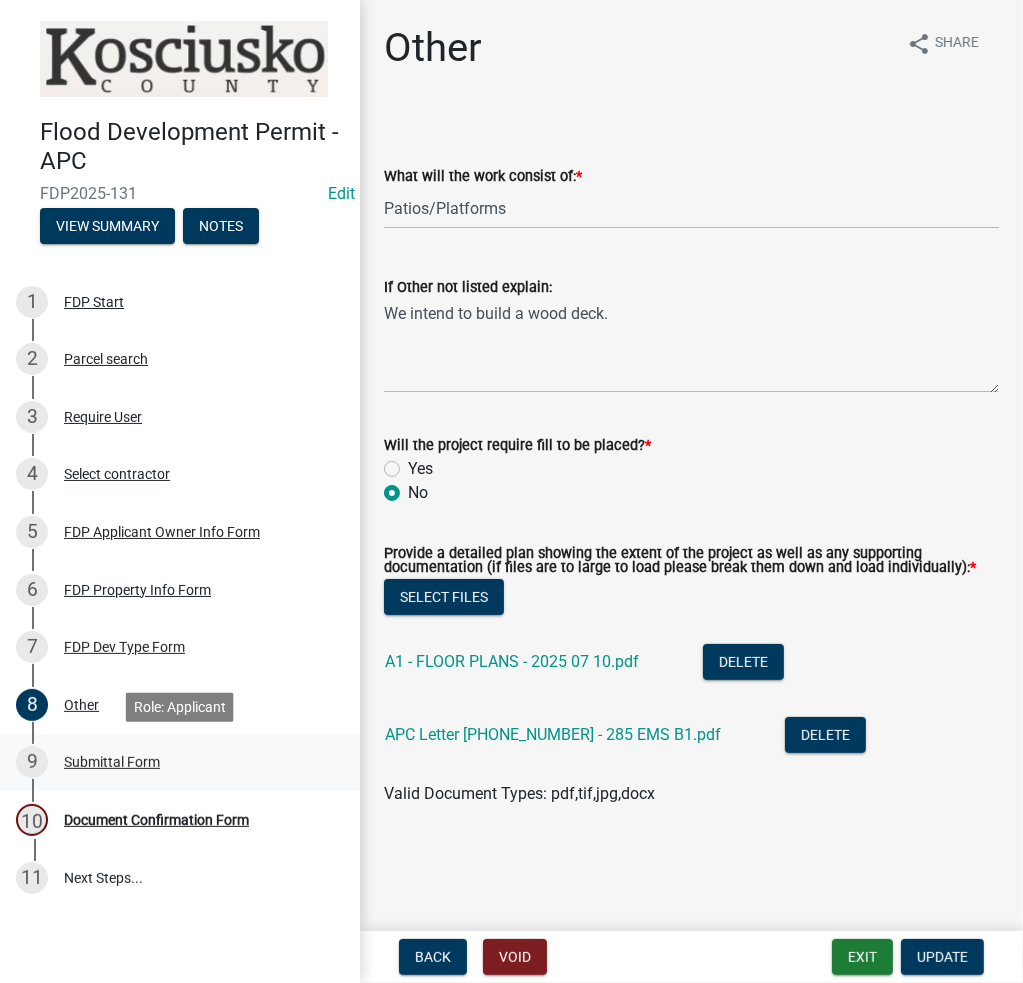 click on "9     Submittal Form" at bounding box center [172, 762] 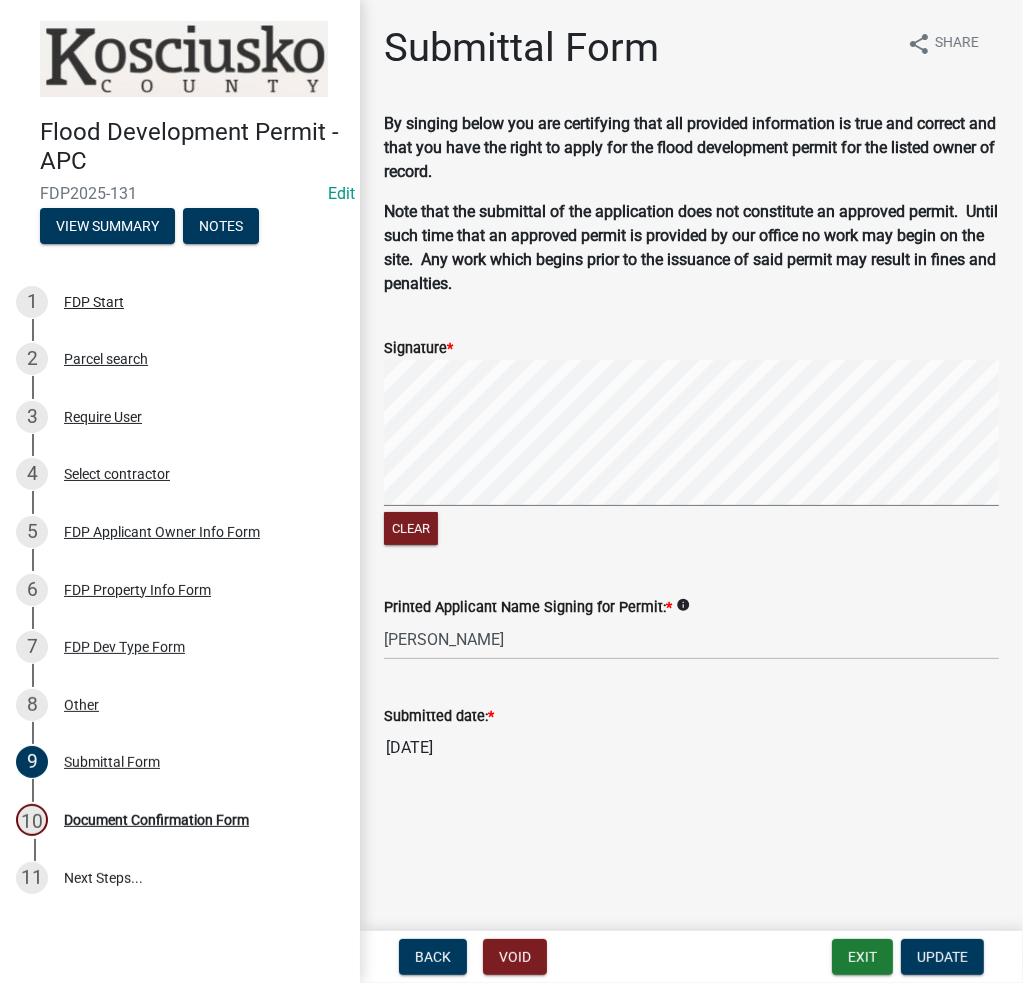 click on "Clear" 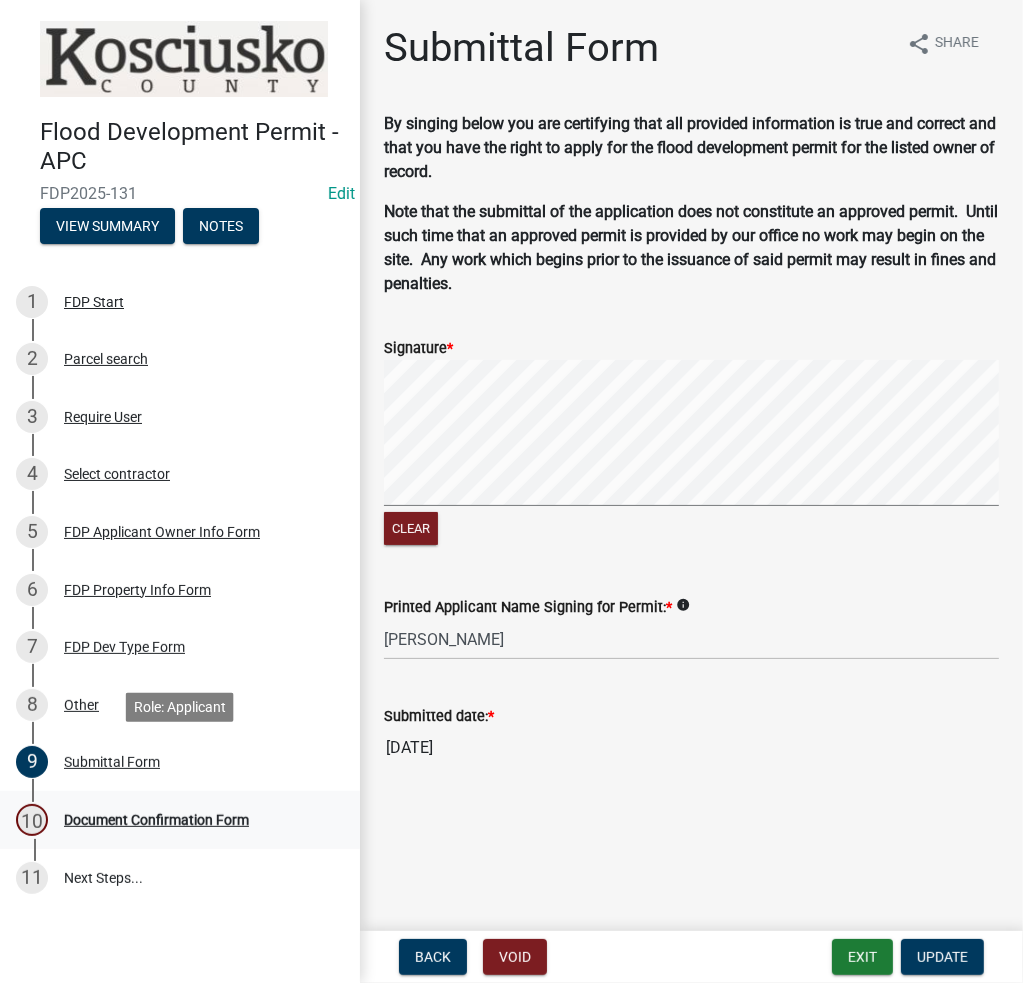 click on "10     Document Confirmation Form" at bounding box center (180, 820) 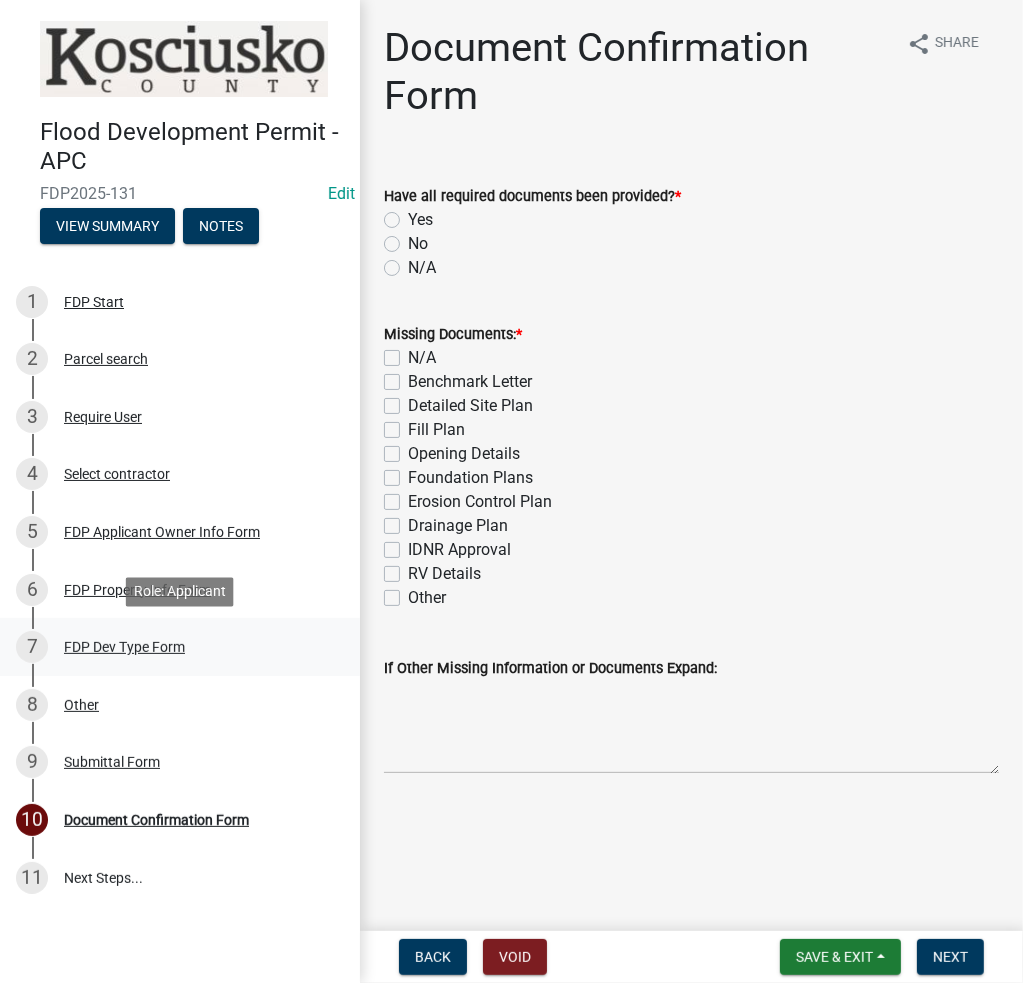 click on "7     FDP Dev Type Form" at bounding box center (180, 647) 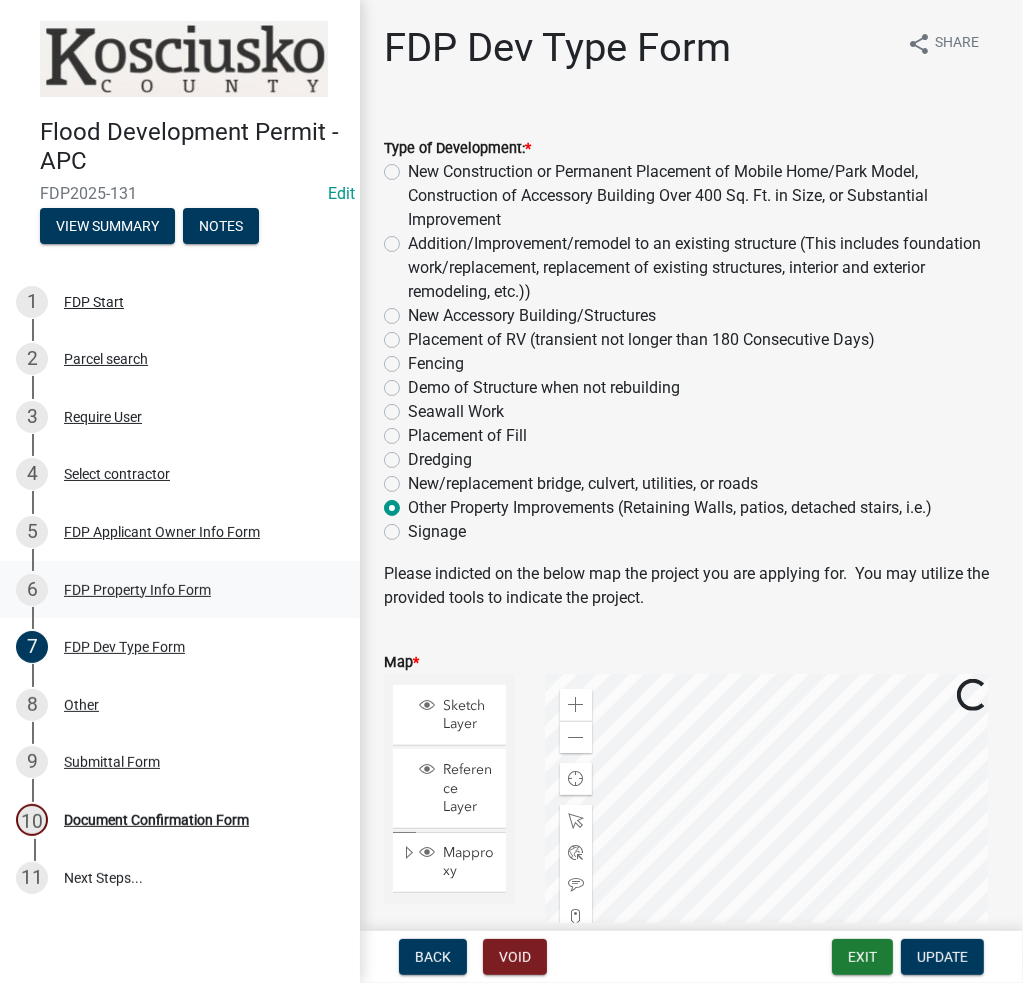 scroll, scrollTop: 200, scrollLeft: 0, axis: vertical 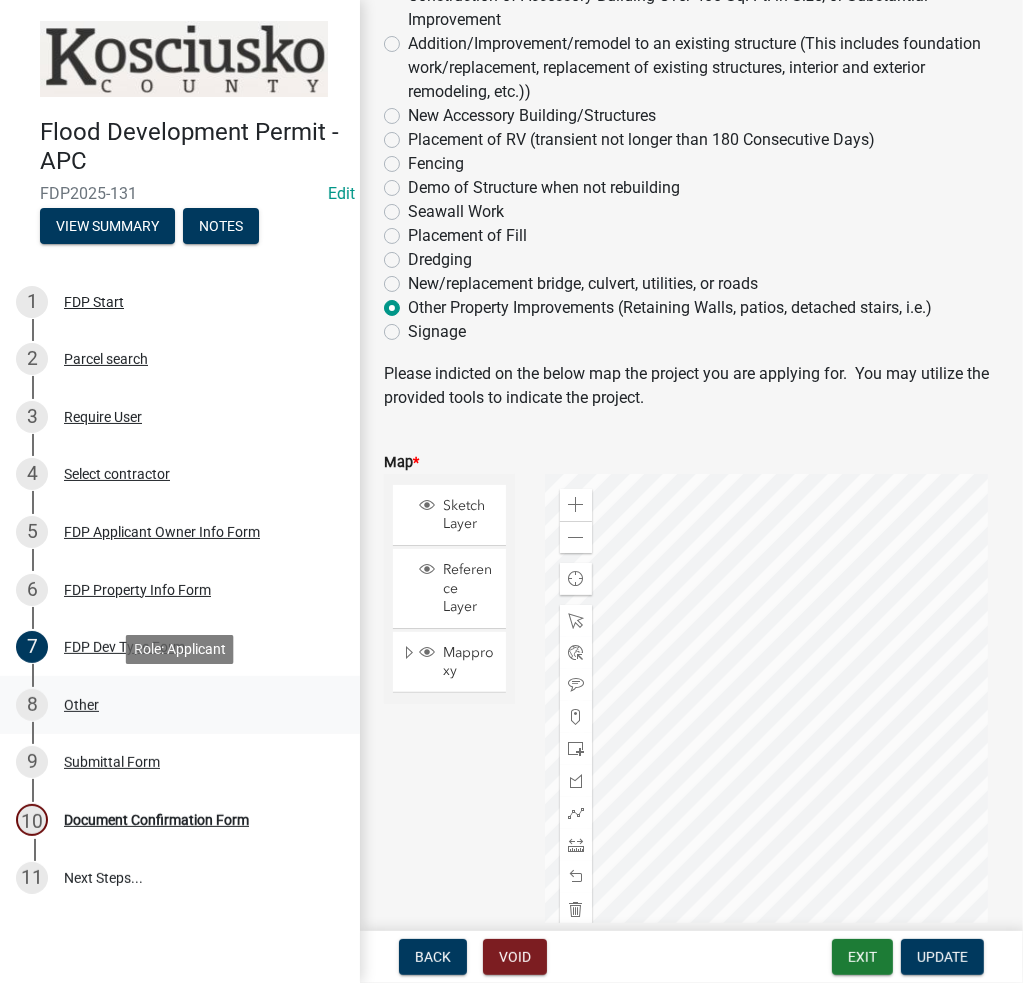 click on "8     Other" at bounding box center (172, 705) 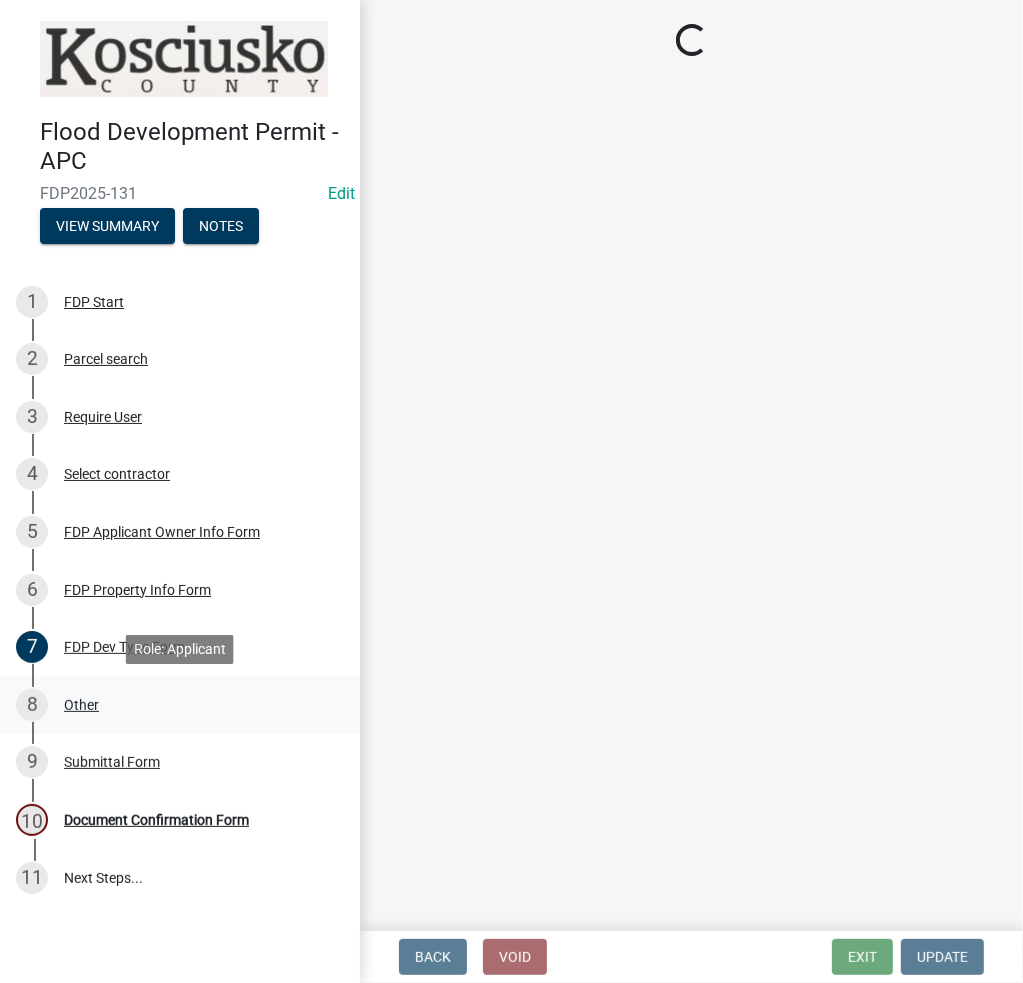 select on "8ff22ab7-4bb9-47fa-a72f-b2bc48e62ff3" 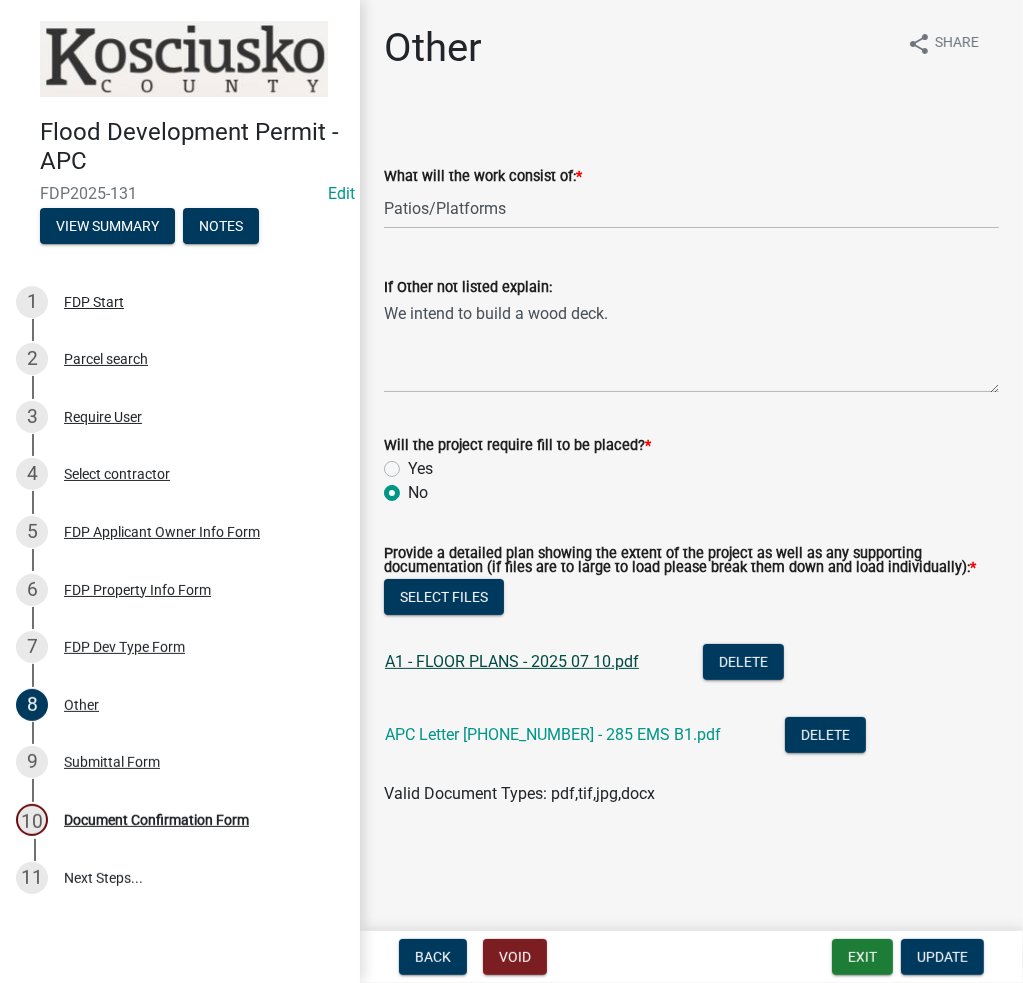 click on "A1 - FLOOR PLANS - 2025 07 10.pdf" 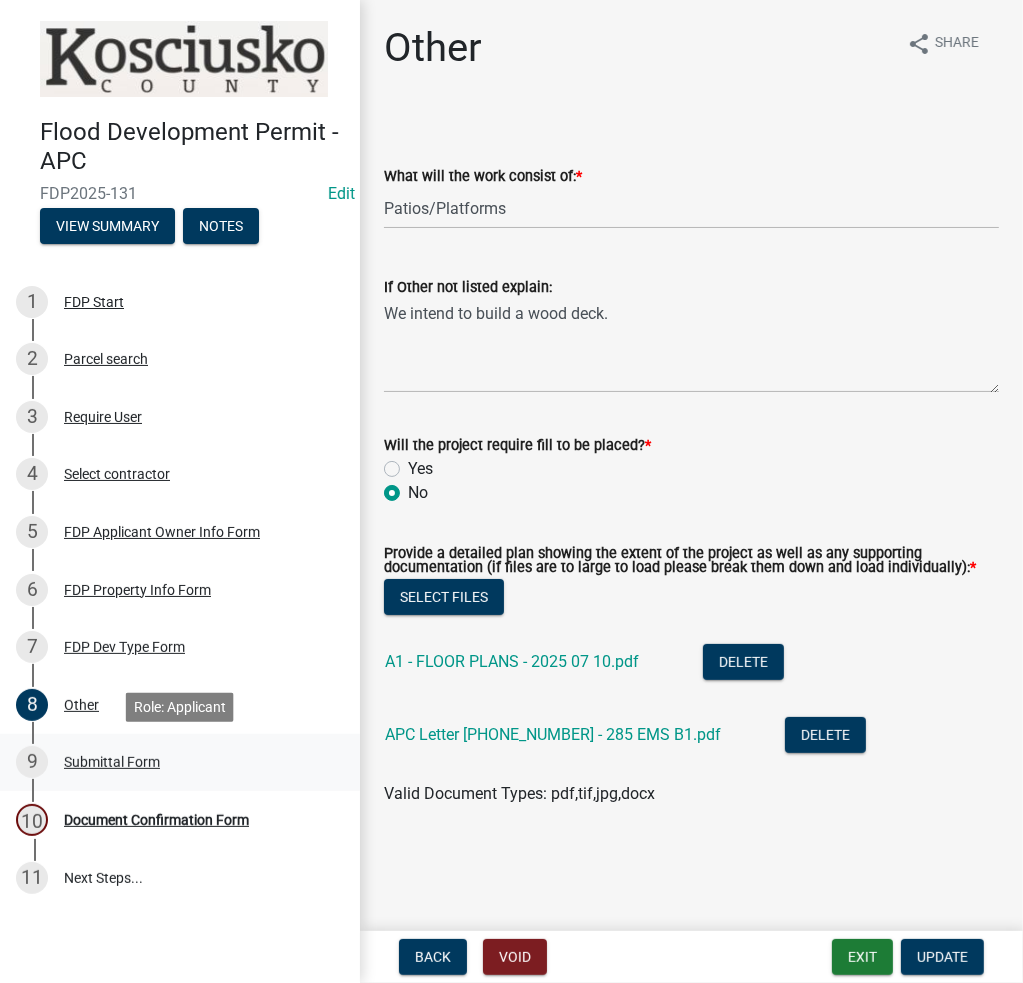 click on "9     Submittal Form" at bounding box center [180, 763] 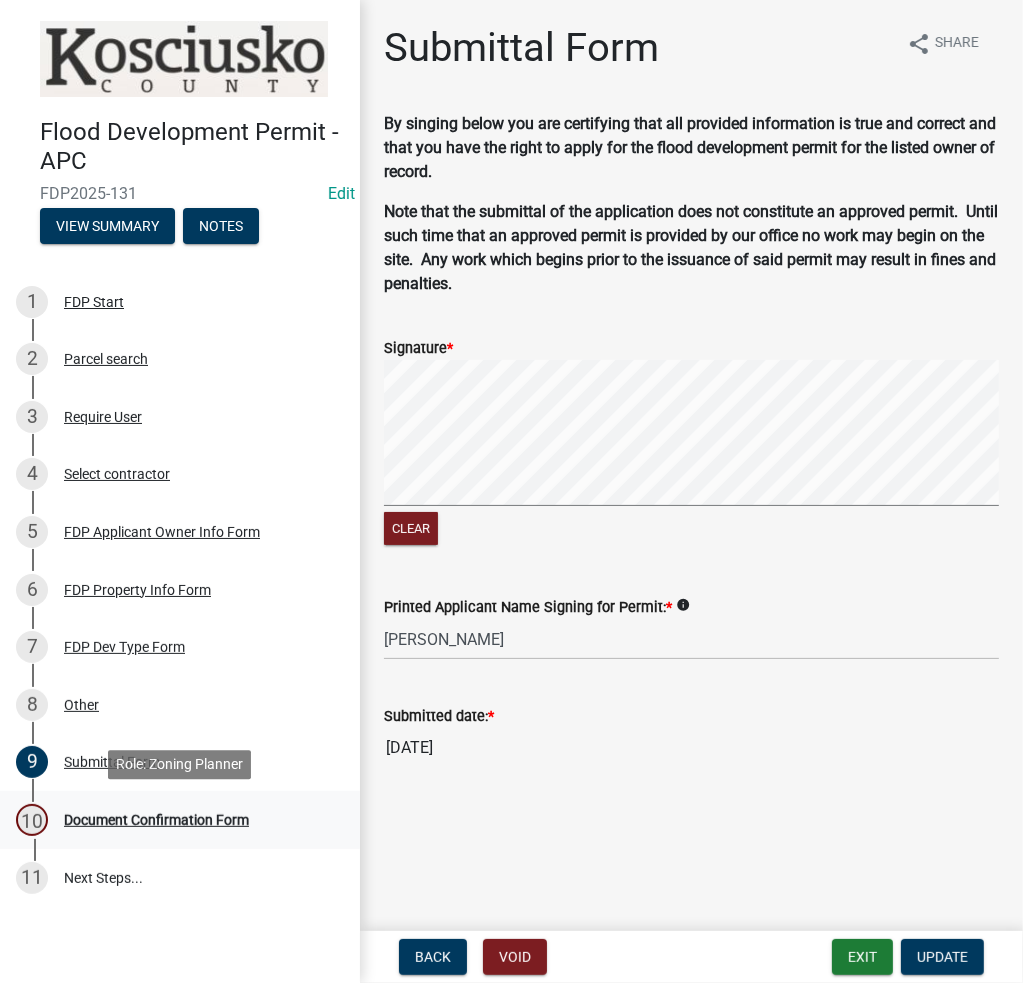 click on "10     Document Confirmation Form" at bounding box center (172, 820) 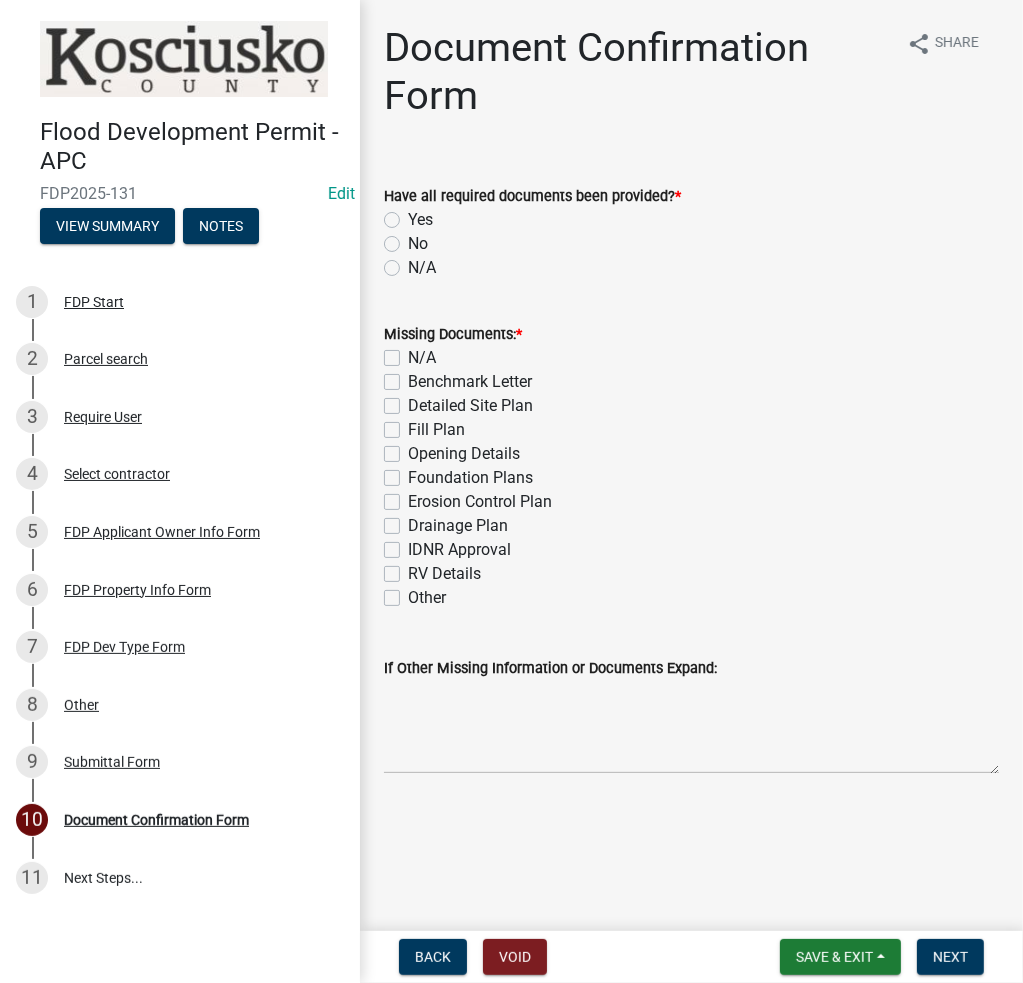 click on "No" 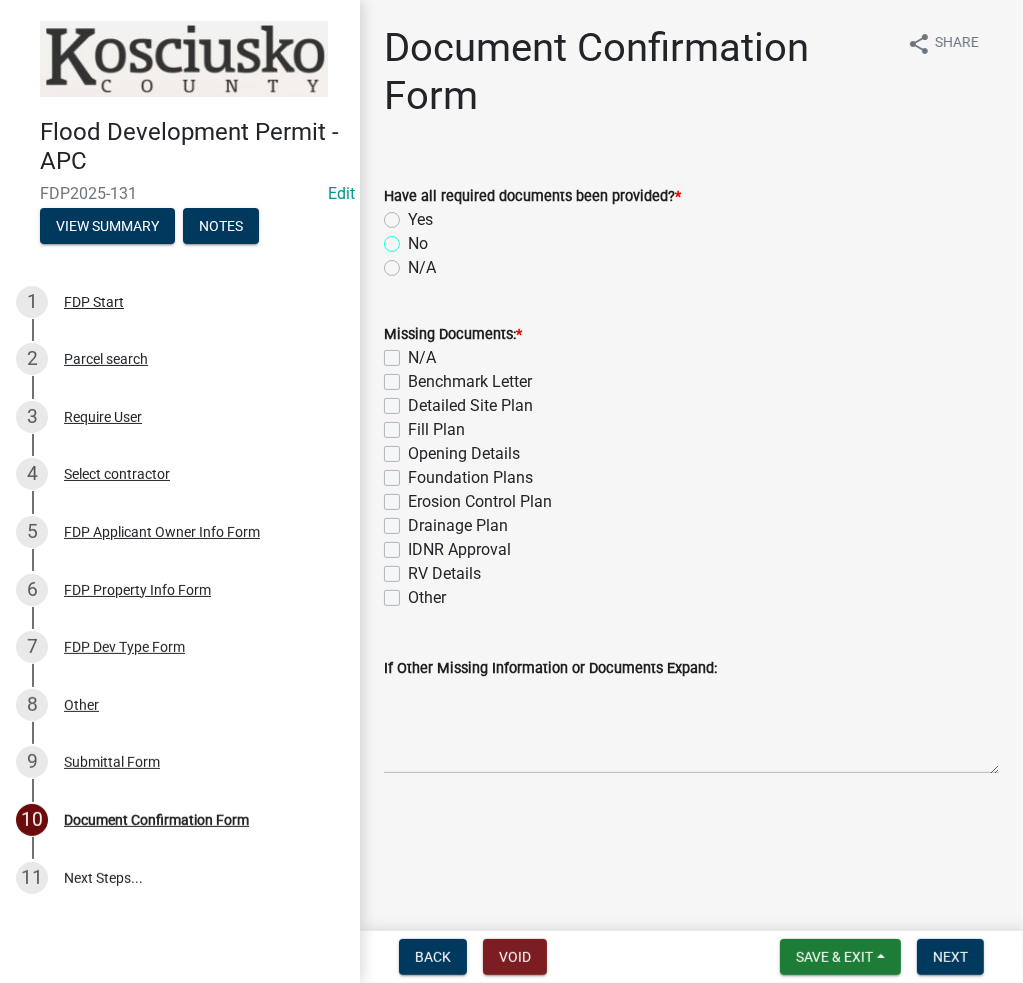 click on "No" at bounding box center [414, 238] 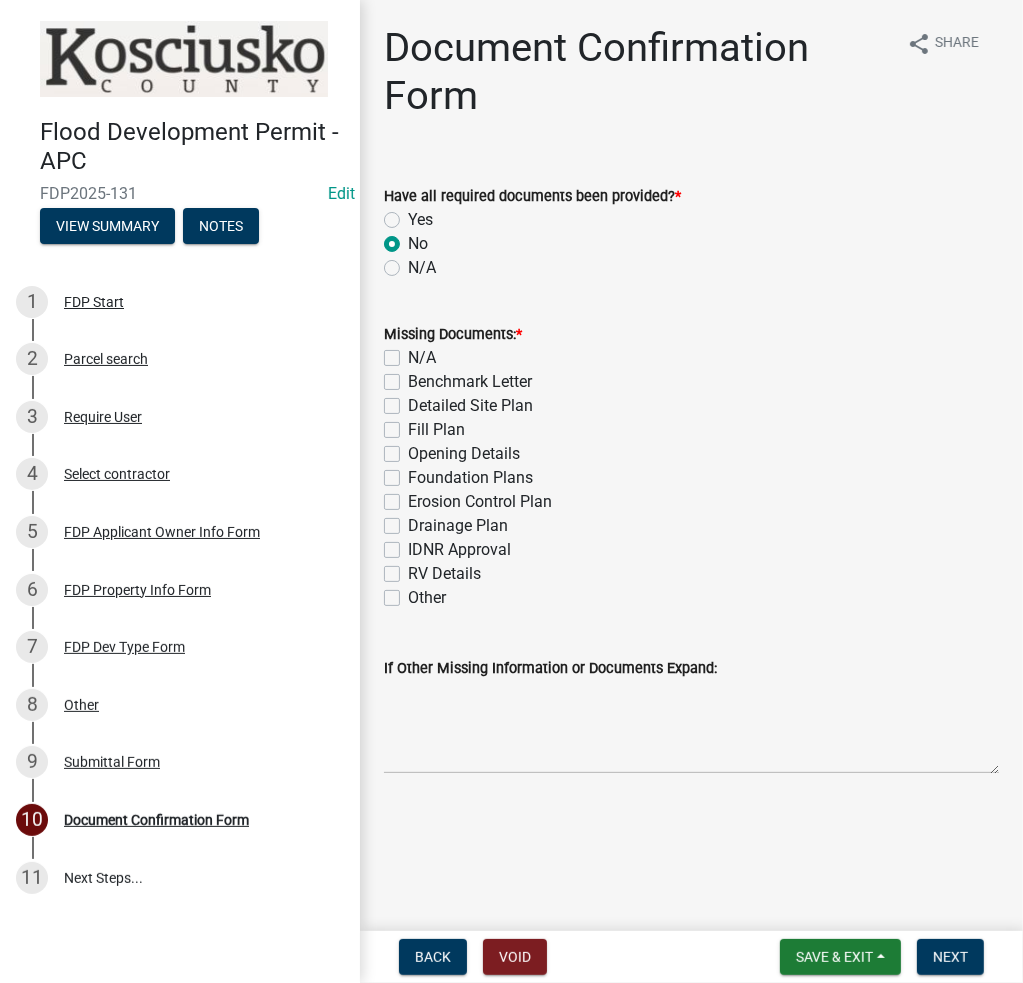 radio on "true" 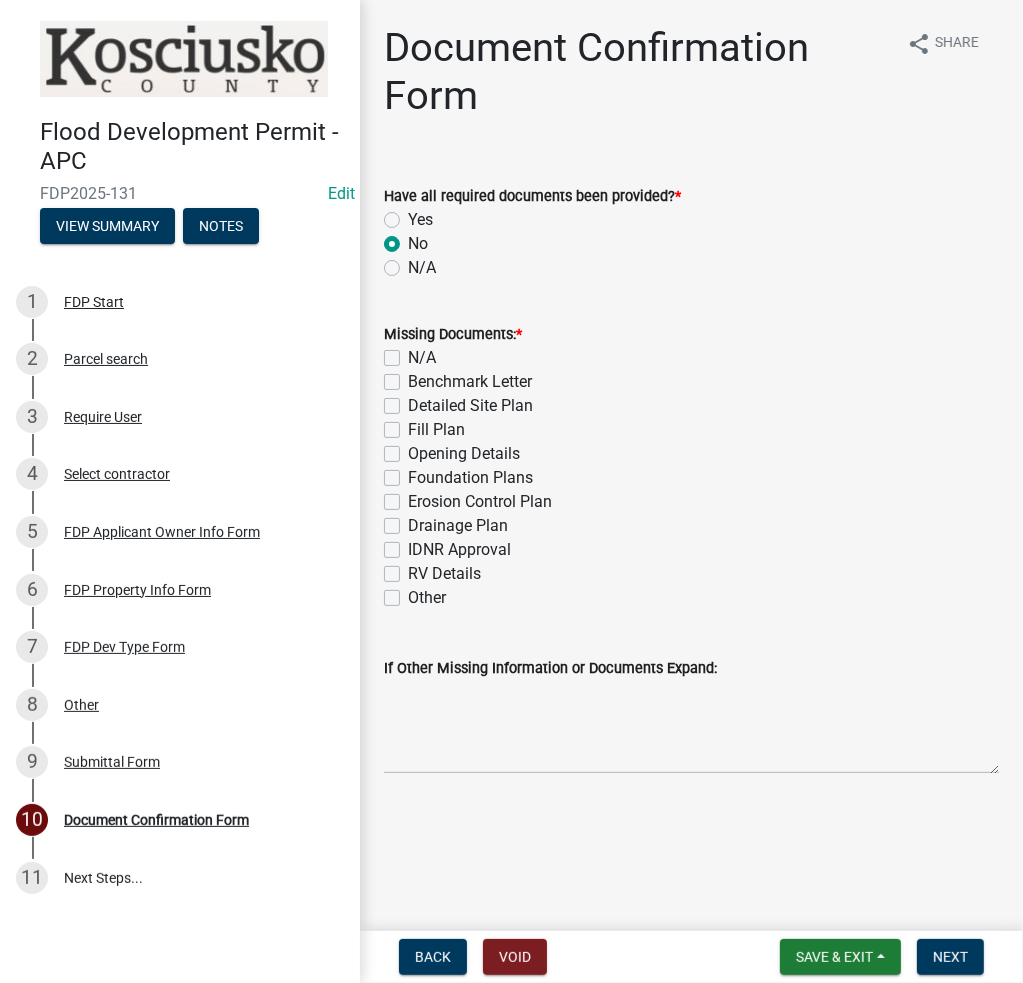 click on "Detailed Site Plan" 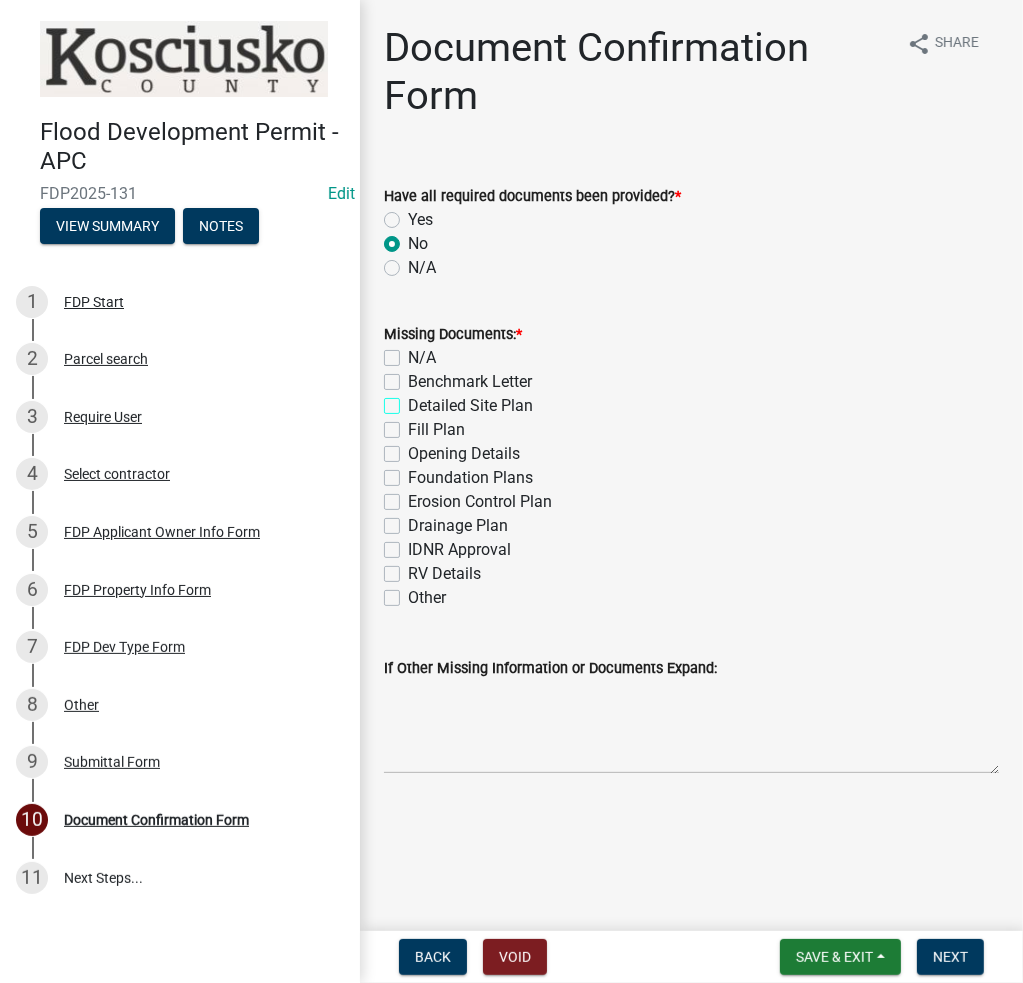 click on "Detailed Site Plan" at bounding box center (414, 400) 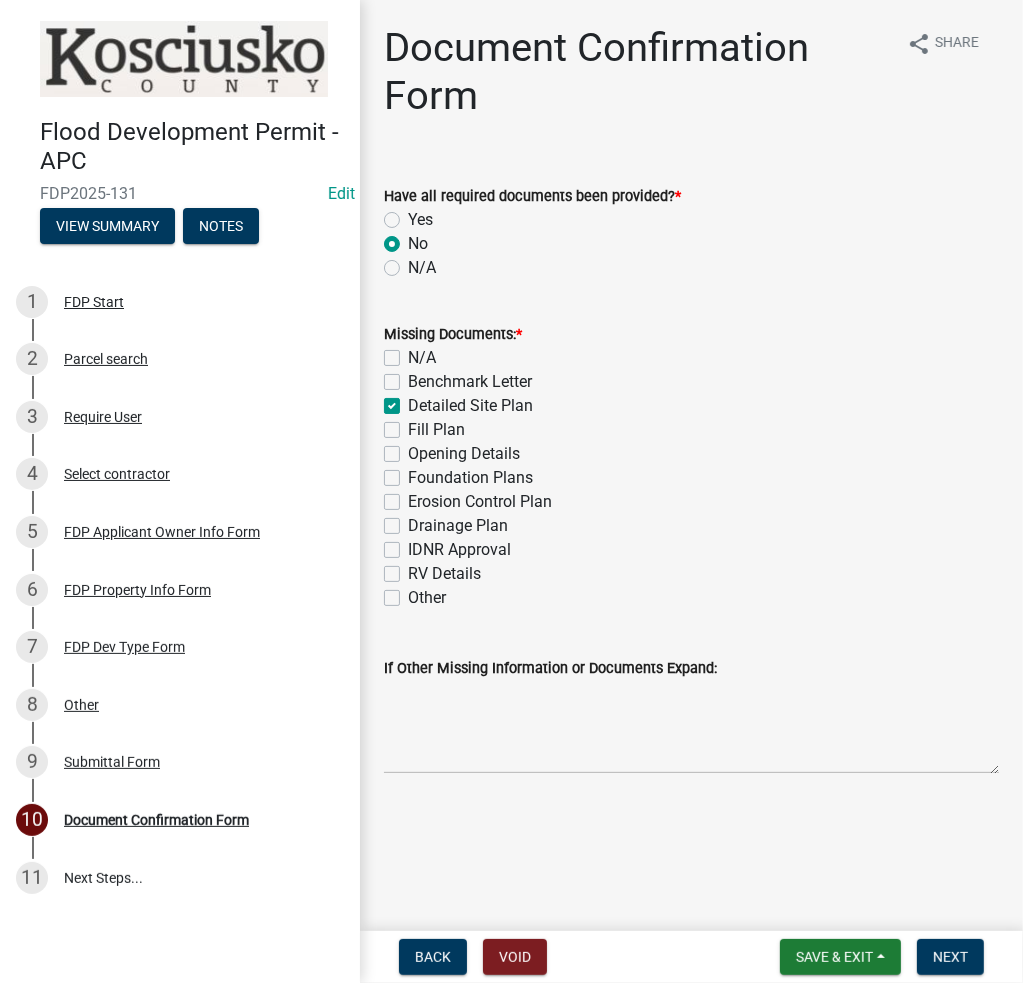 checkbox on "false" 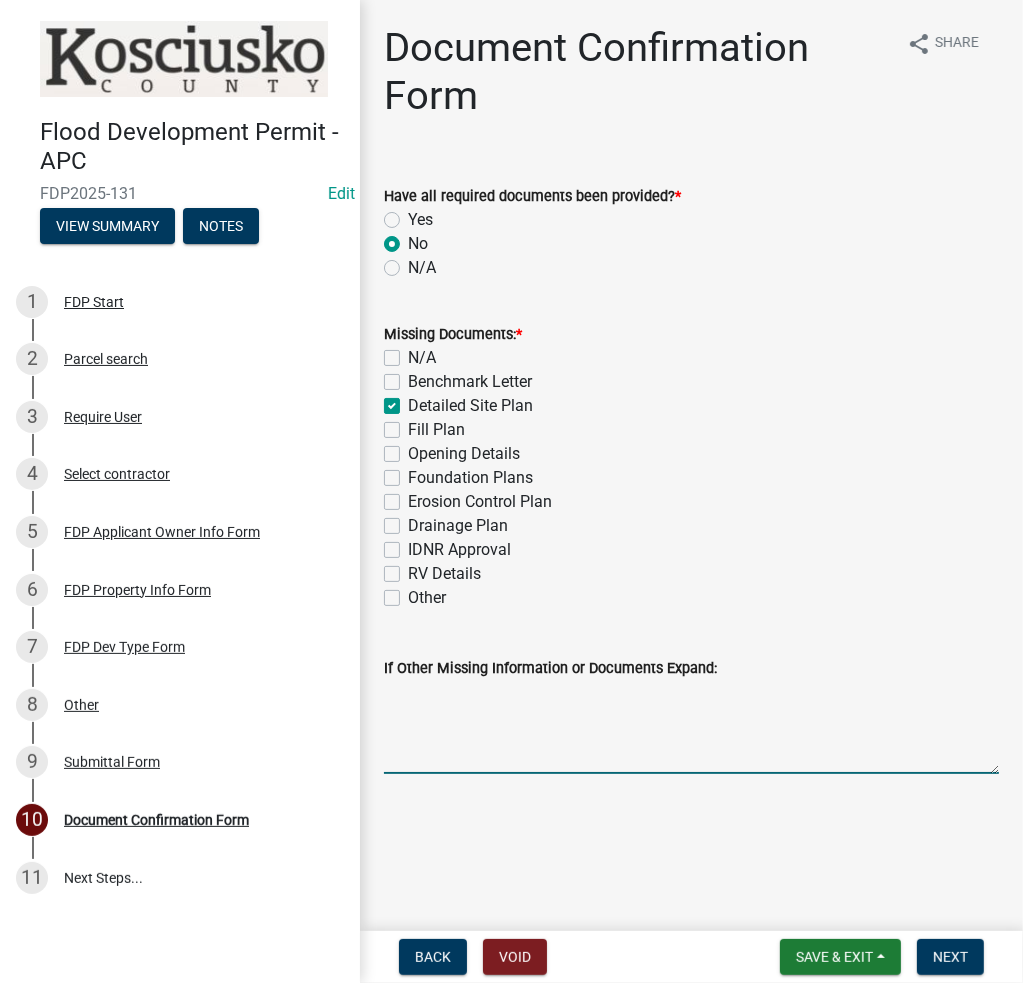 click on "If Other Missing Information or Documents Expand:" at bounding box center [691, 727] 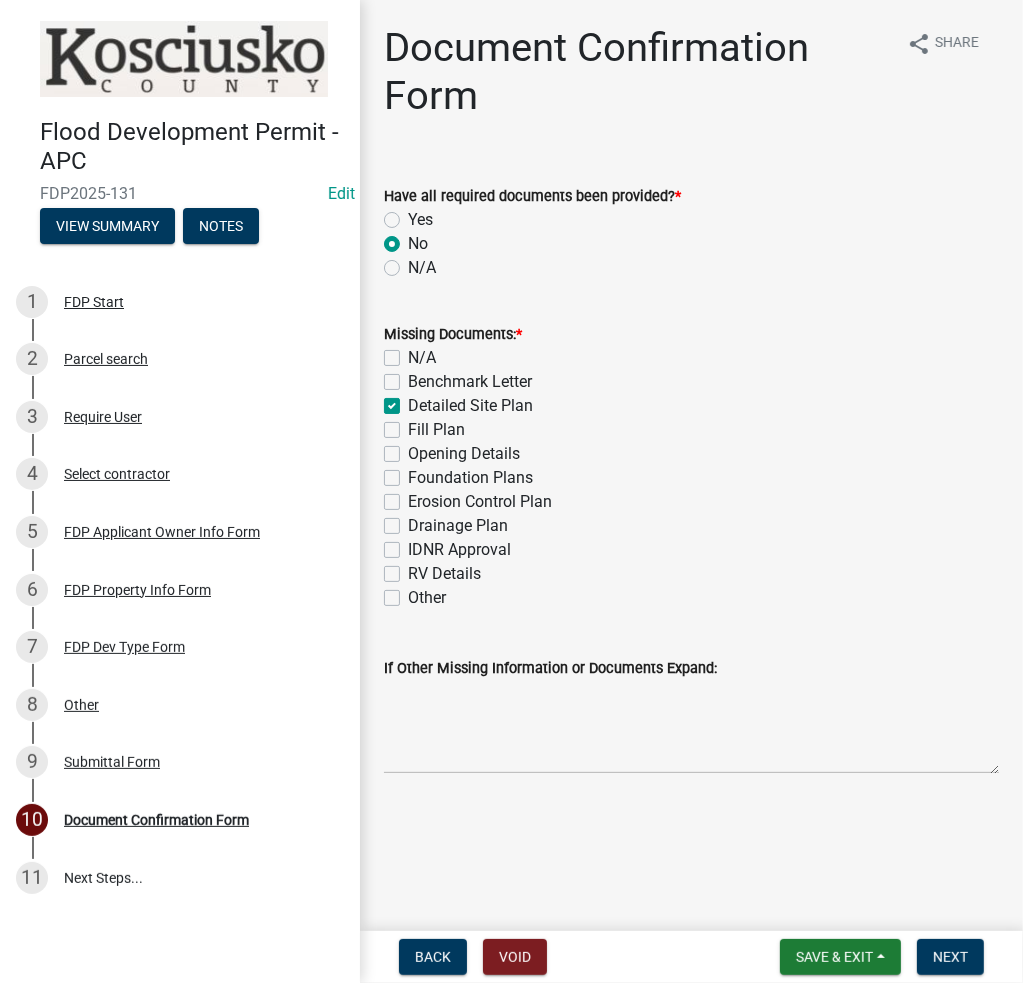 click on "Other" 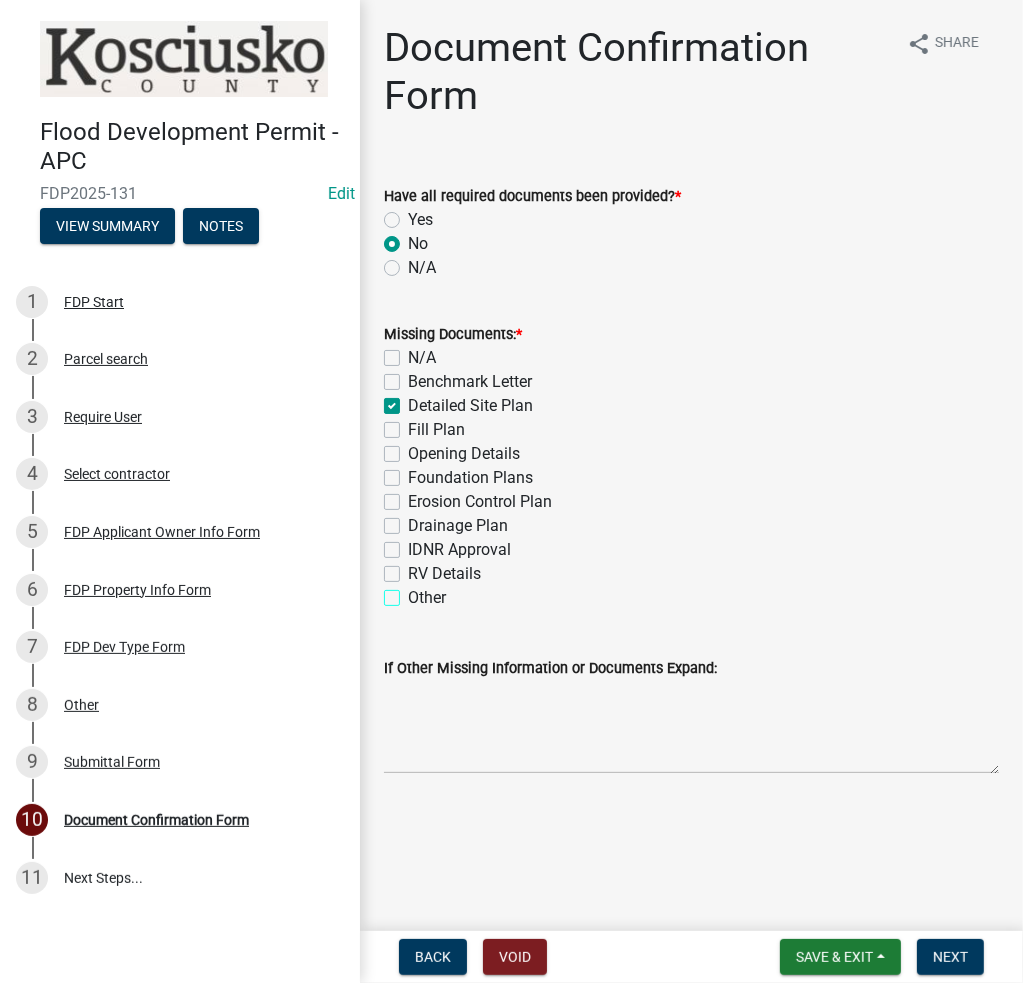 click on "Other" at bounding box center [414, 592] 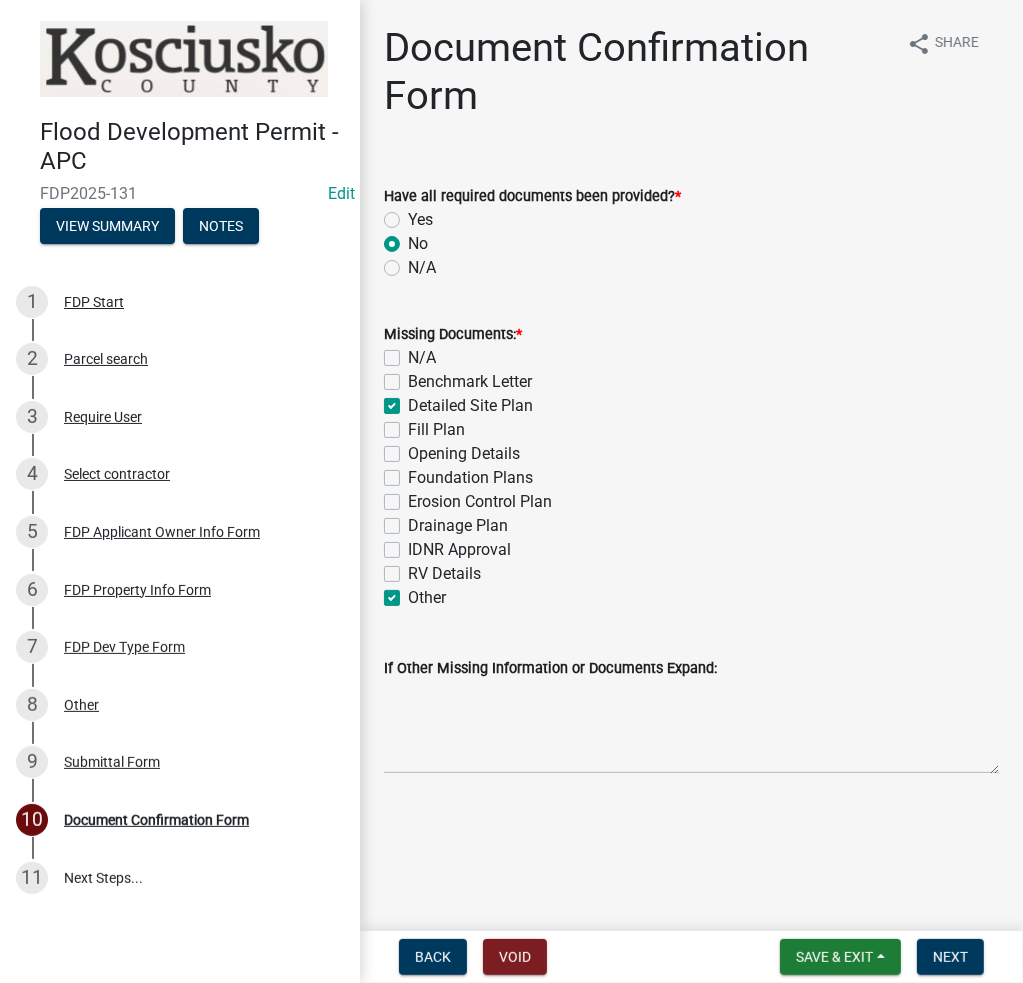 checkbox on "false" 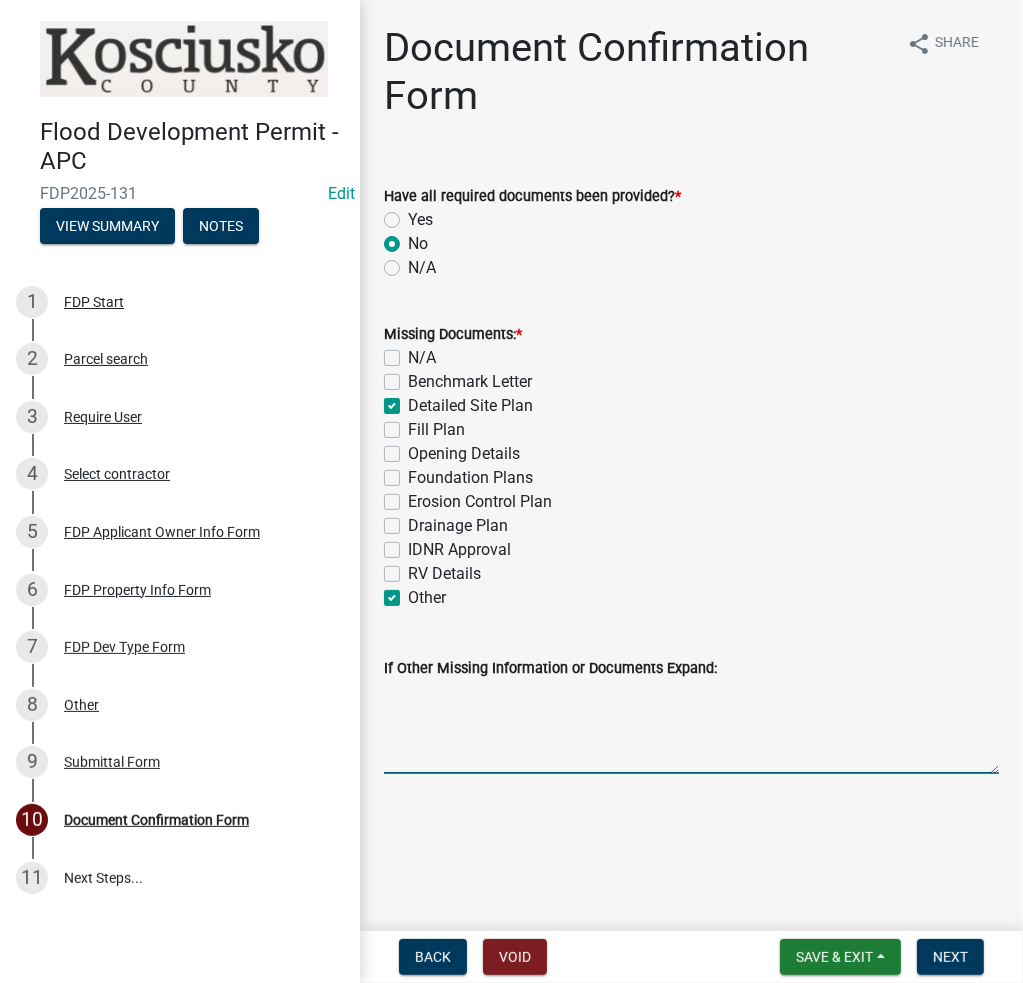 click on "If Other Missing Information or Documents Expand:" at bounding box center [691, 727] 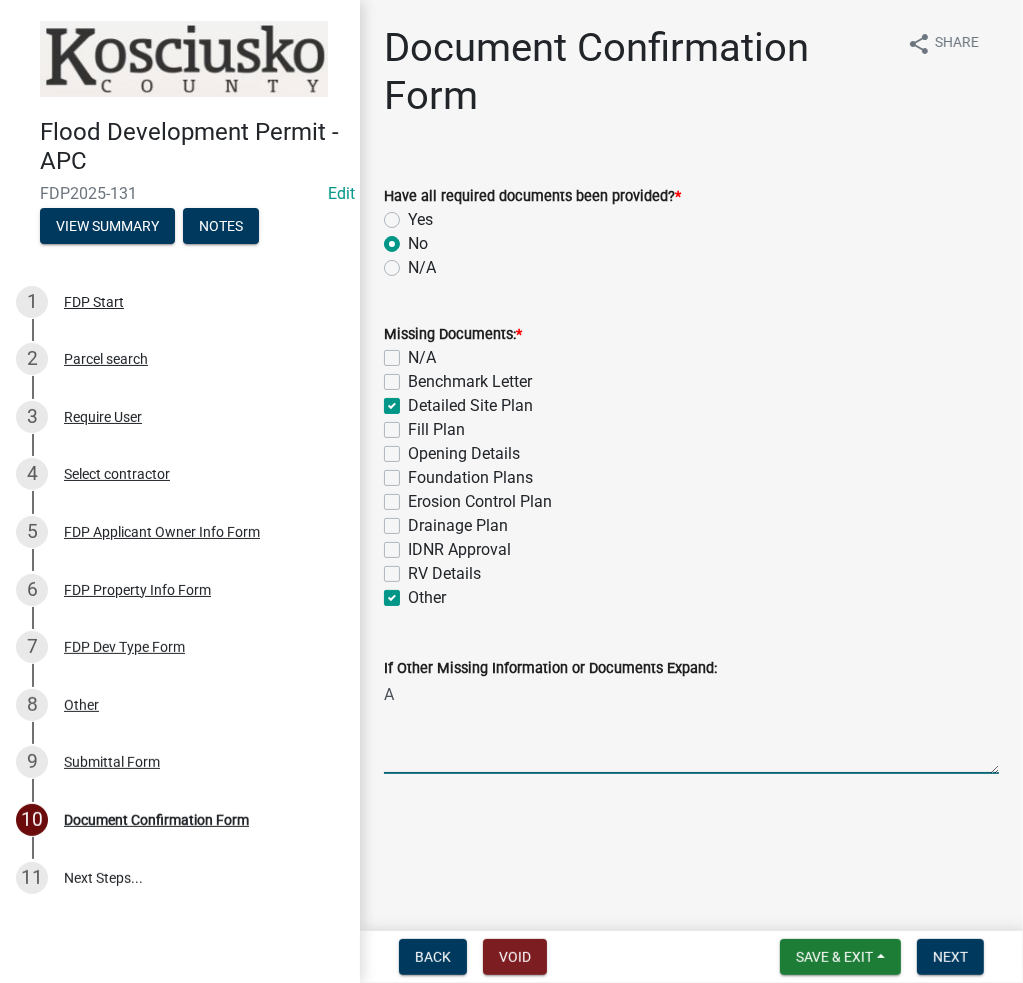 type on "A" 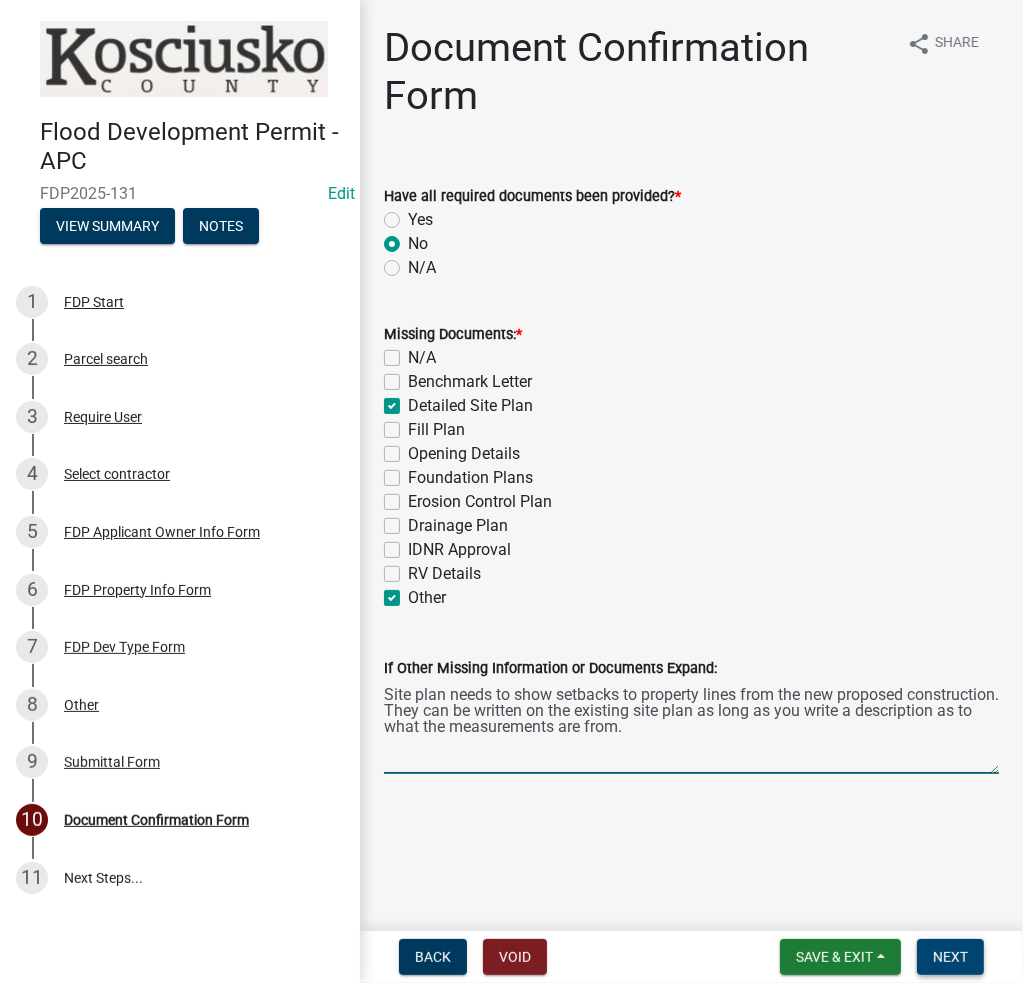 type on "Site plan needs to show setbacks to property lines from the new proposed construction. They can be written on the existing site plan as long as you write a description as to what the measurements are from." 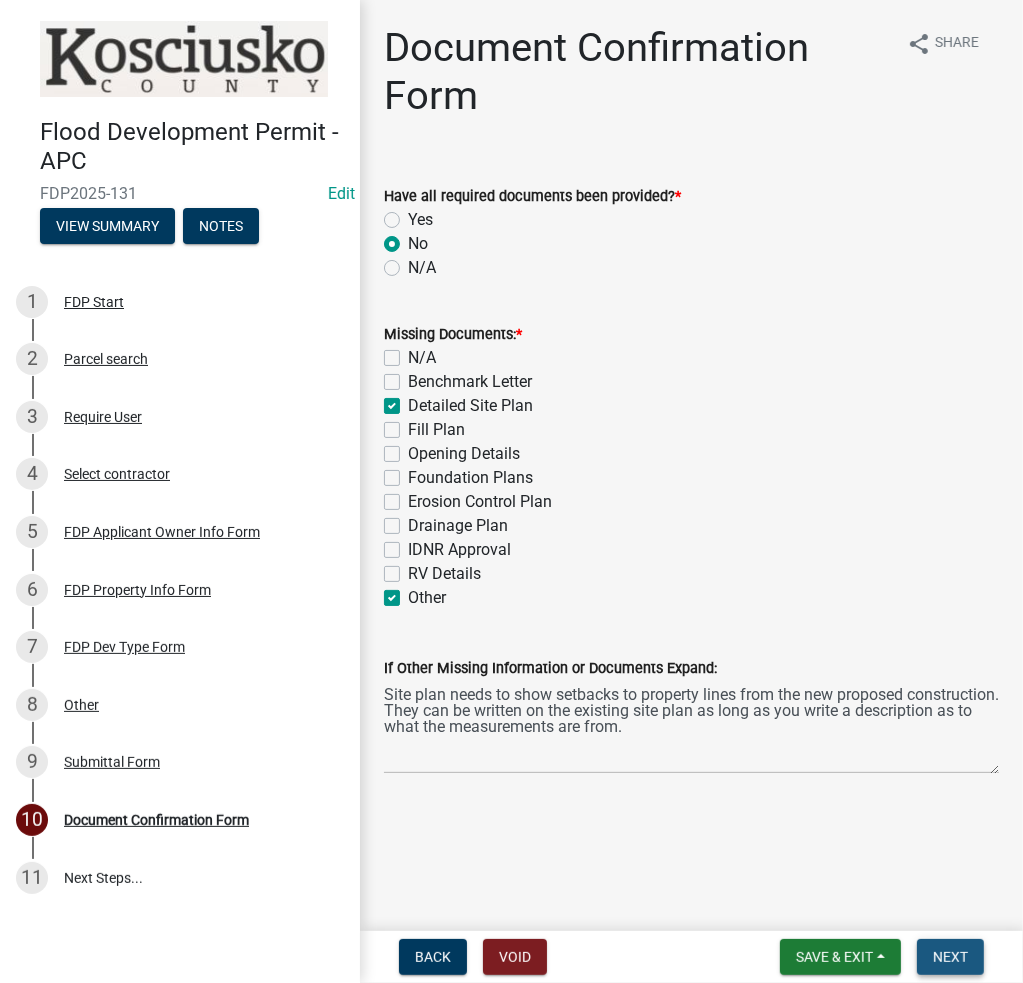 click on "Next" at bounding box center (950, 957) 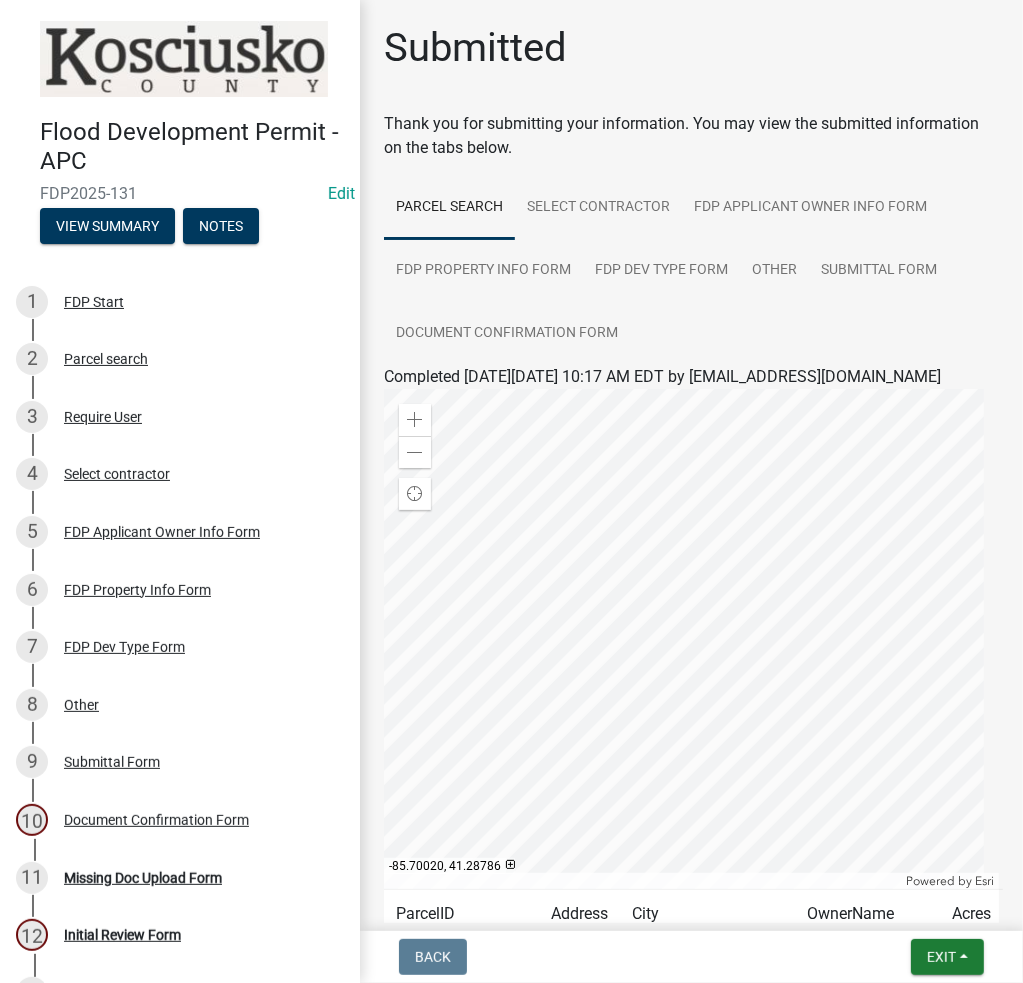 click on "Parcel search Select contractor FDP Applicant Owner Info Form FDP Property Info Form FDP Dev Type Form Other Submittal Form Document Confirmation Form" at bounding box center (691, 270) 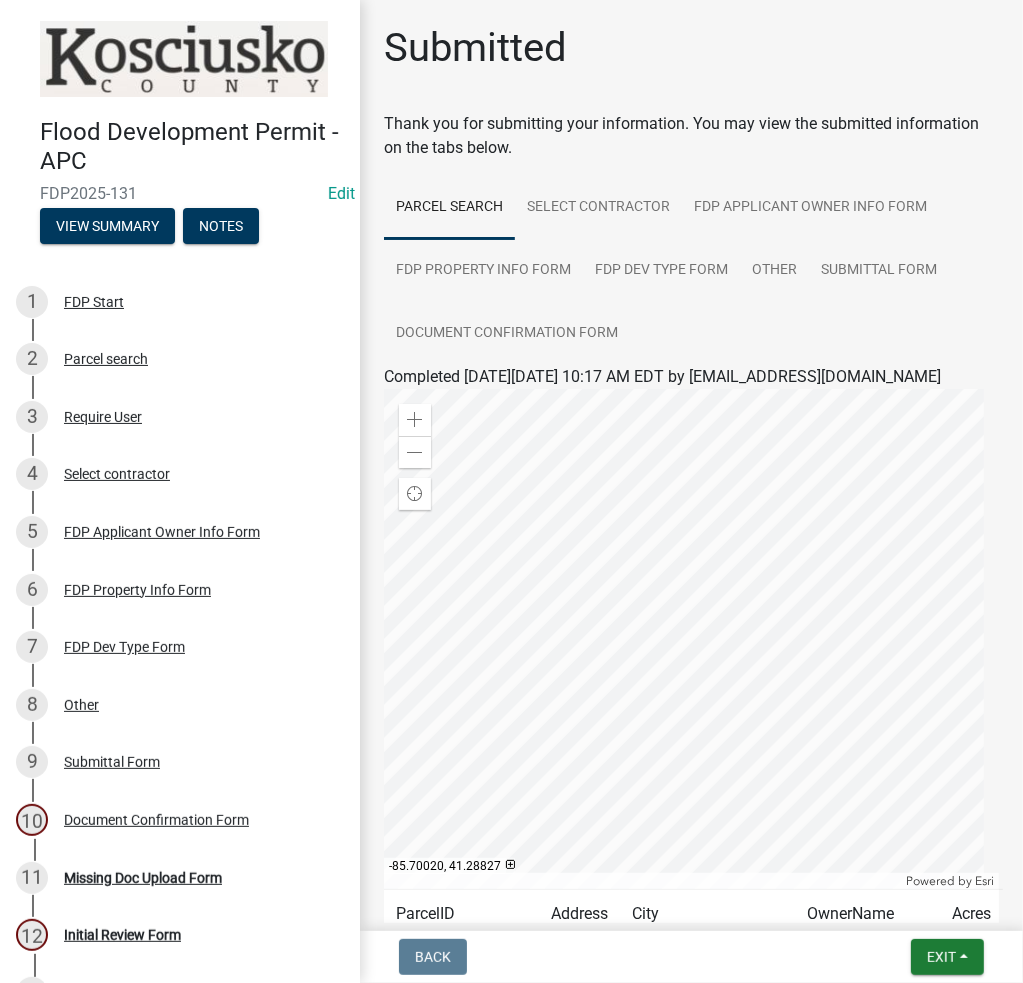 click on "Parcel search Select contractor FDP Applicant Owner Info Form FDP Property Info Form FDP Dev Type Form Other Submittal Form Document Confirmation Form" at bounding box center [691, 270] 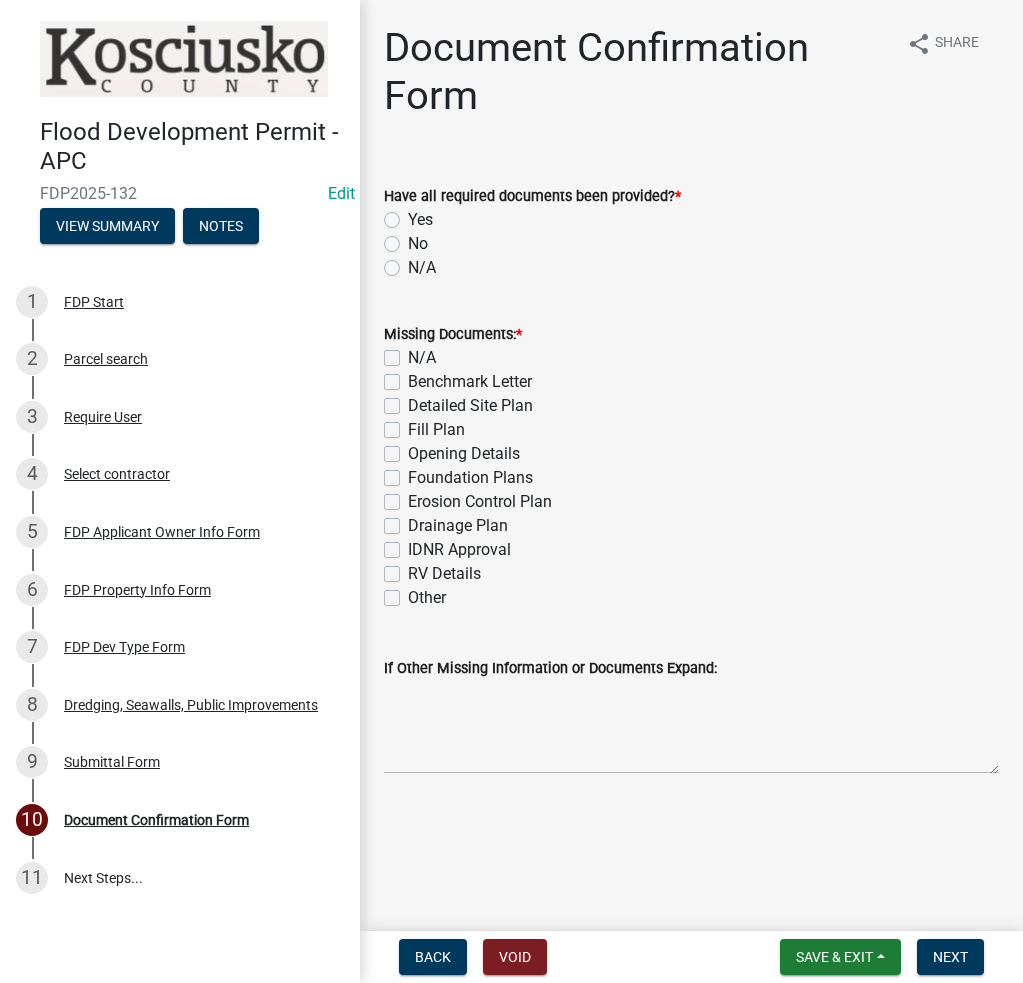 scroll, scrollTop: 0, scrollLeft: 0, axis: both 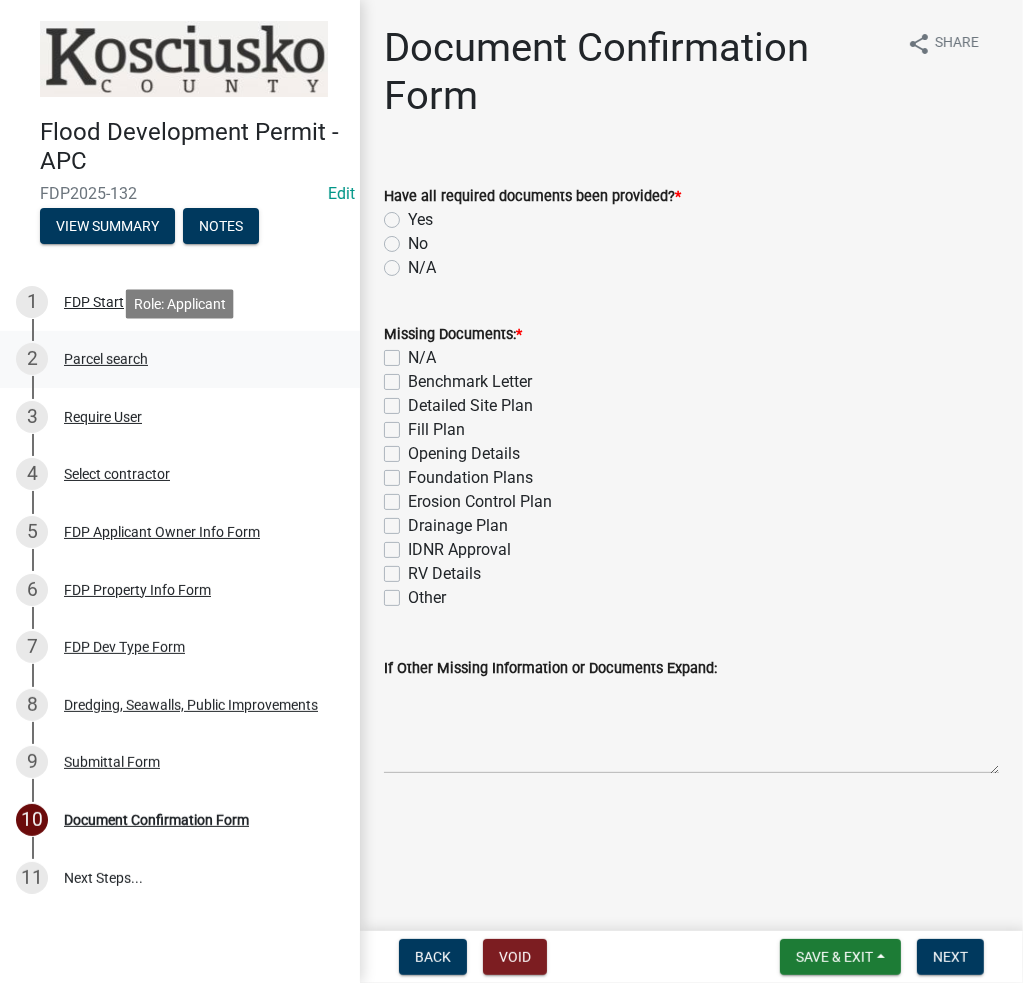 click on "Parcel search" at bounding box center [106, 359] 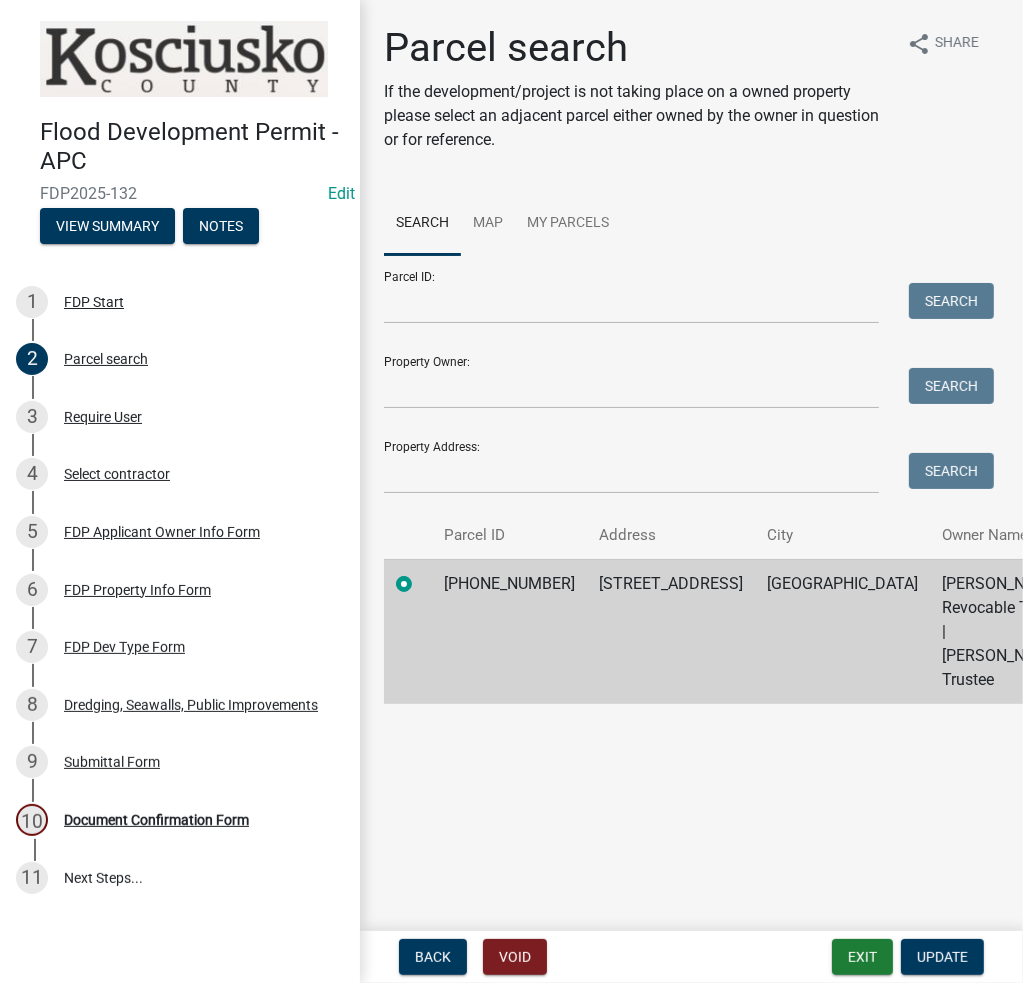 click on "008-029-021" 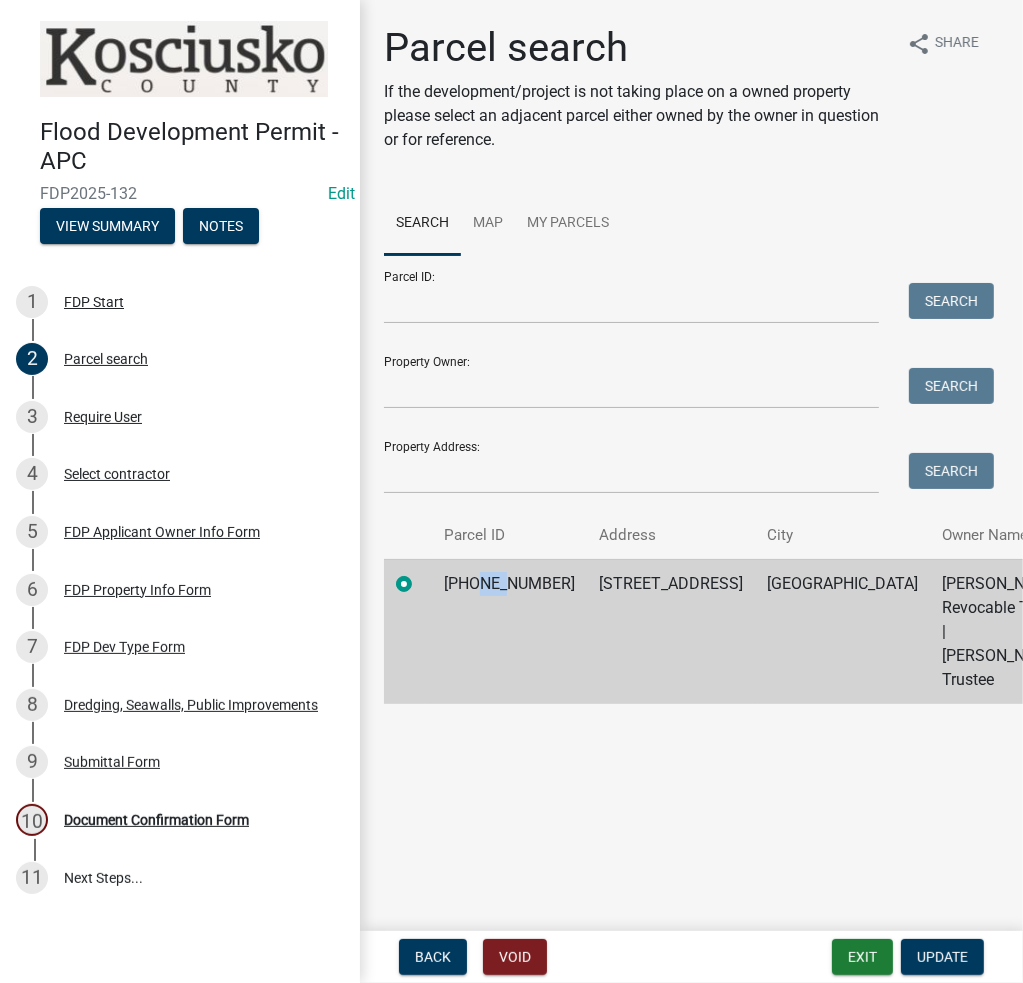click on "008-029-021" 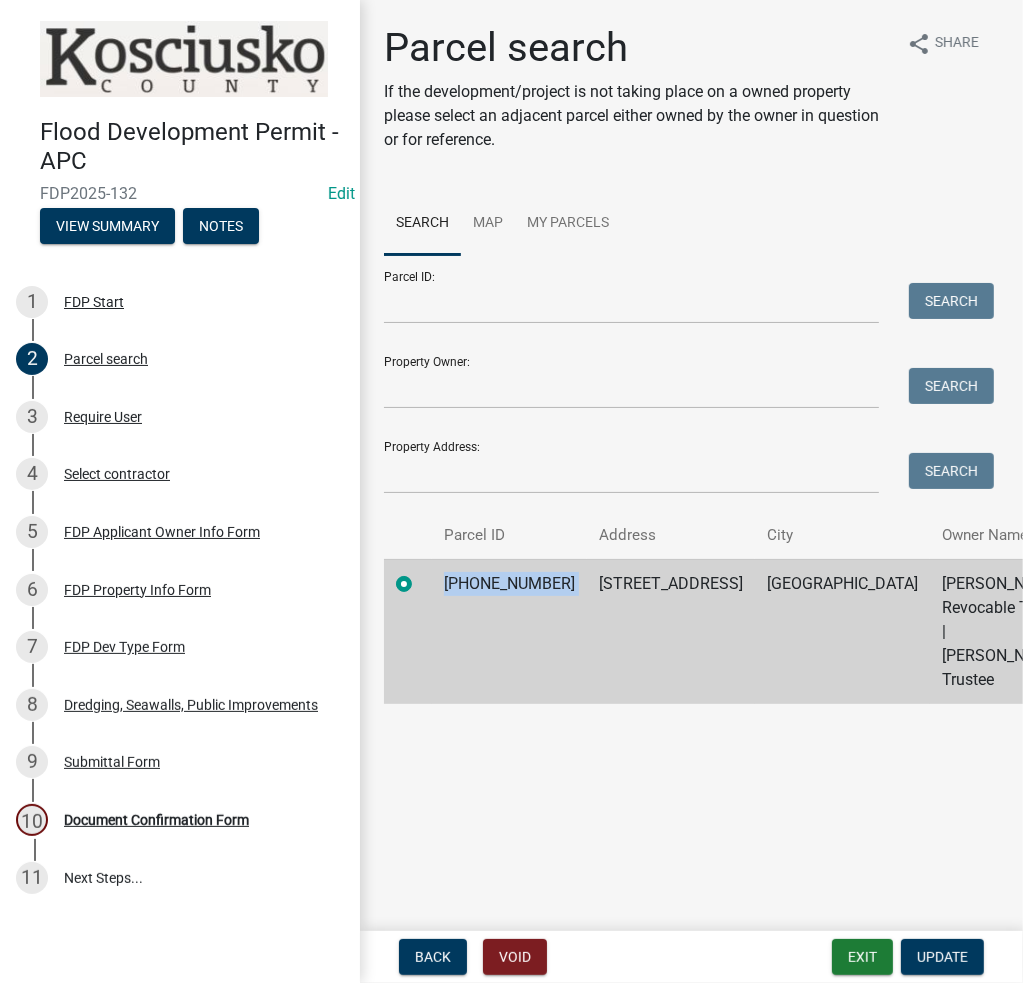 click on "008-029-021" 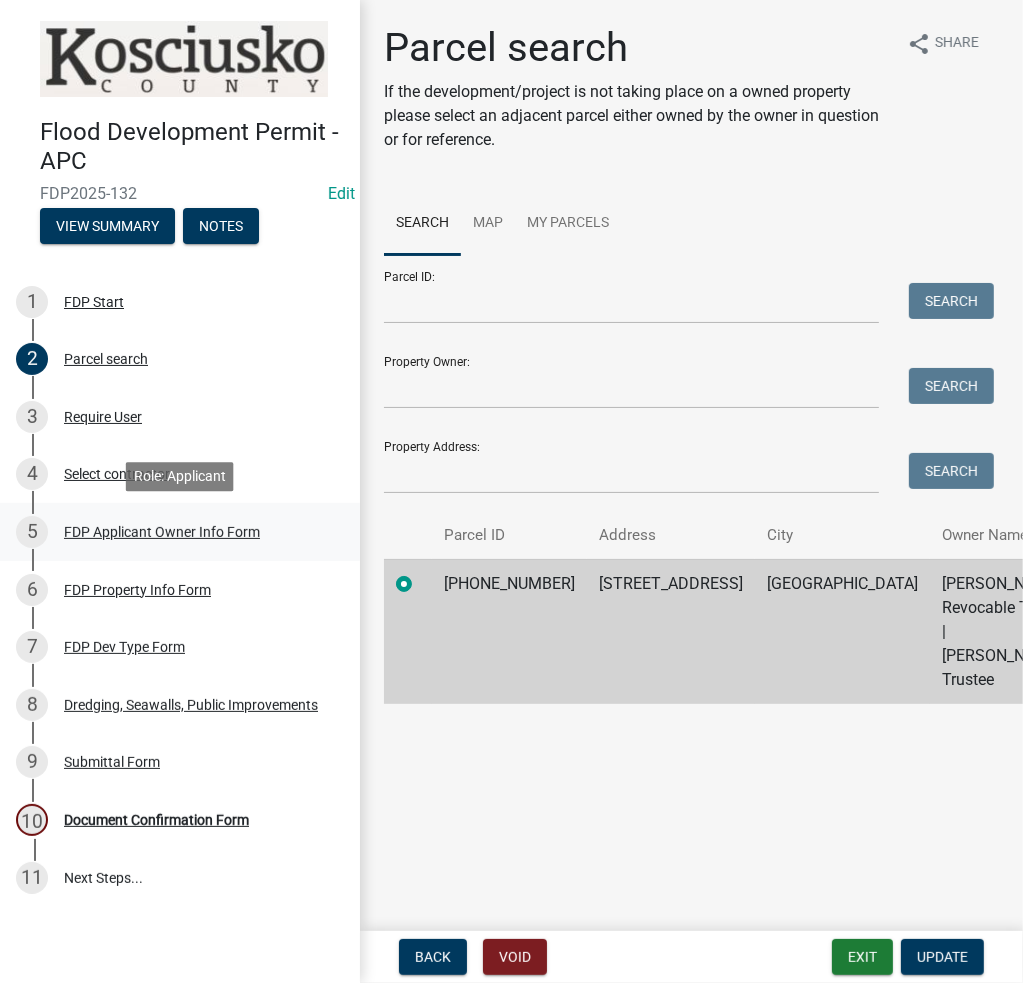 click on "FDP Applicant Owner Info Form" at bounding box center (162, 532) 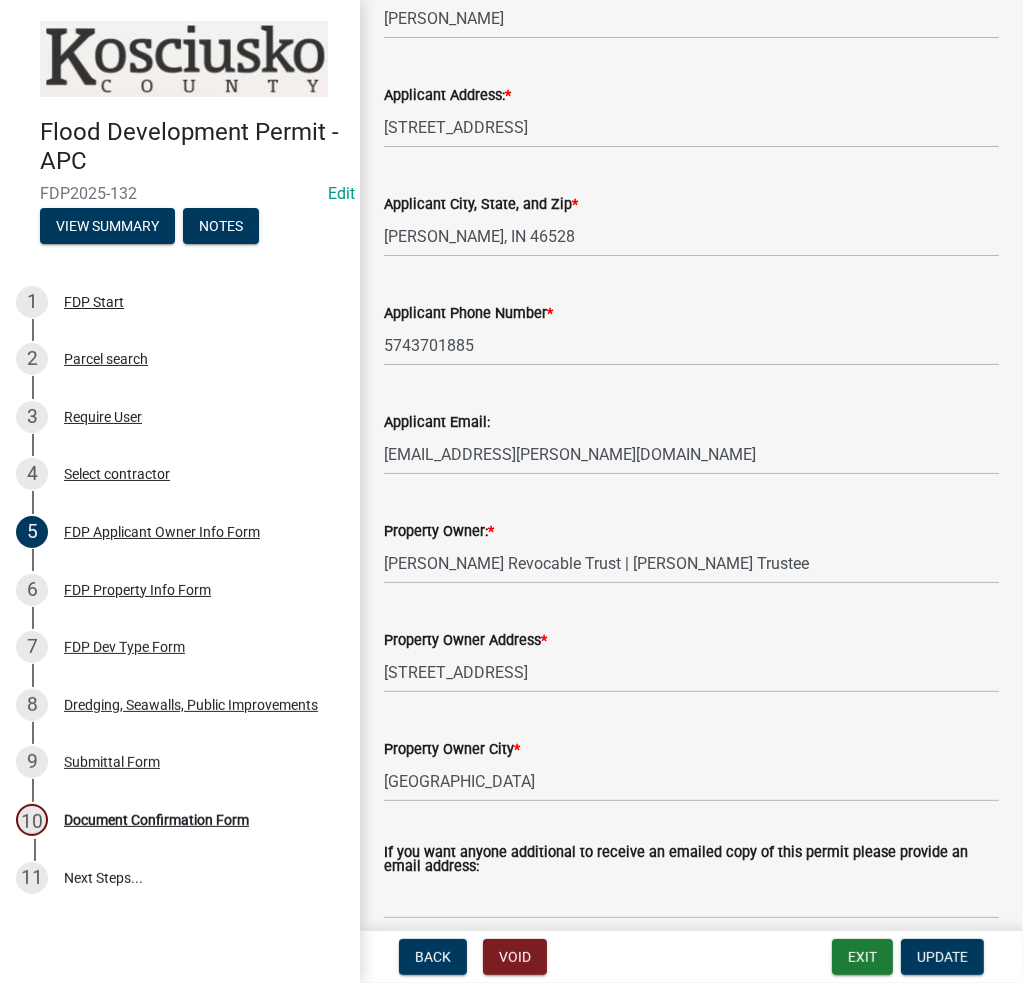 scroll, scrollTop: 600, scrollLeft: 0, axis: vertical 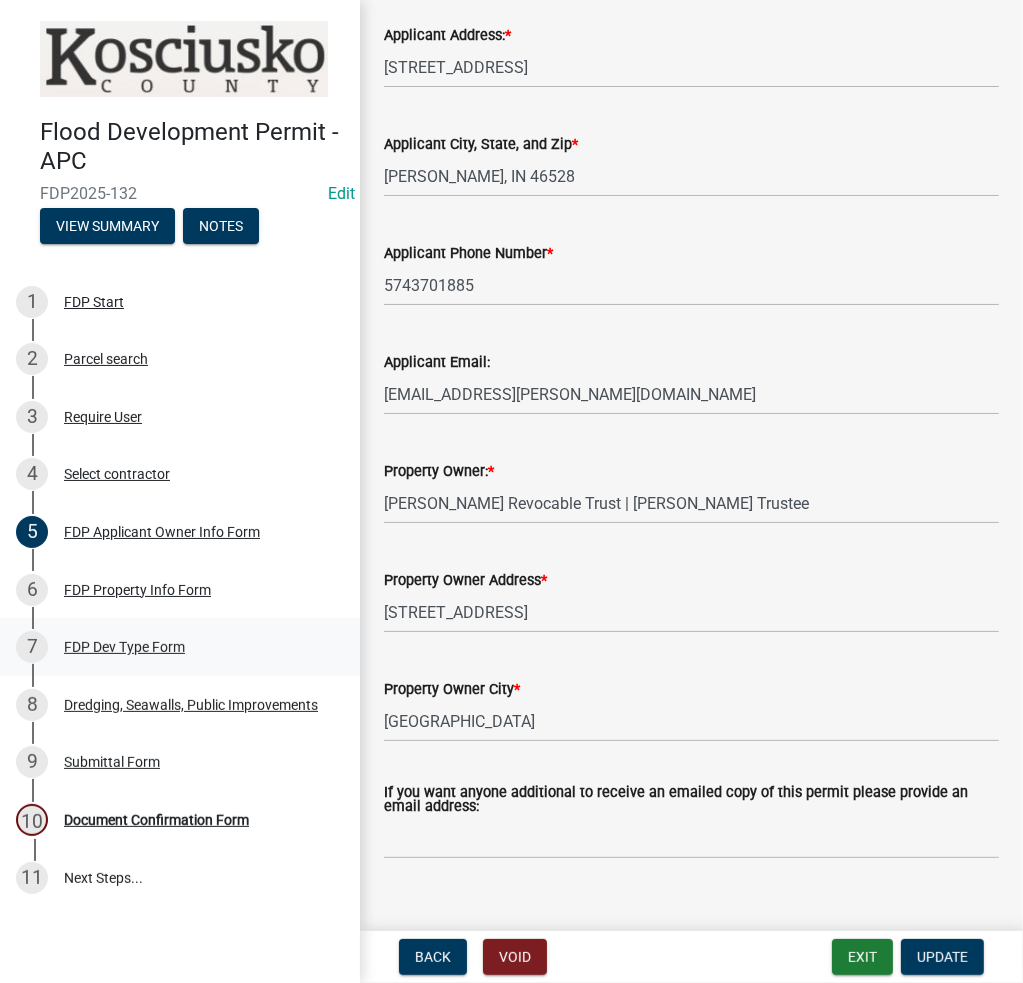click on "7     FDP Dev Type Form" at bounding box center [172, 647] 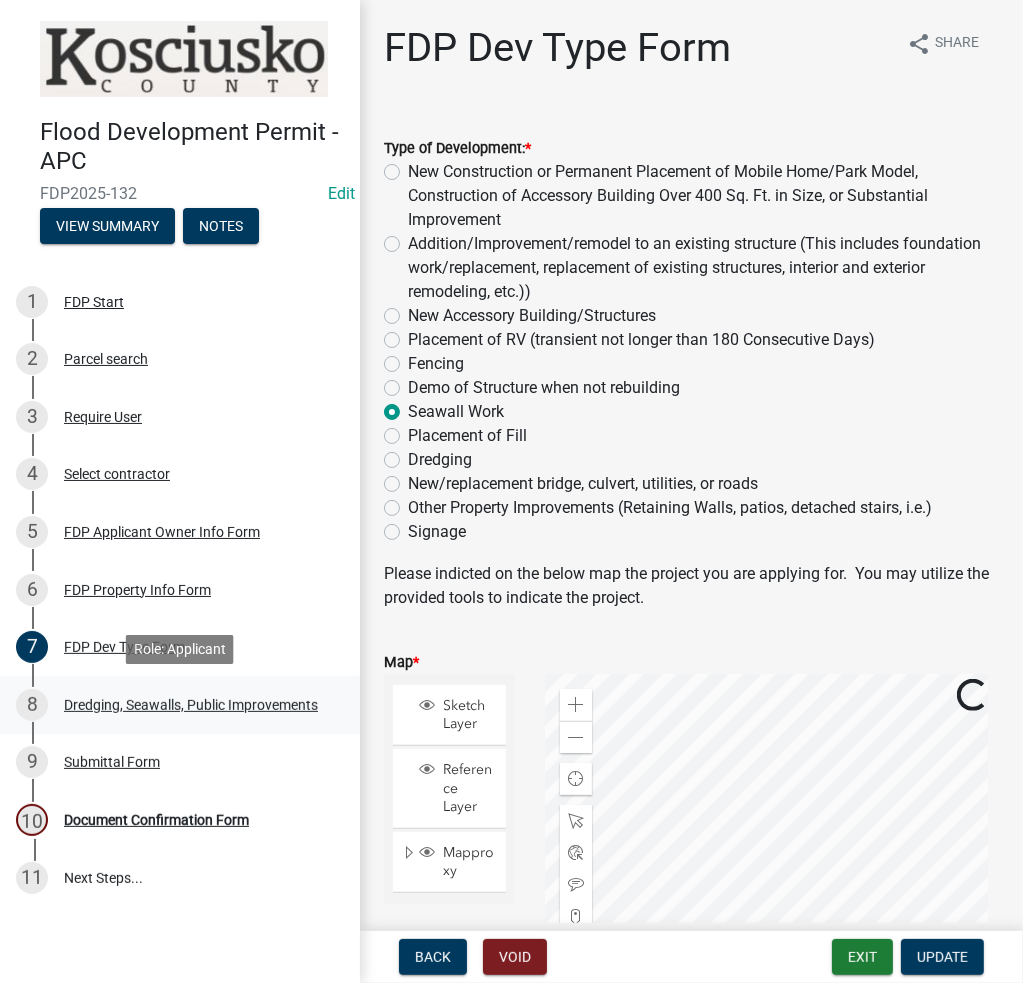 click on "Dredging, Seawalls, Public Improvements" at bounding box center (191, 705) 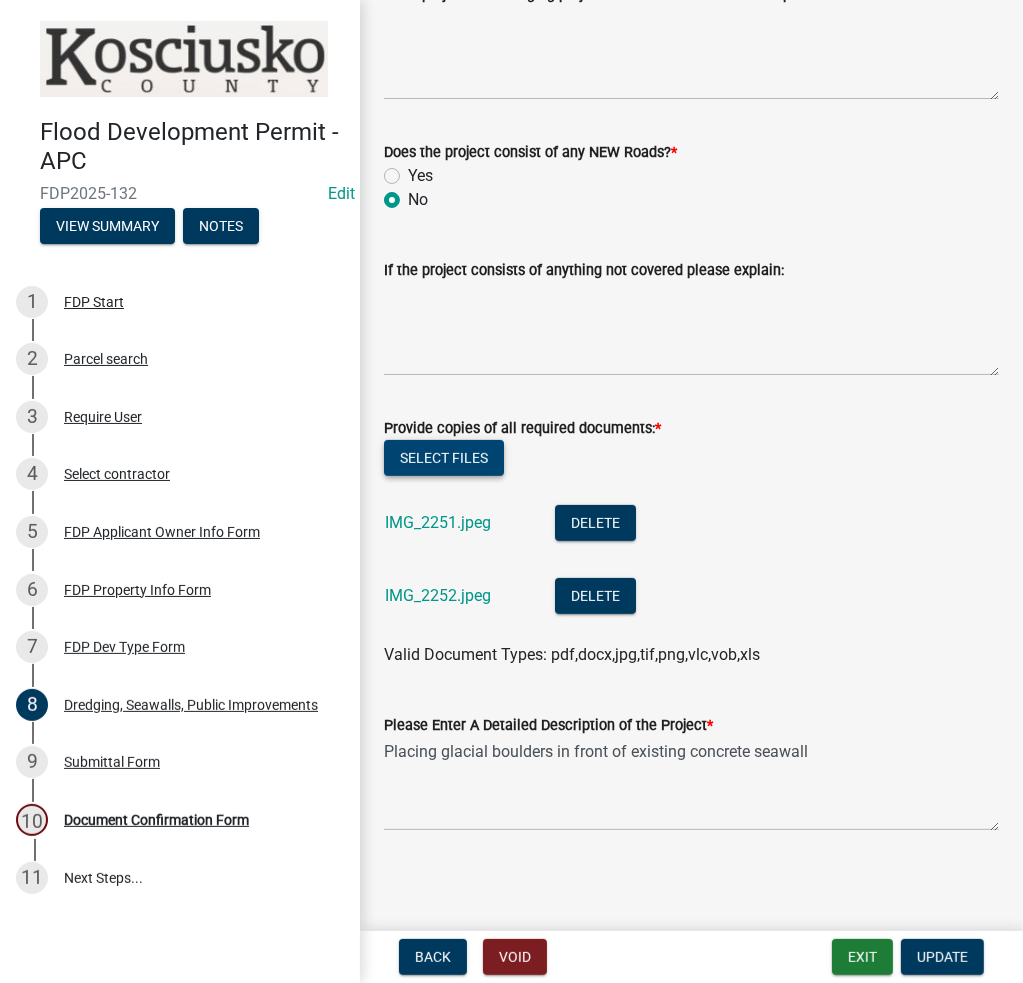scroll, scrollTop: 321, scrollLeft: 0, axis: vertical 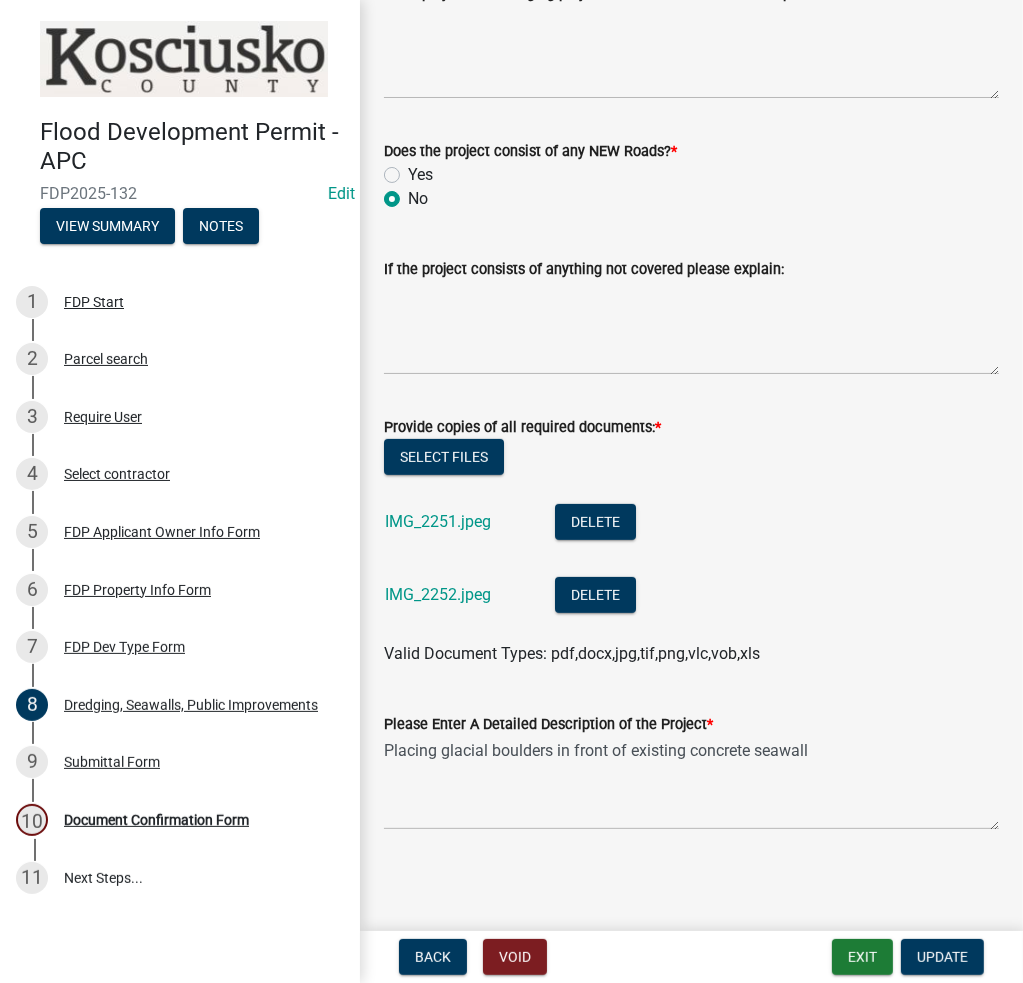 click on "IMG_2251.jpeg  Delete" 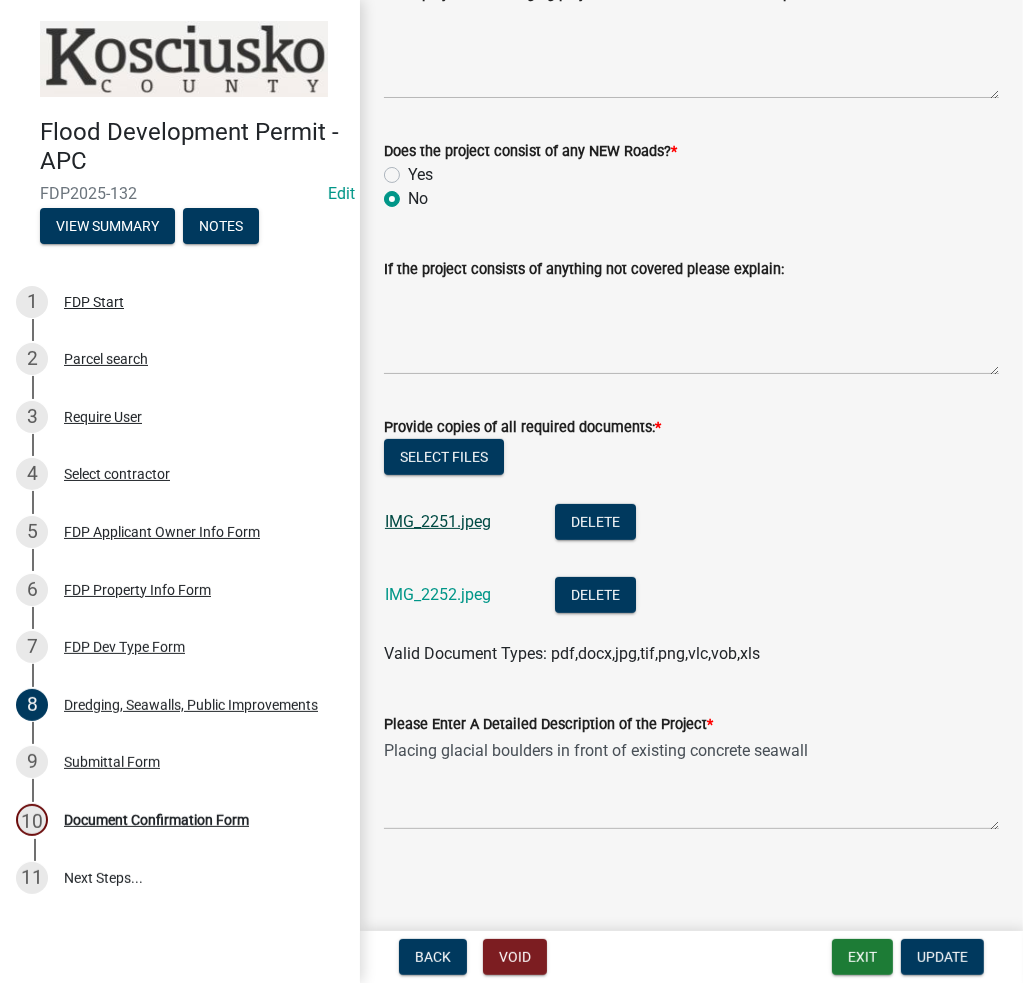 click on "IMG_2251.jpeg" 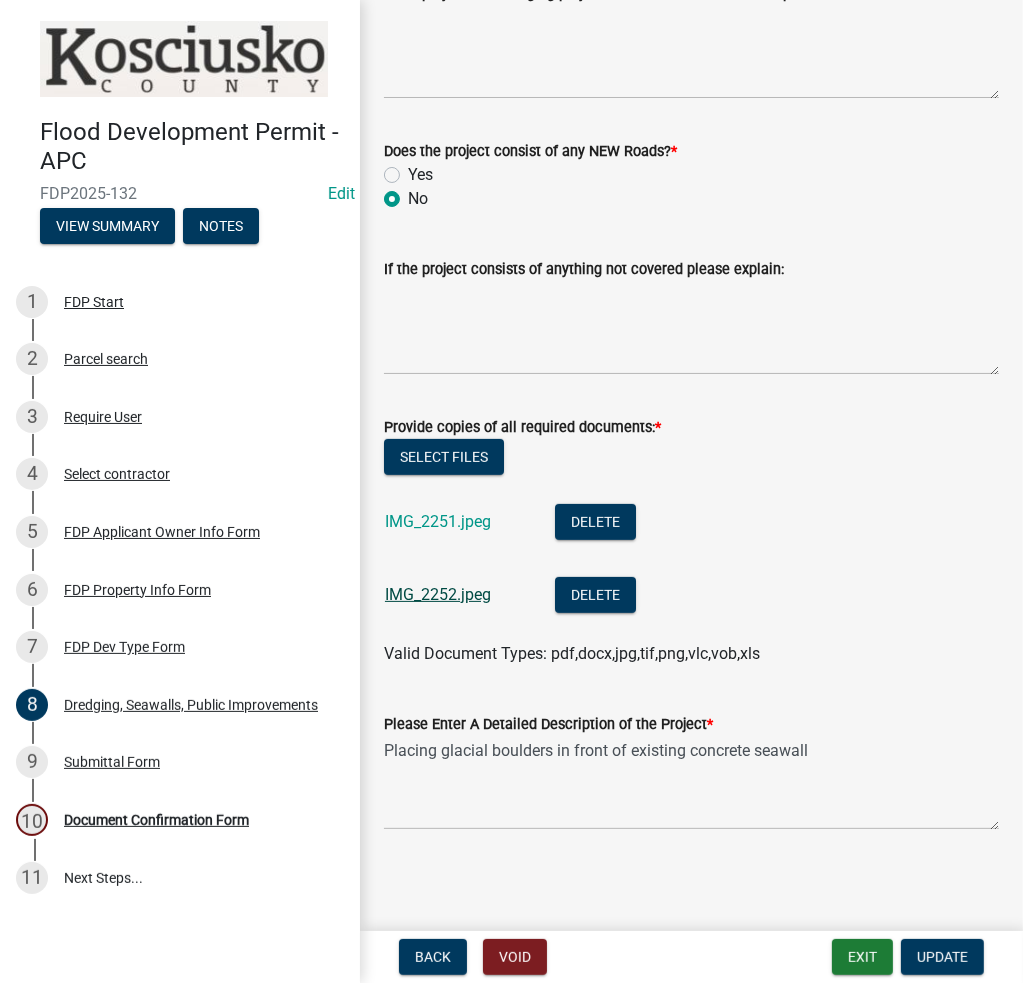 click on "IMG_2252.jpeg" 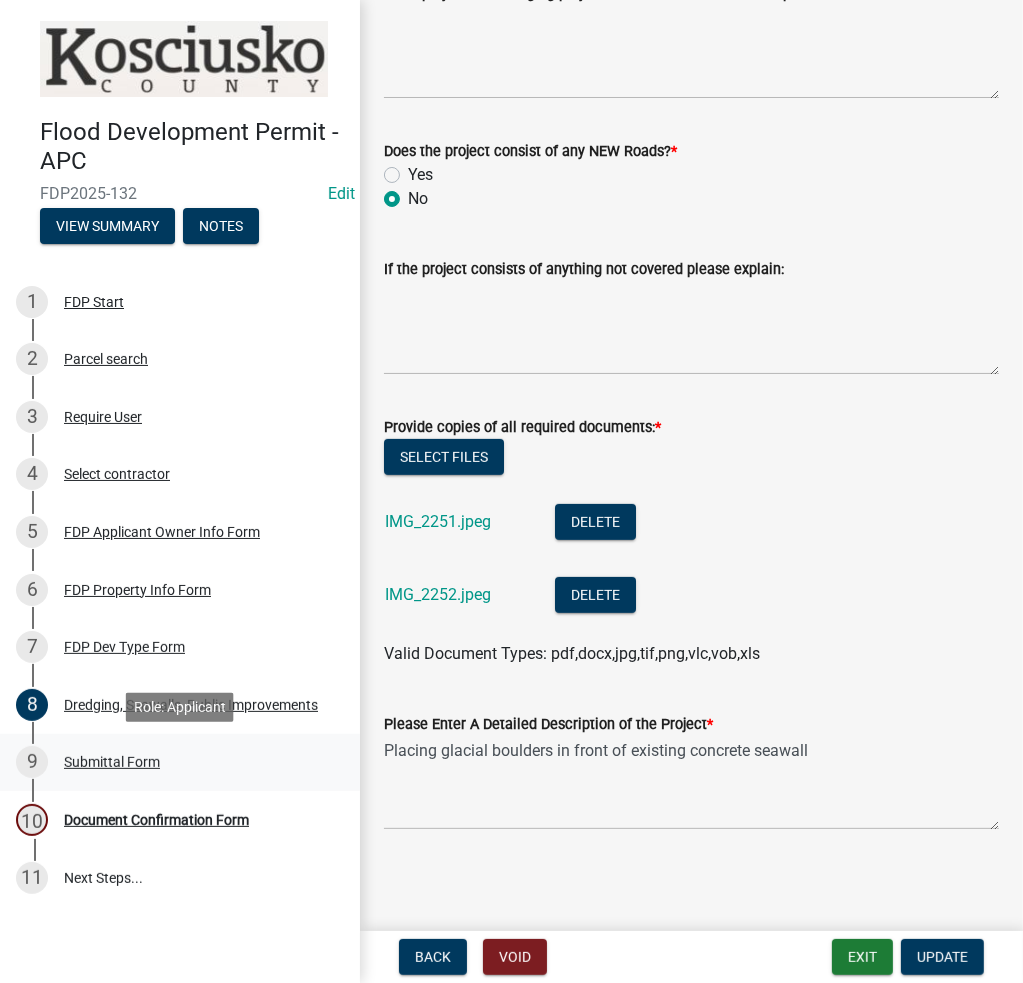 click on "9     Submittal Form" at bounding box center (180, 763) 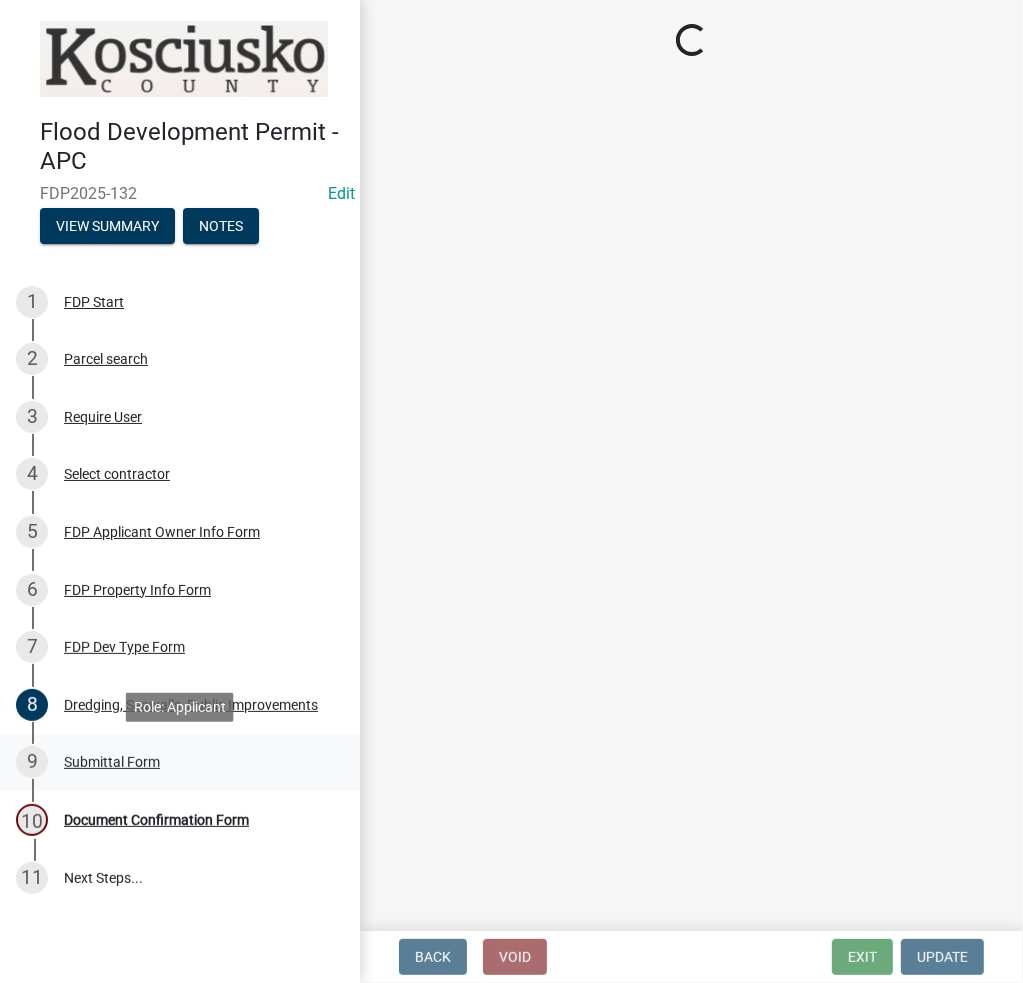 scroll, scrollTop: 0, scrollLeft: 0, axis: both 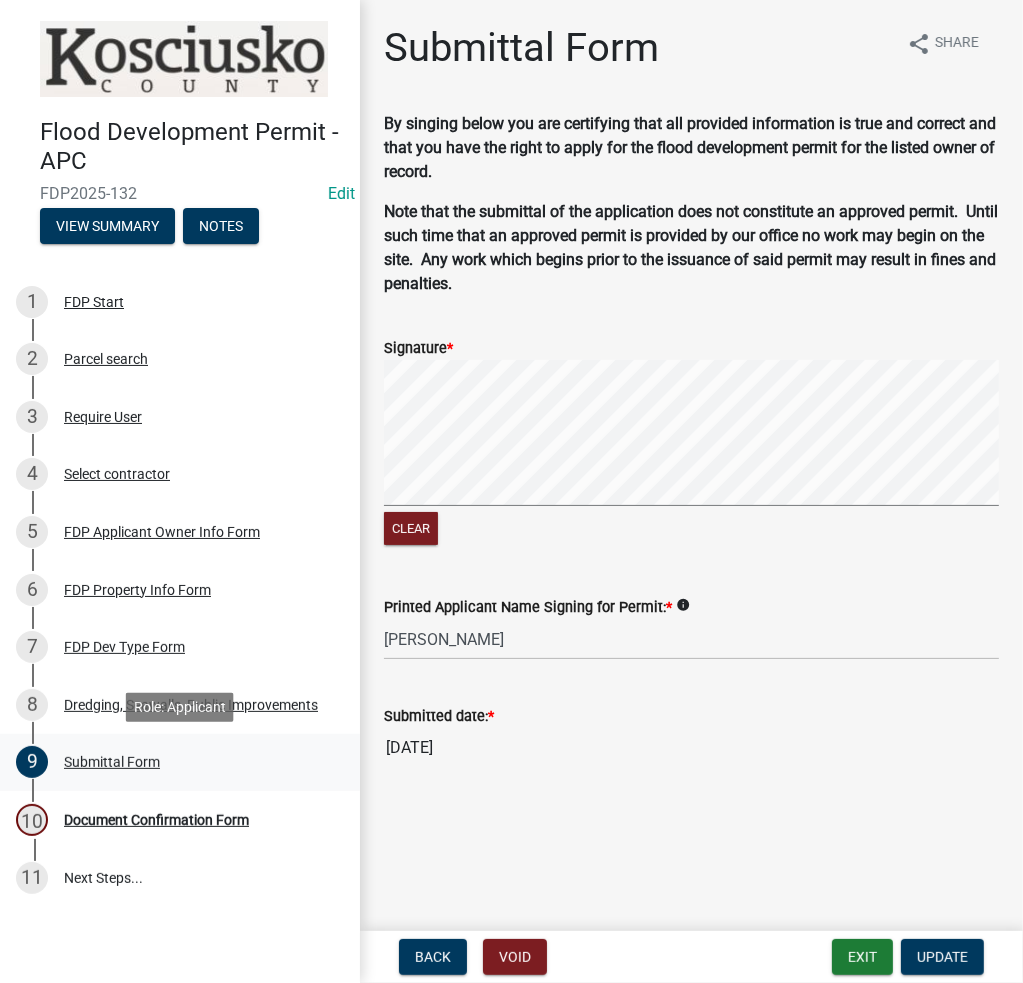 click on "9     Submittal Form" at bounding box center (180, 763) 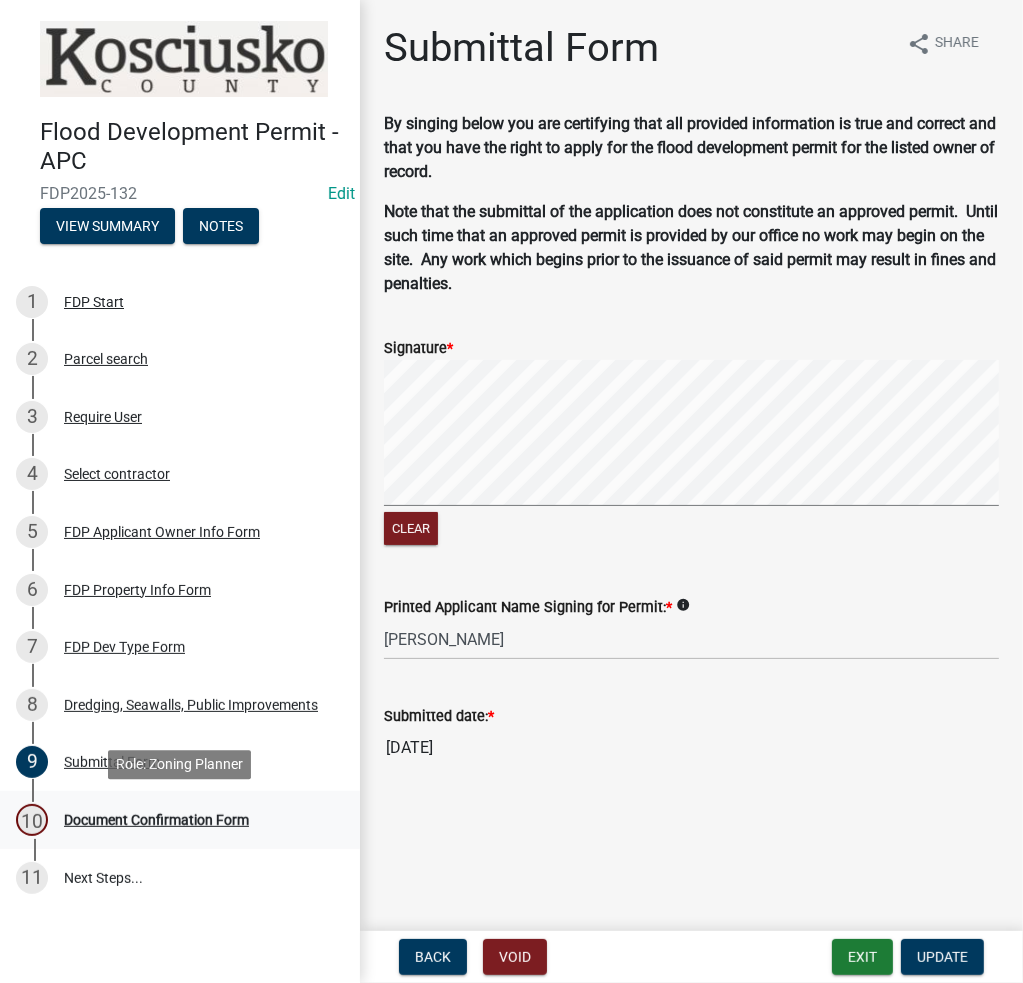 click on "10     Document Confirmation Form" at bounding box center [180, 820] 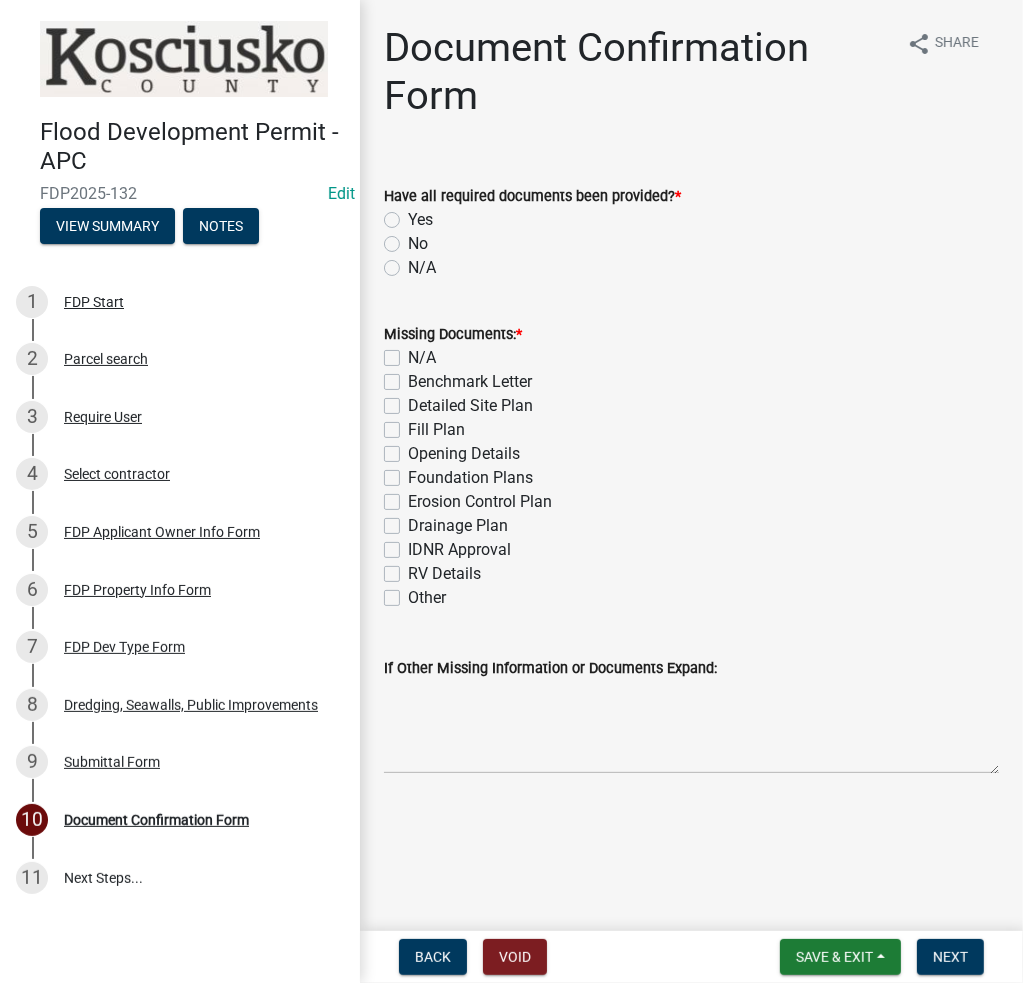 click on "No" 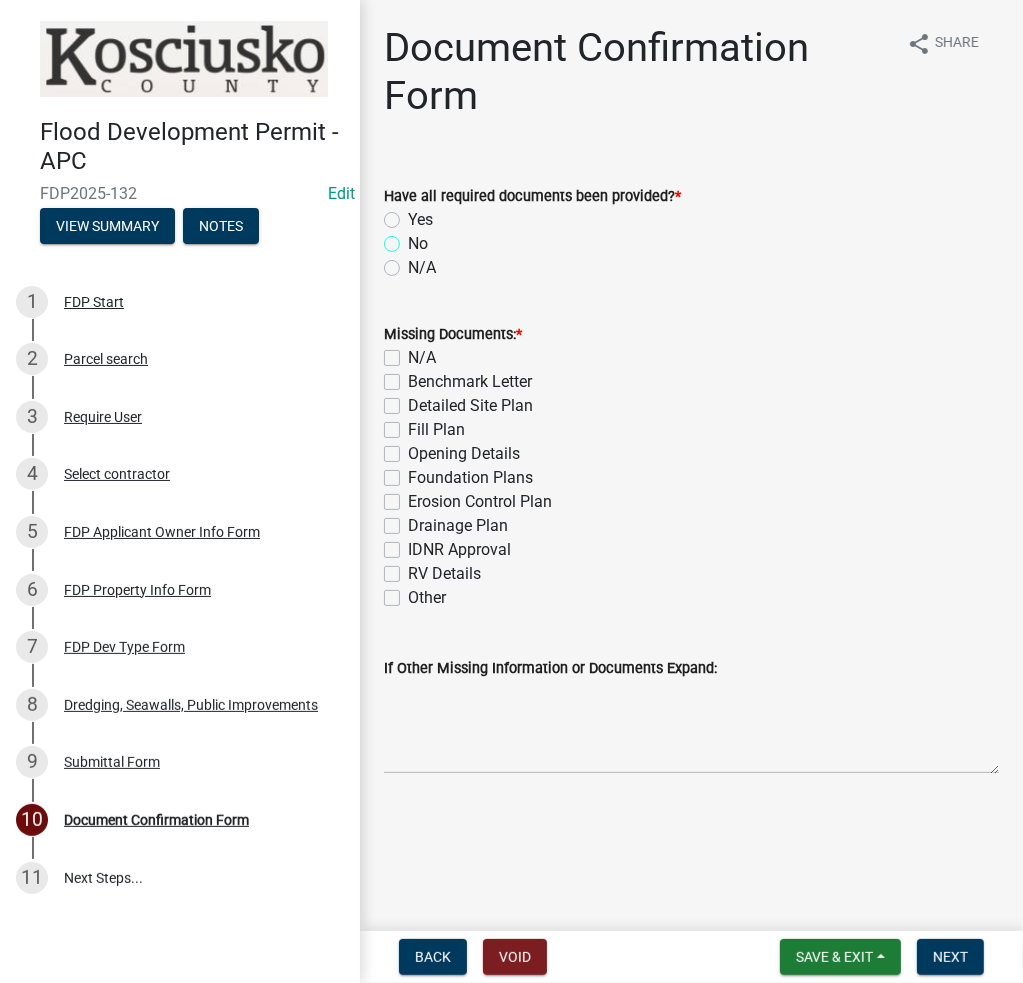click on "No" at bounding box center (414, 238) 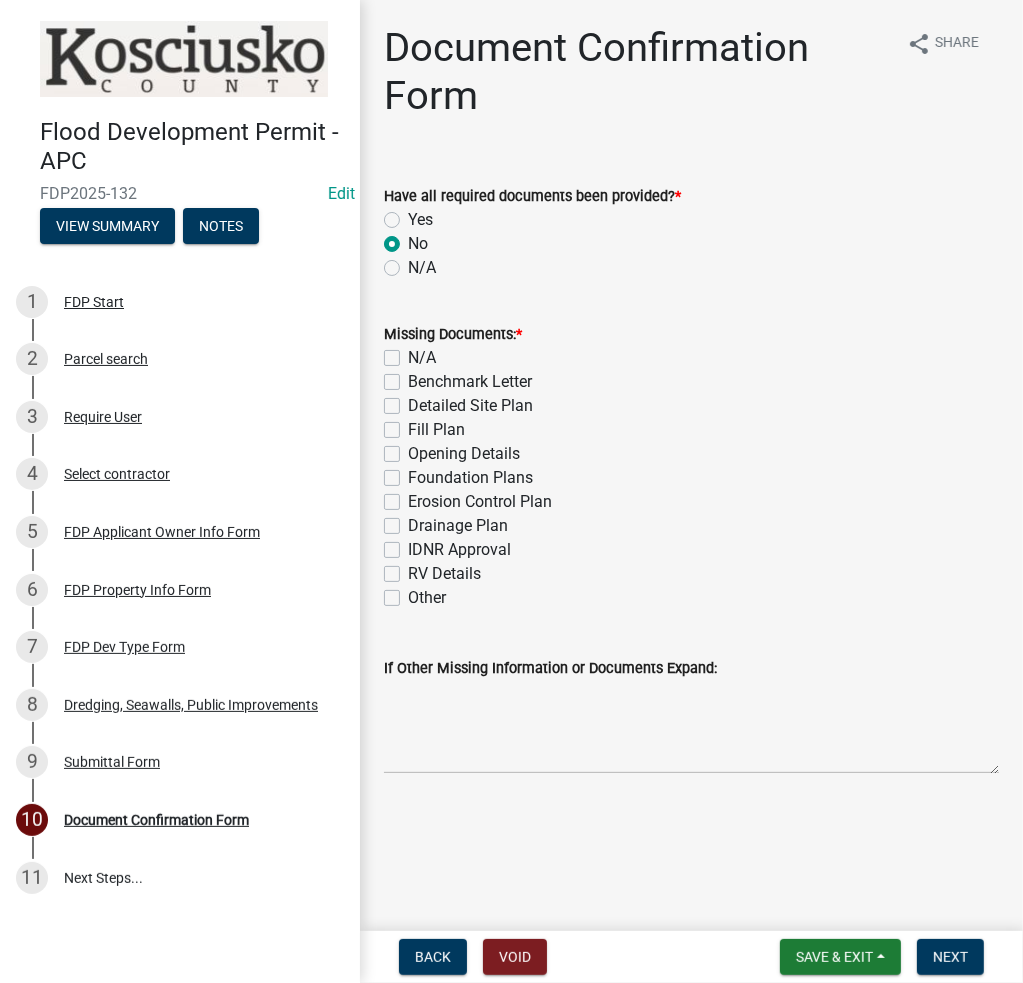 radio on "true" 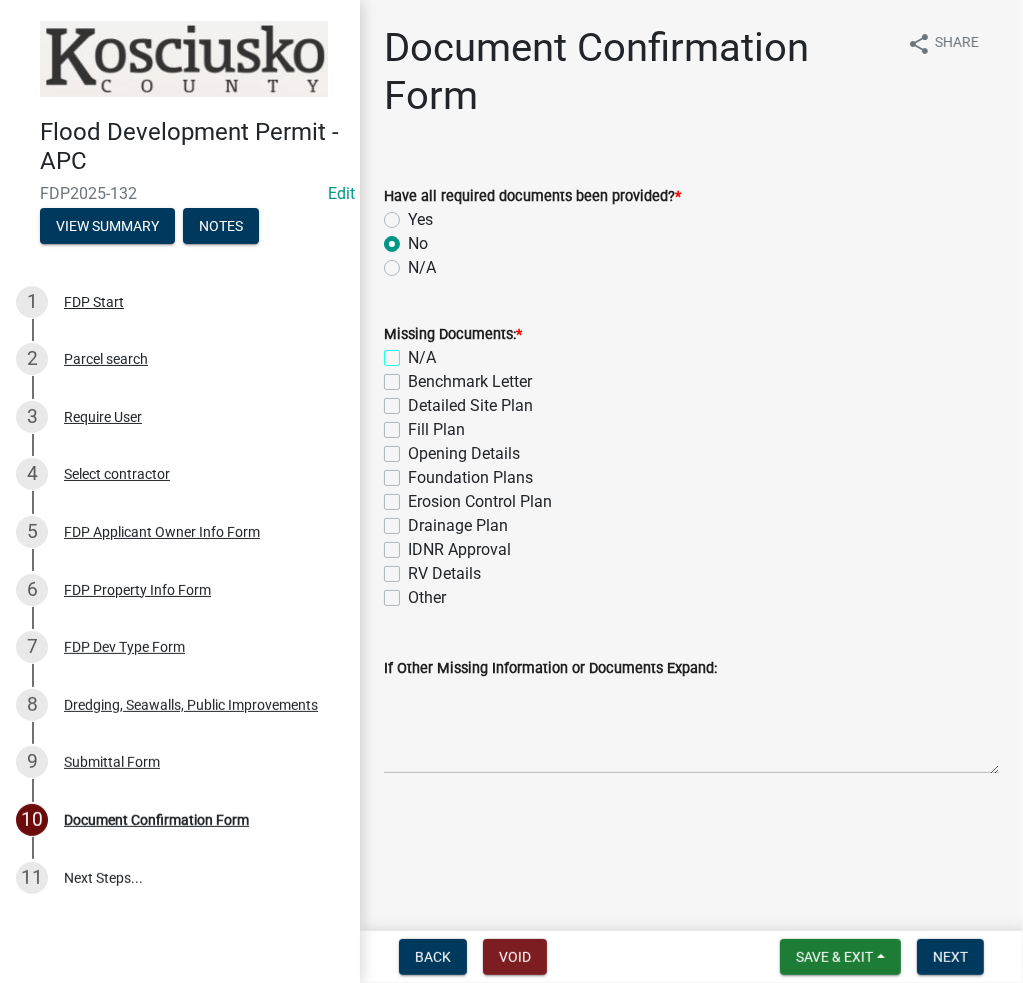 click on "N/A" at bounding box center (414, 352) 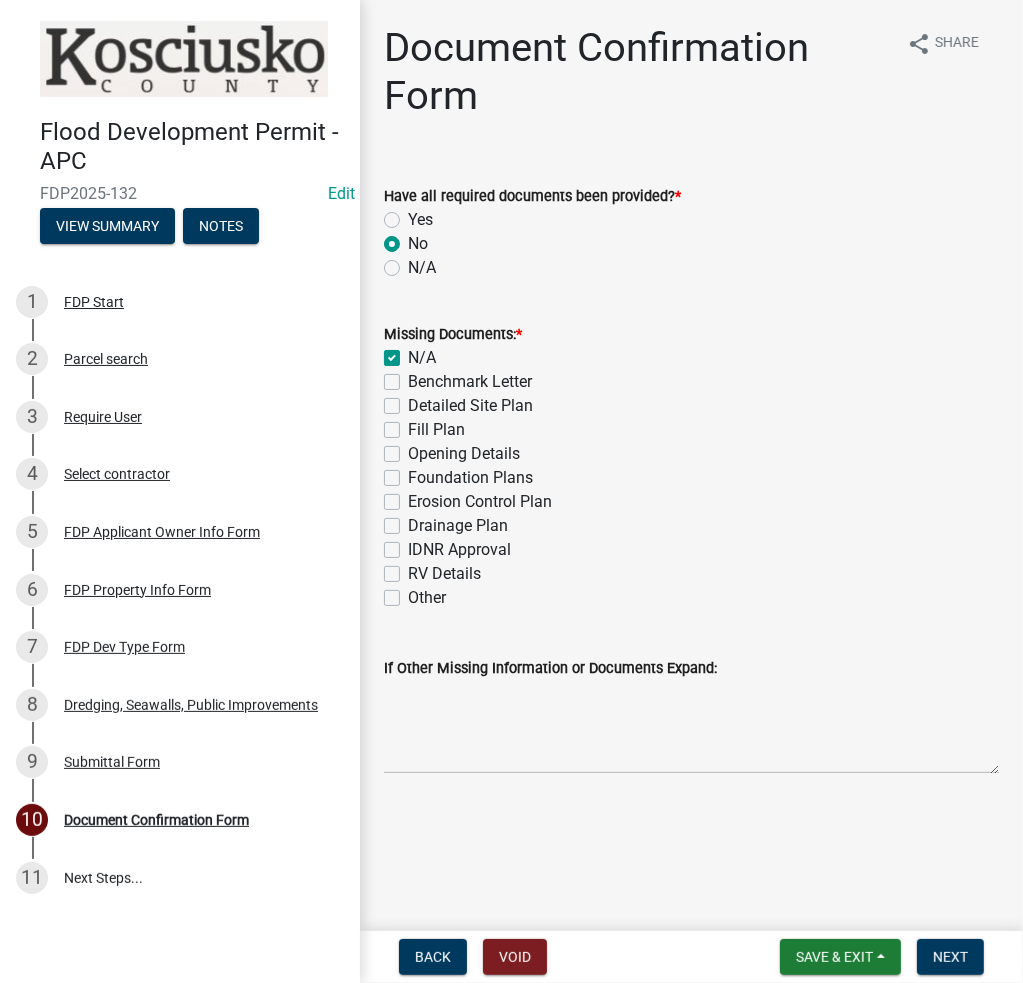 checkbox on "true" 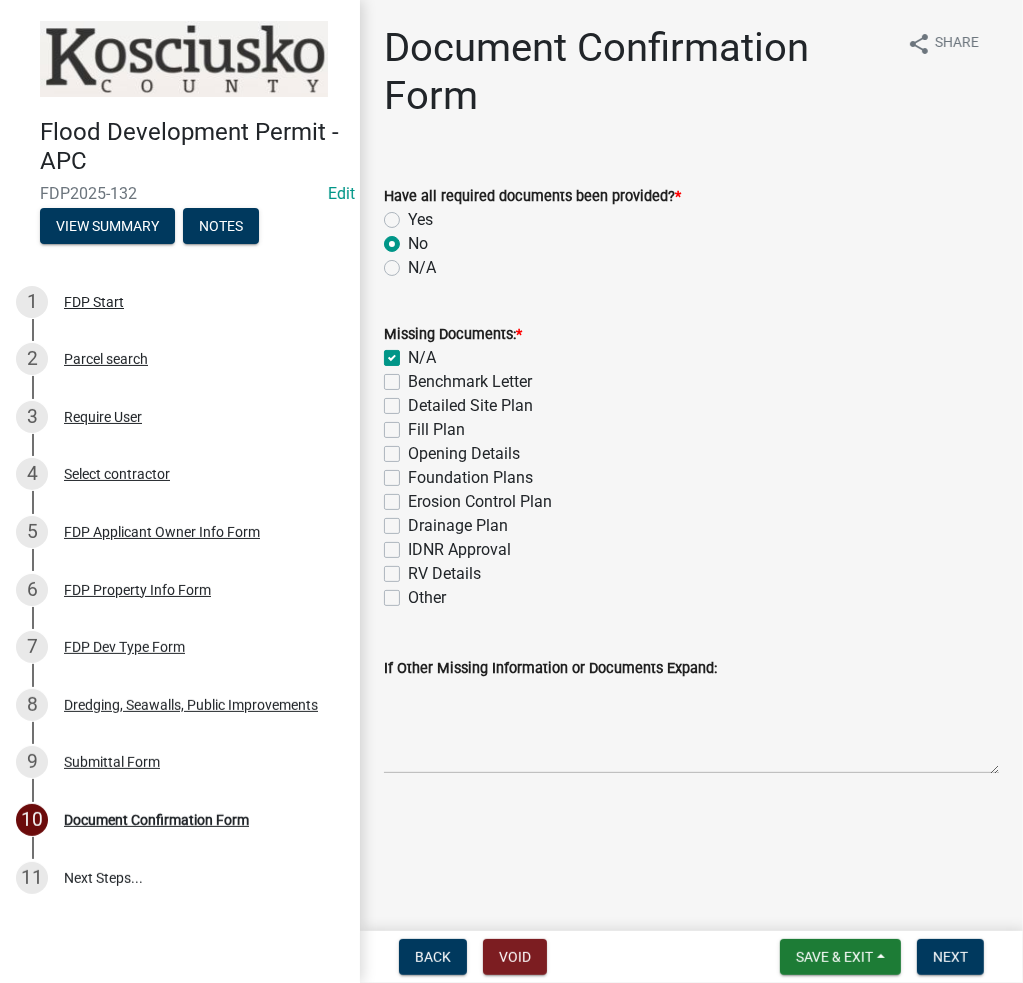 click on "N/A" 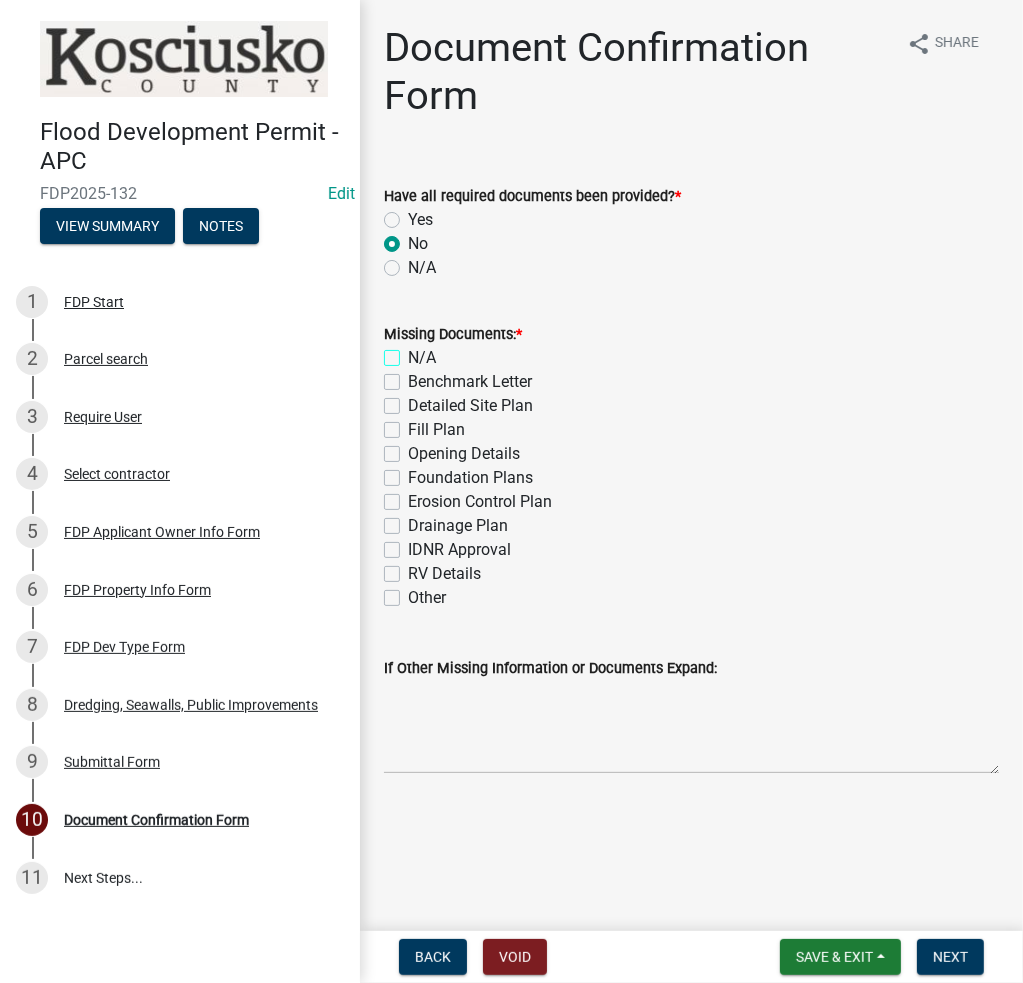 checkbox on "false" 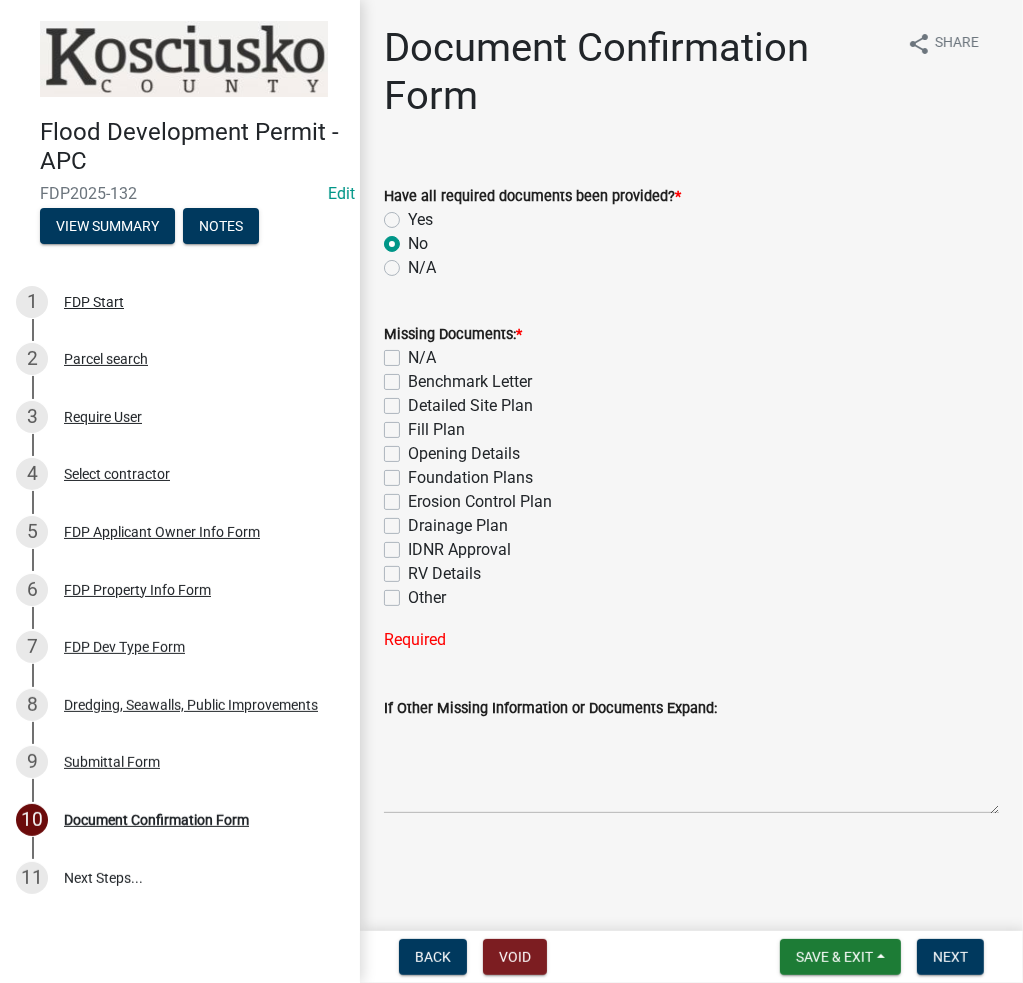click on "Missing Documents:  *  N/A   Benchmark Letter   Detailed Site Plan   Fill Plan   Opening Details   Foundation Plans   Erosion Control Plan   Drainage Plan   IDNR Approval   RV Details   Other  Required" 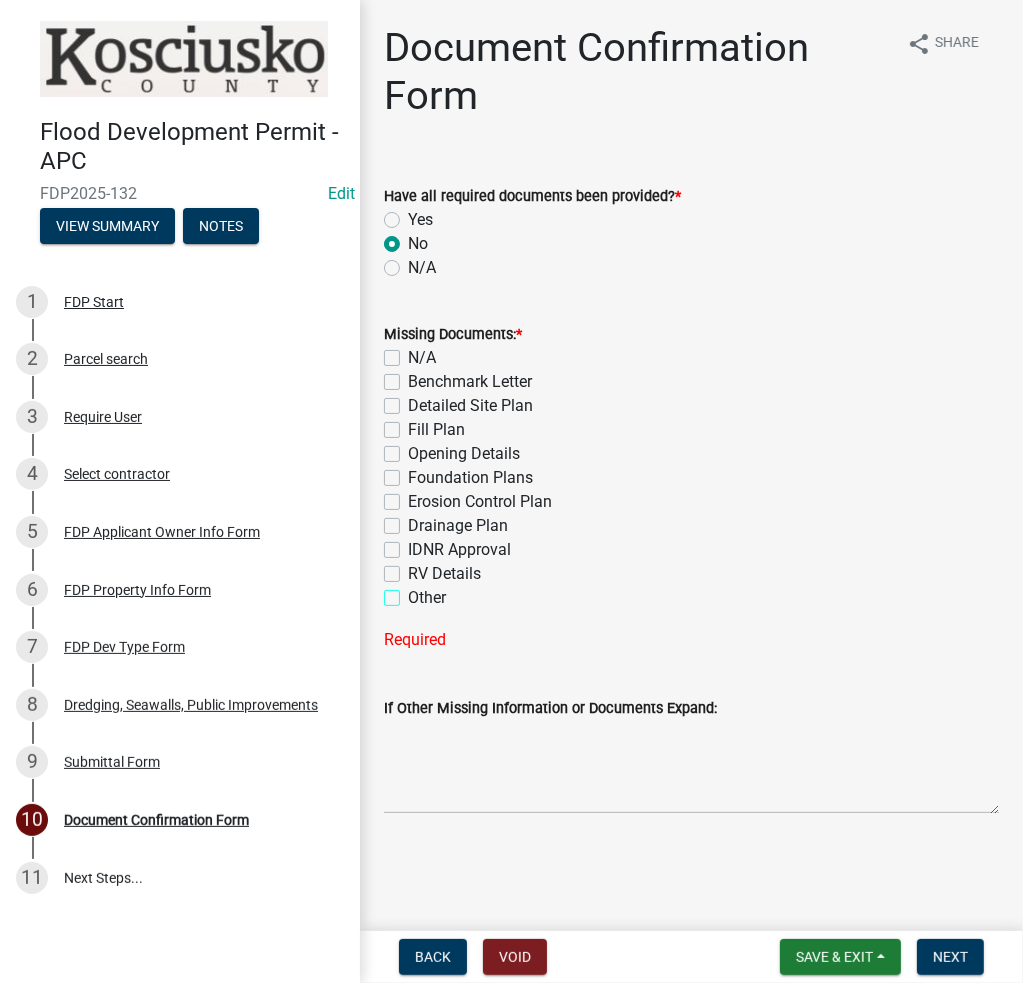 click on "Other" at bounding box center (414, 592) 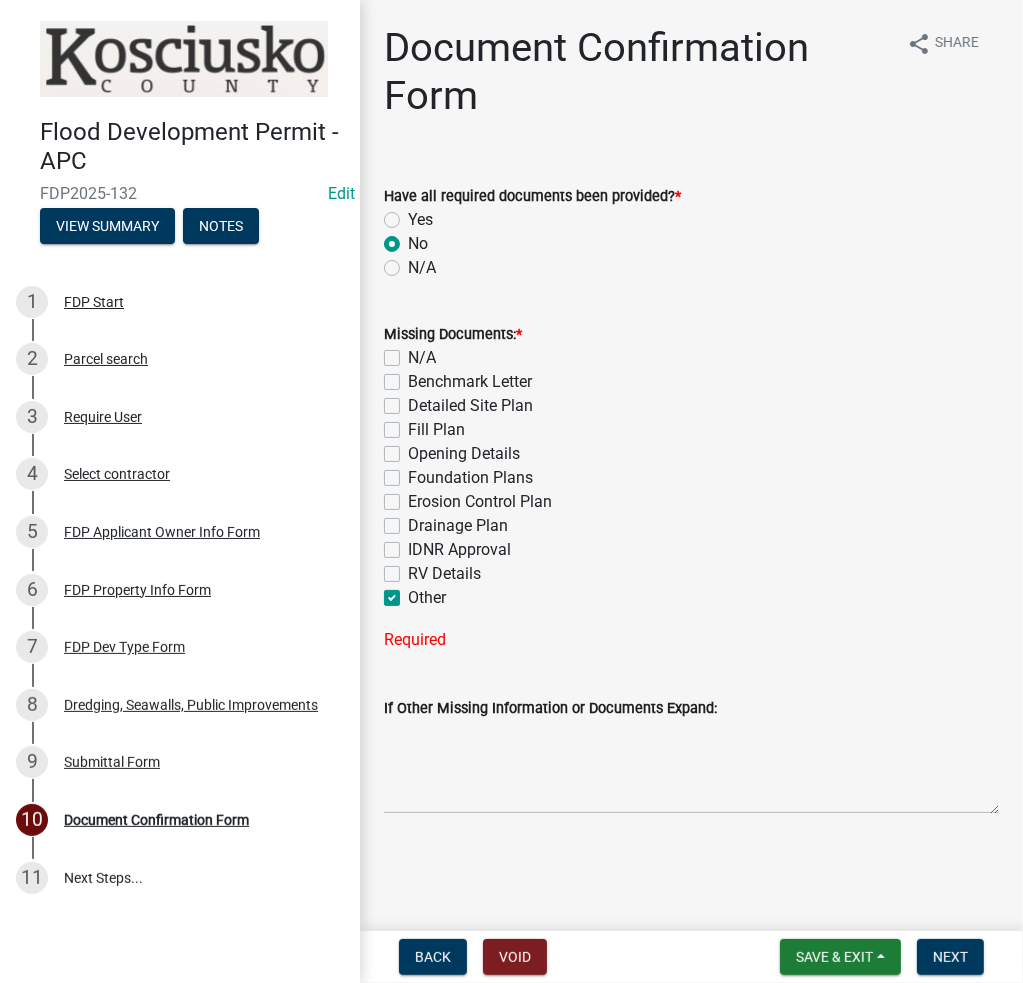 checkbox on "false" 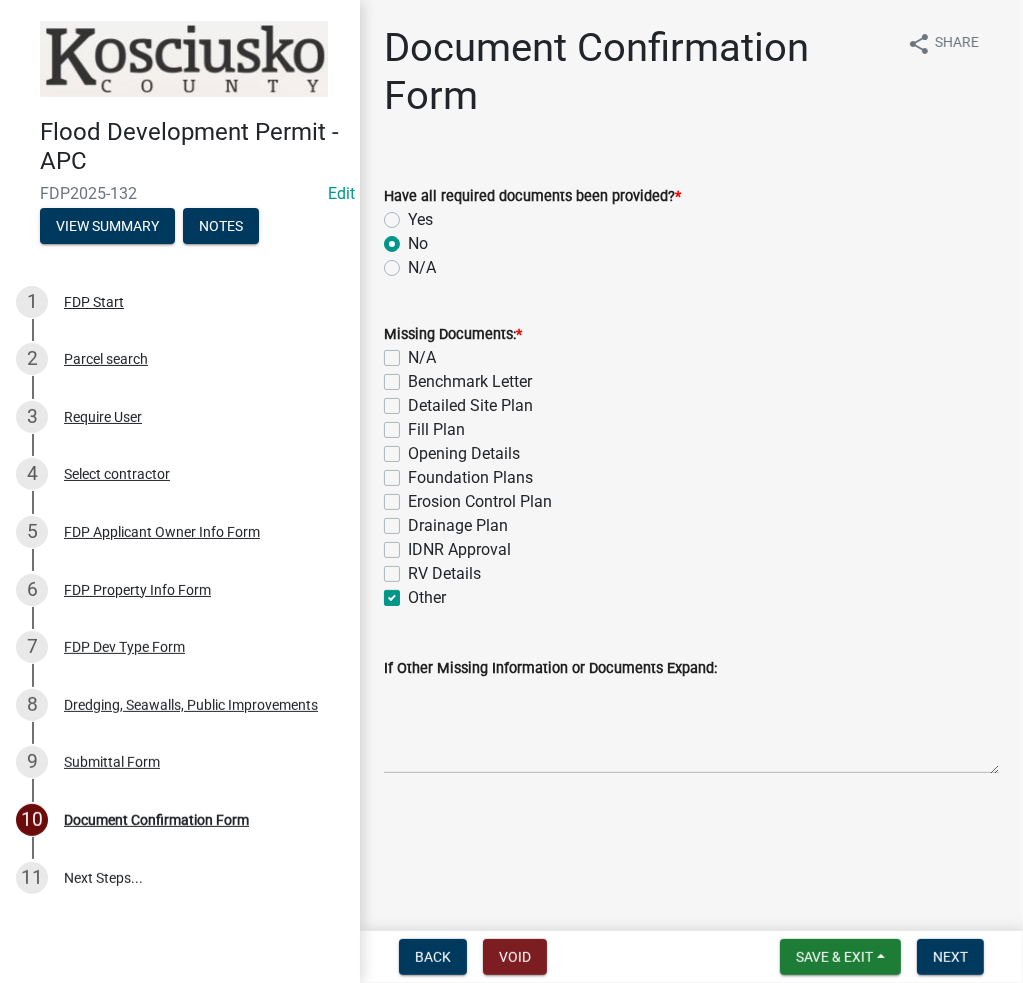 click on "IDNR Approval" 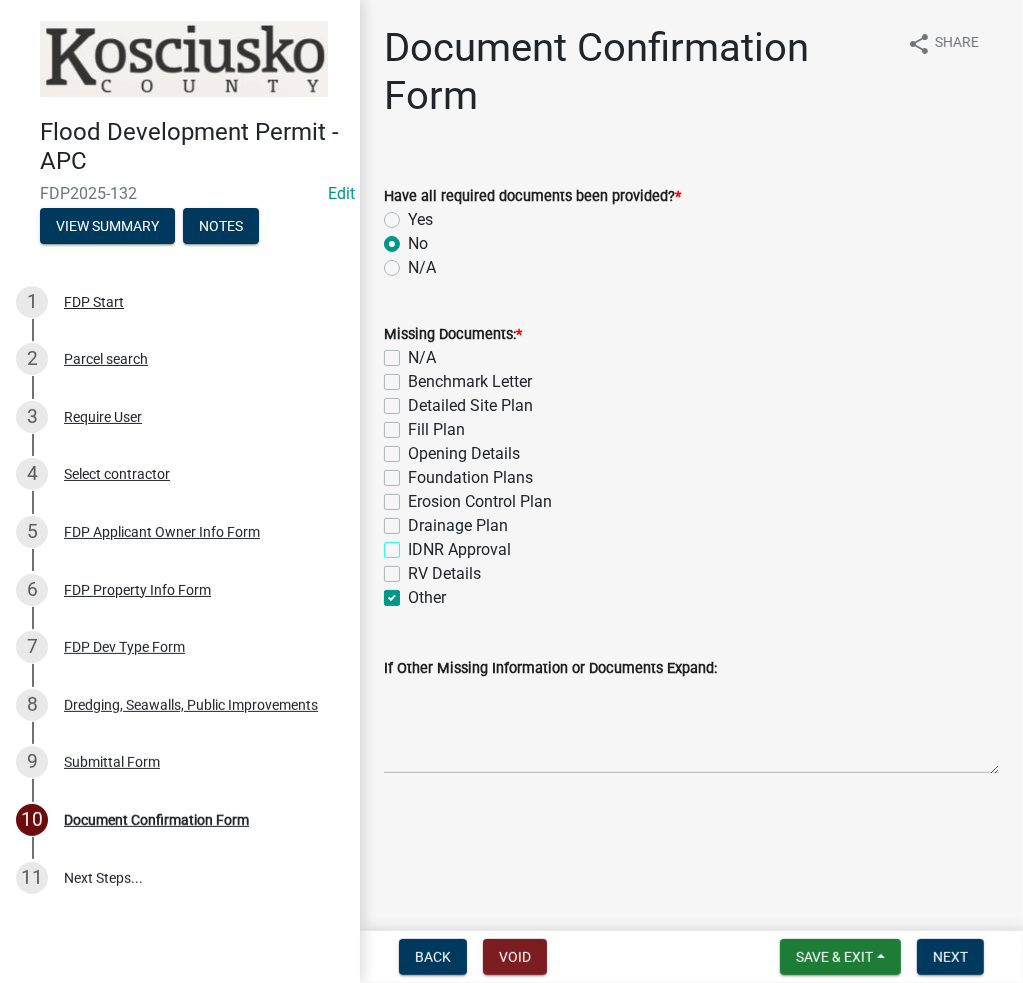 checkbox on "true" 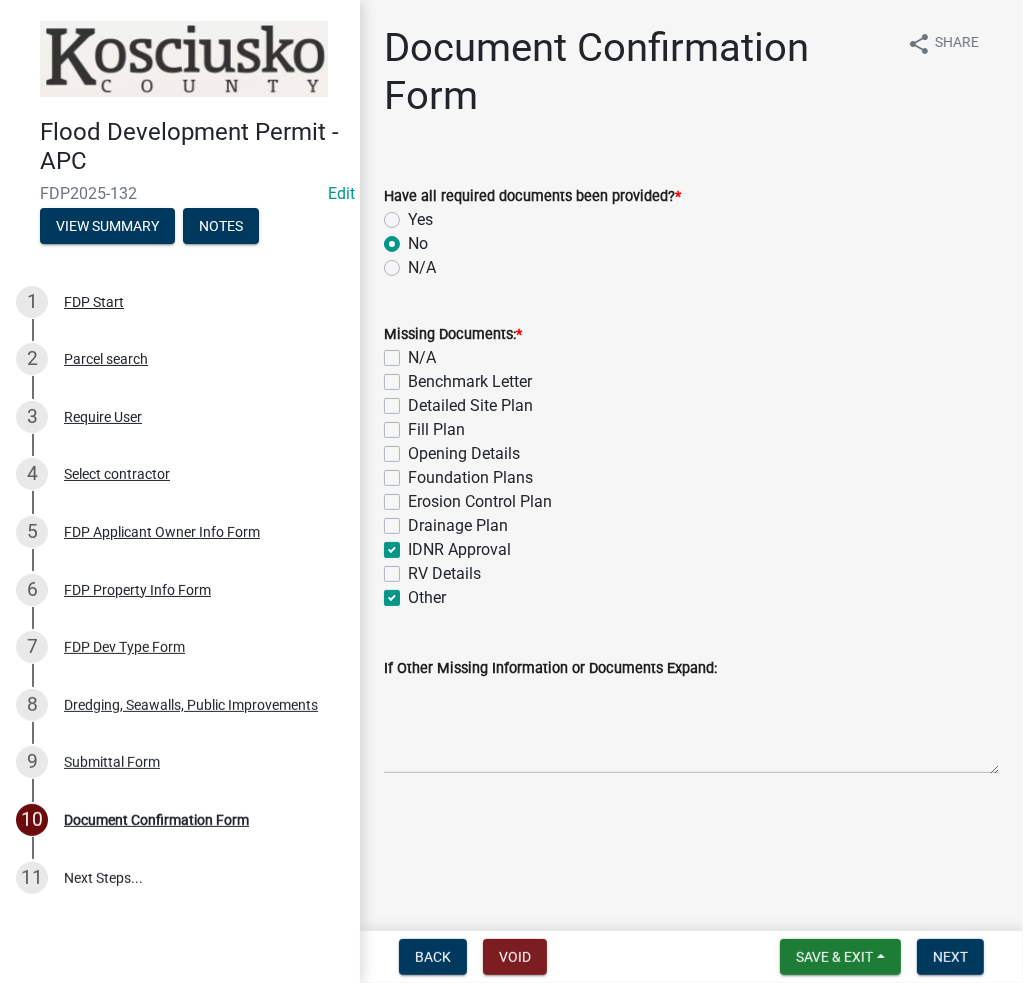 checkbox on "false" 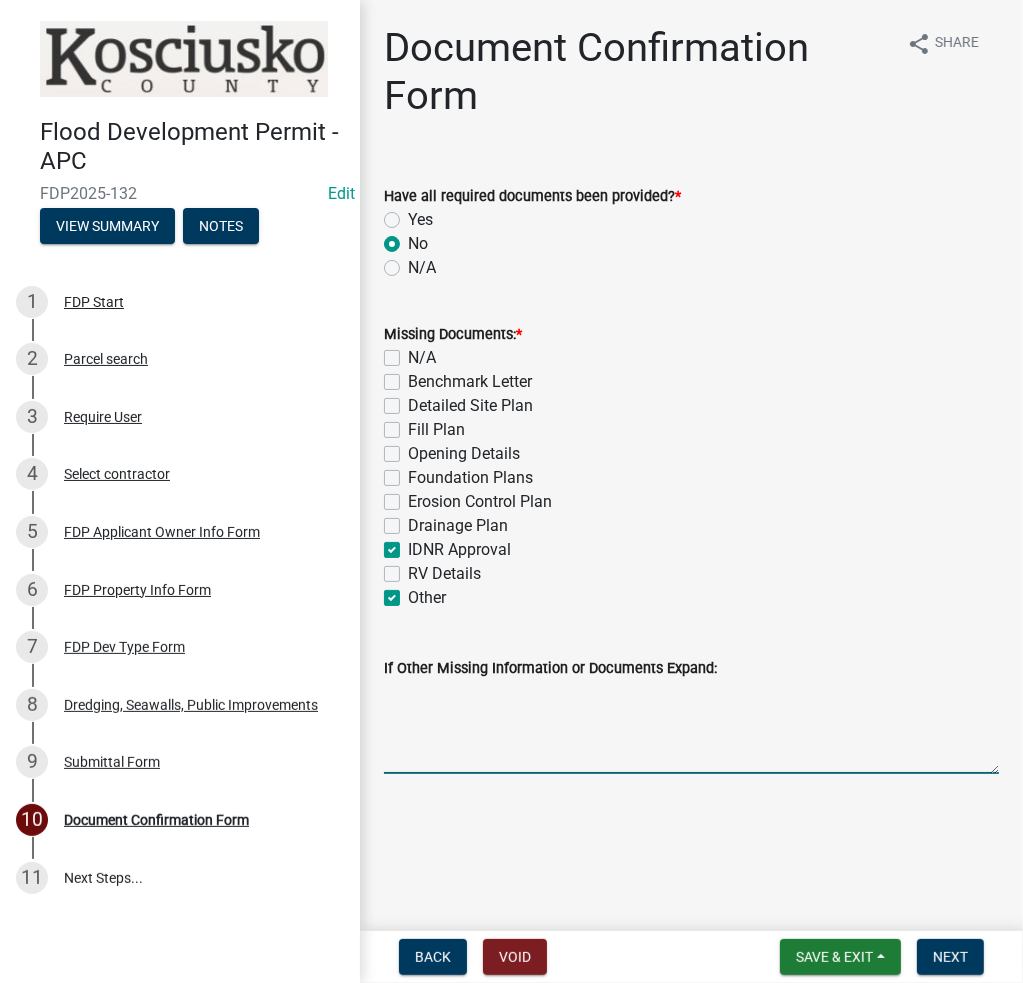 click on "If Other Missing Information or Documents Expand:" at bounding box center [691, 727] 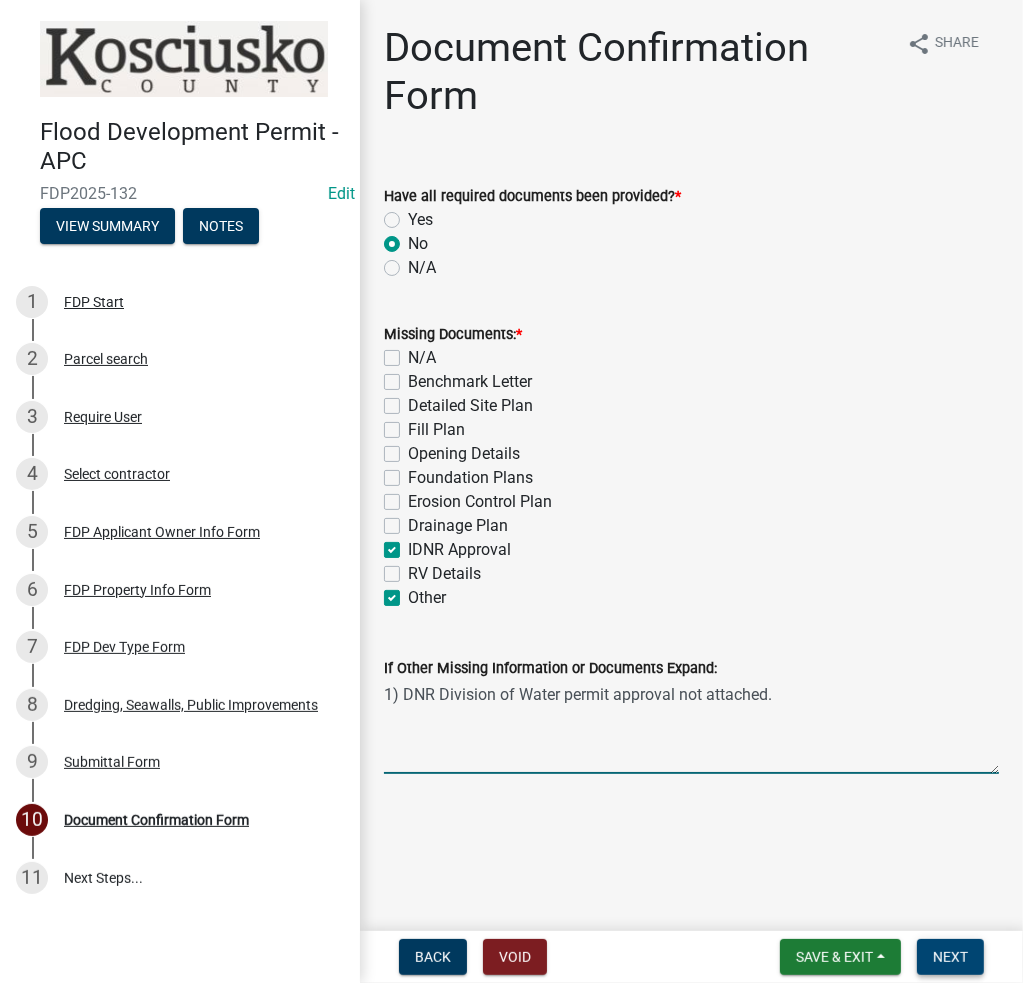 type on "1) DNR Division of Water permit approval not attached." 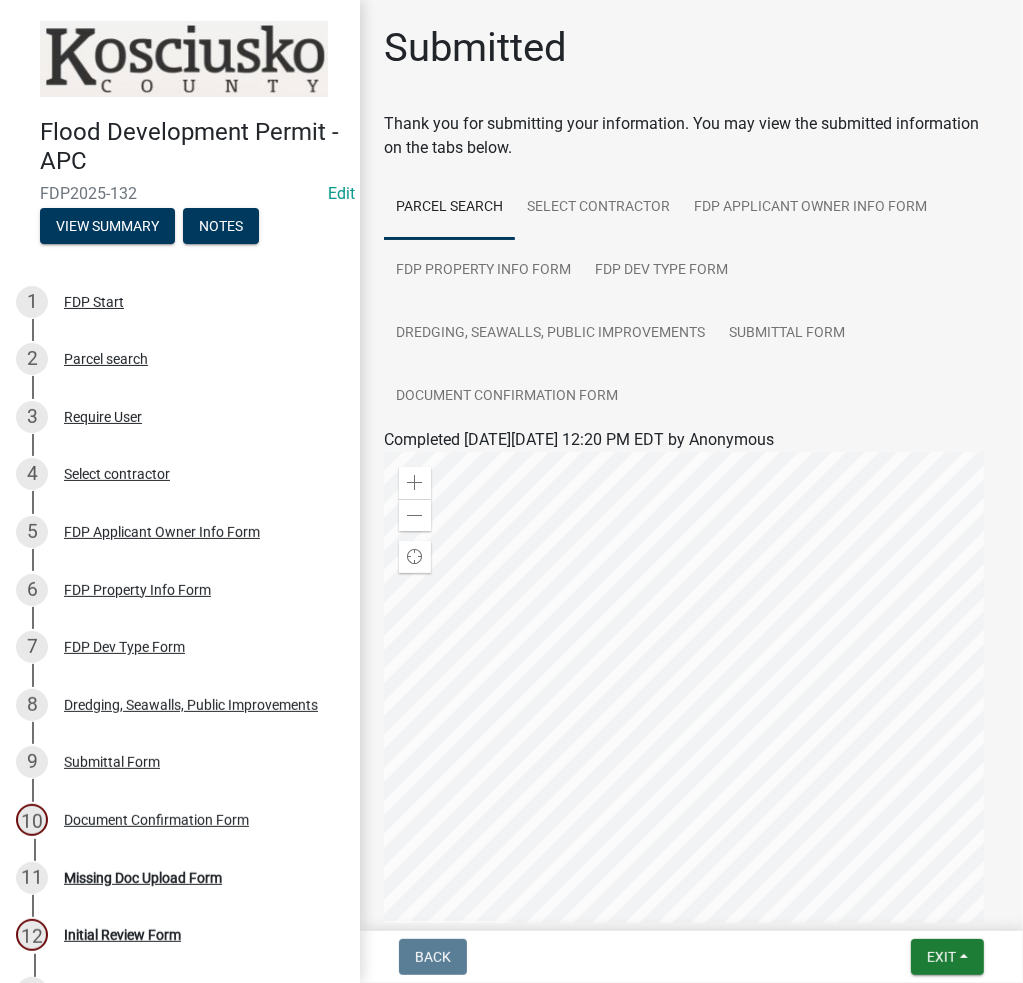 click on "Parcel search Select contractor FDP Applicant Owner Info Form FDP Property Info Form FDP Dev Type Form Dredging, Seawalls, Public Improvements Submittal Form Document Confirmation Form" at bounding box center [691, 302] 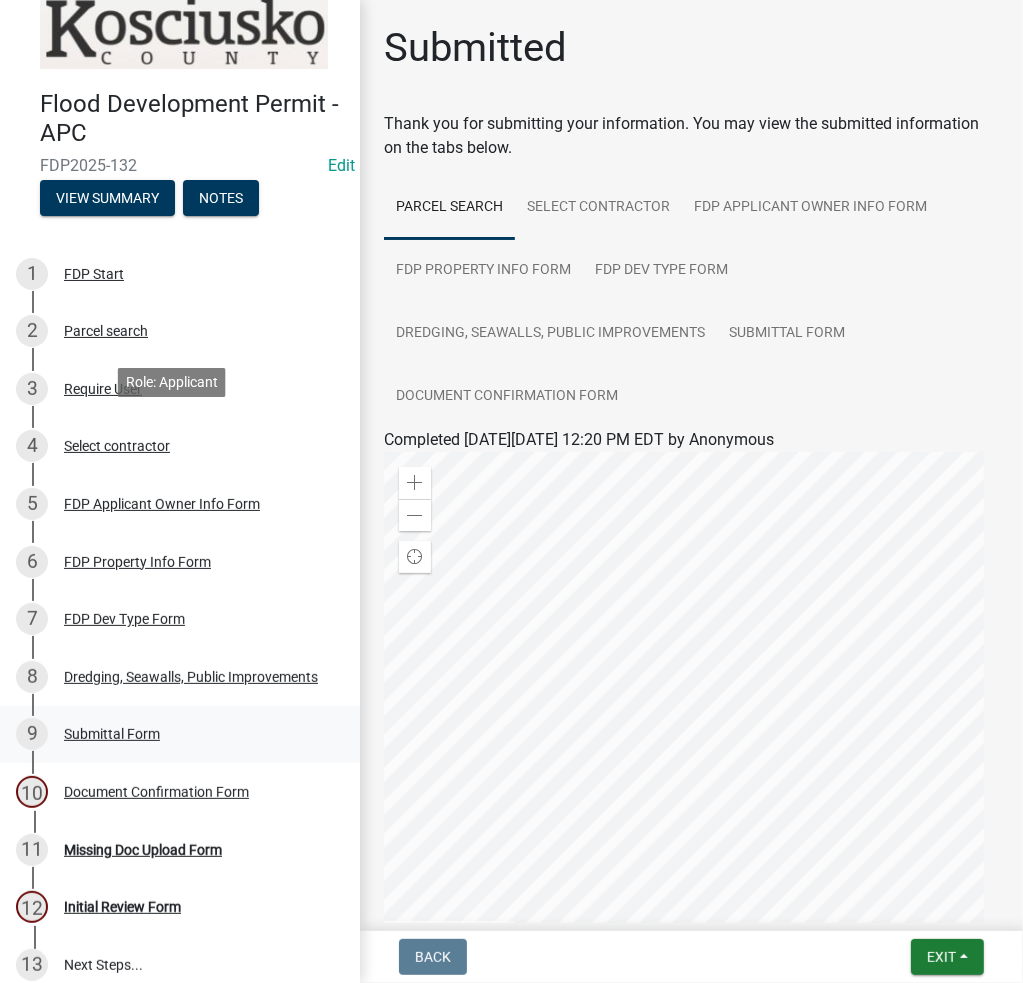 scroll, scrollTop: 42, scrollLeft: 0, axis: vertical 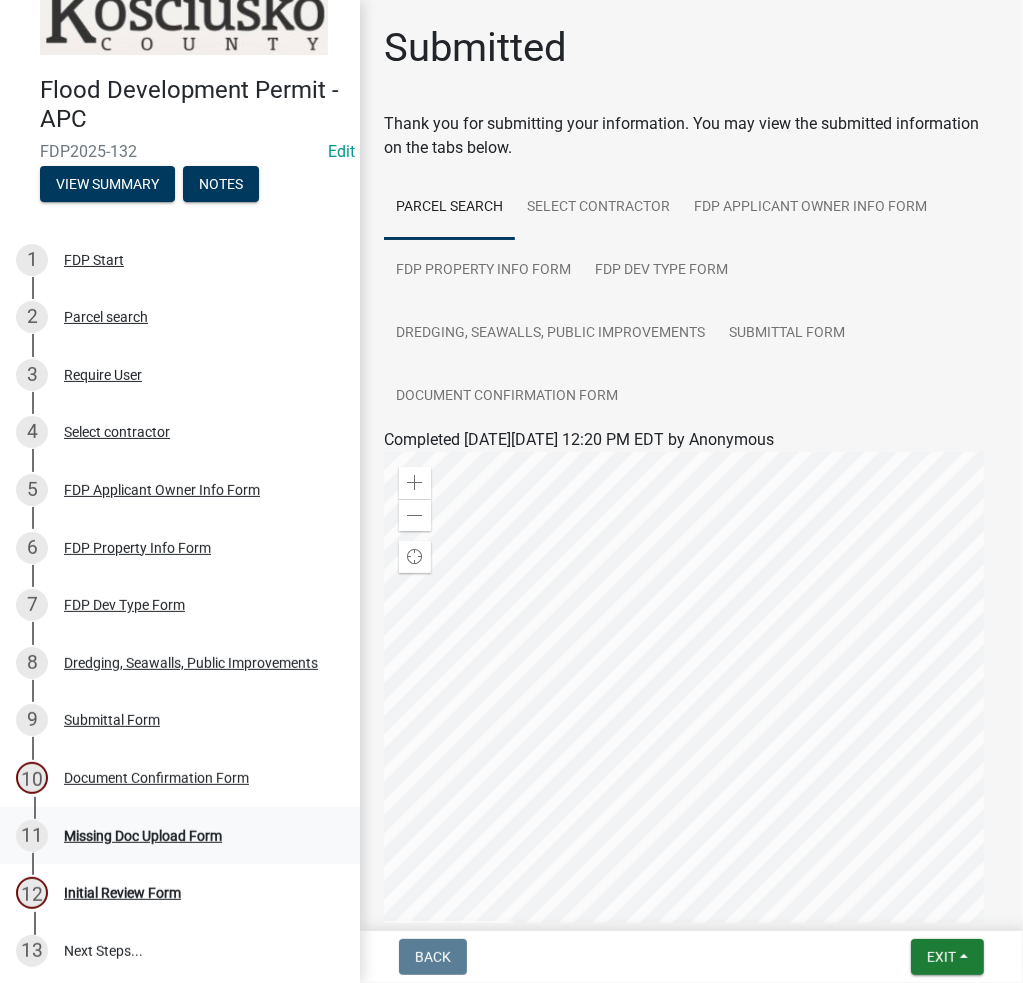 click on "Missing Doc Upload Form" at bounding box center [143, 836] 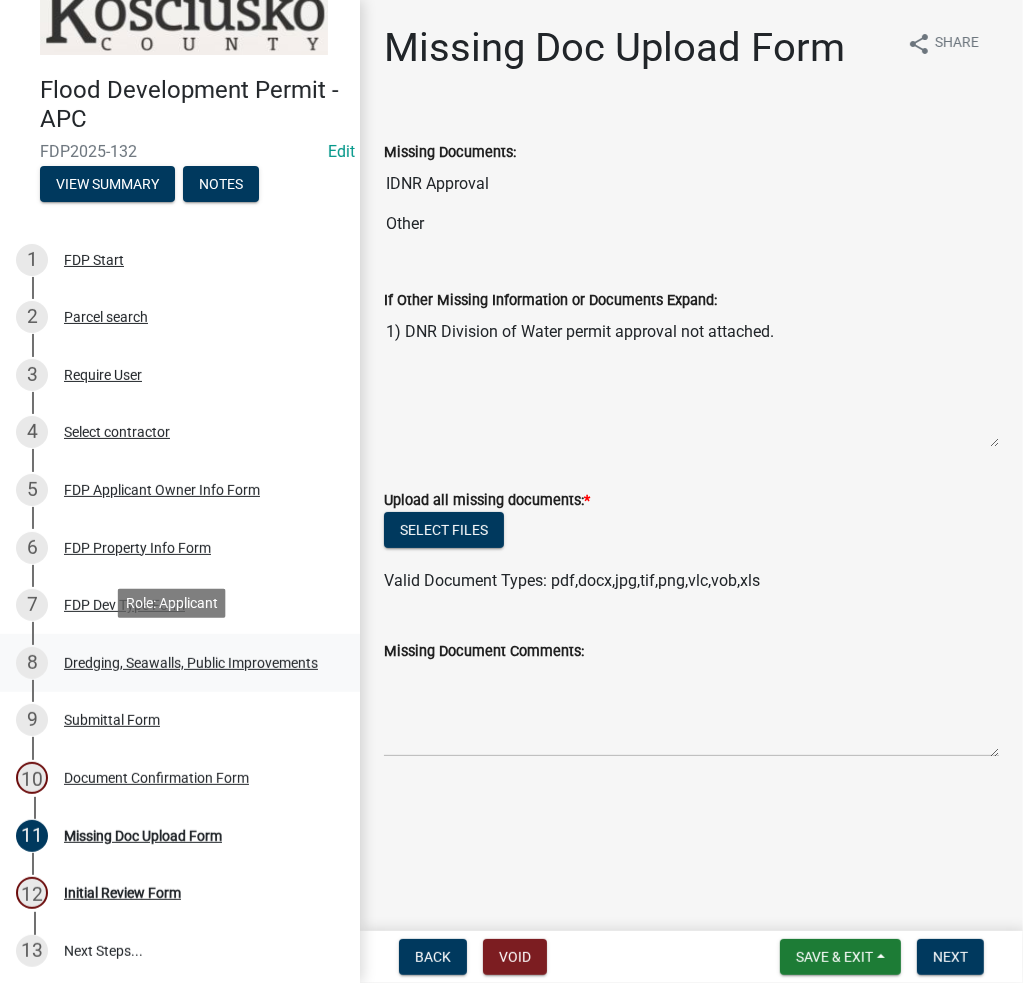 click on "8     Dredging, Seawalls, Public Improvements" at bounding box center [180, 663] 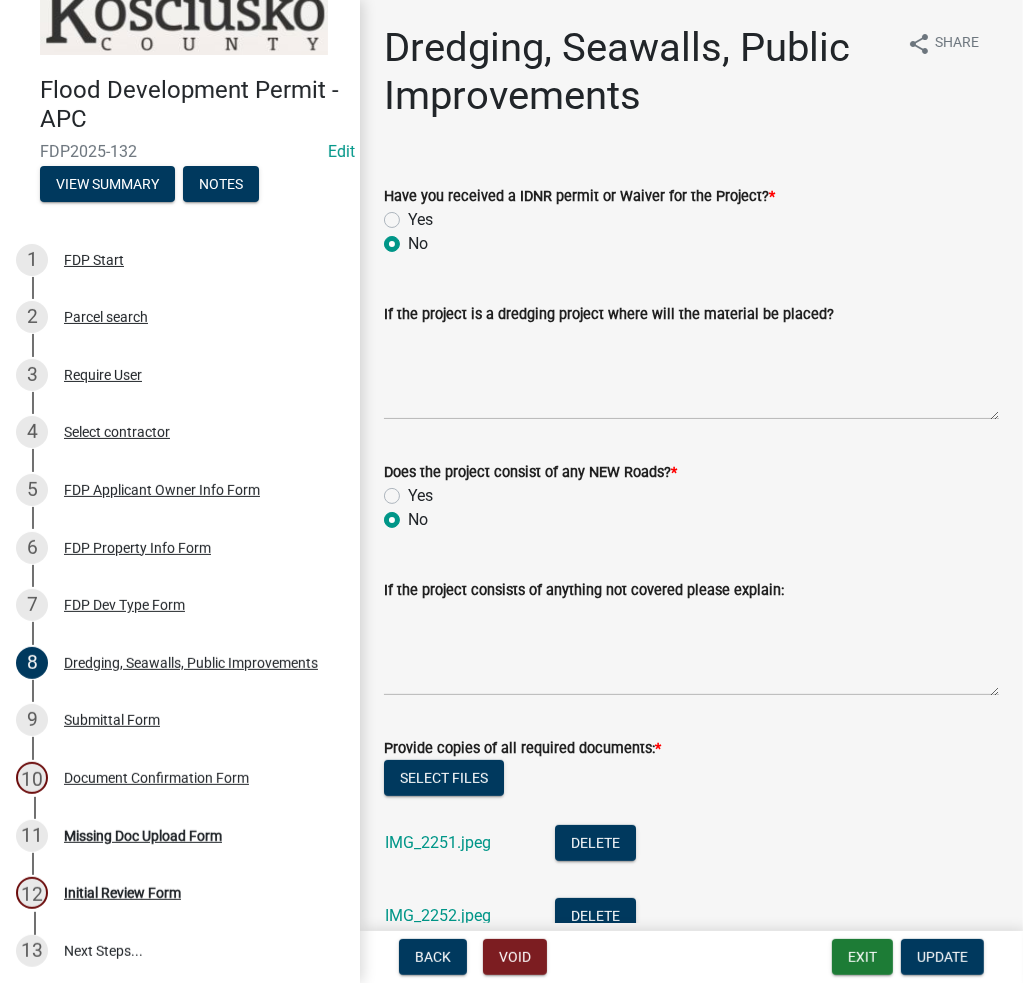 scroll, scrollTop: 321, scrollLeft: 0, axis: vertical 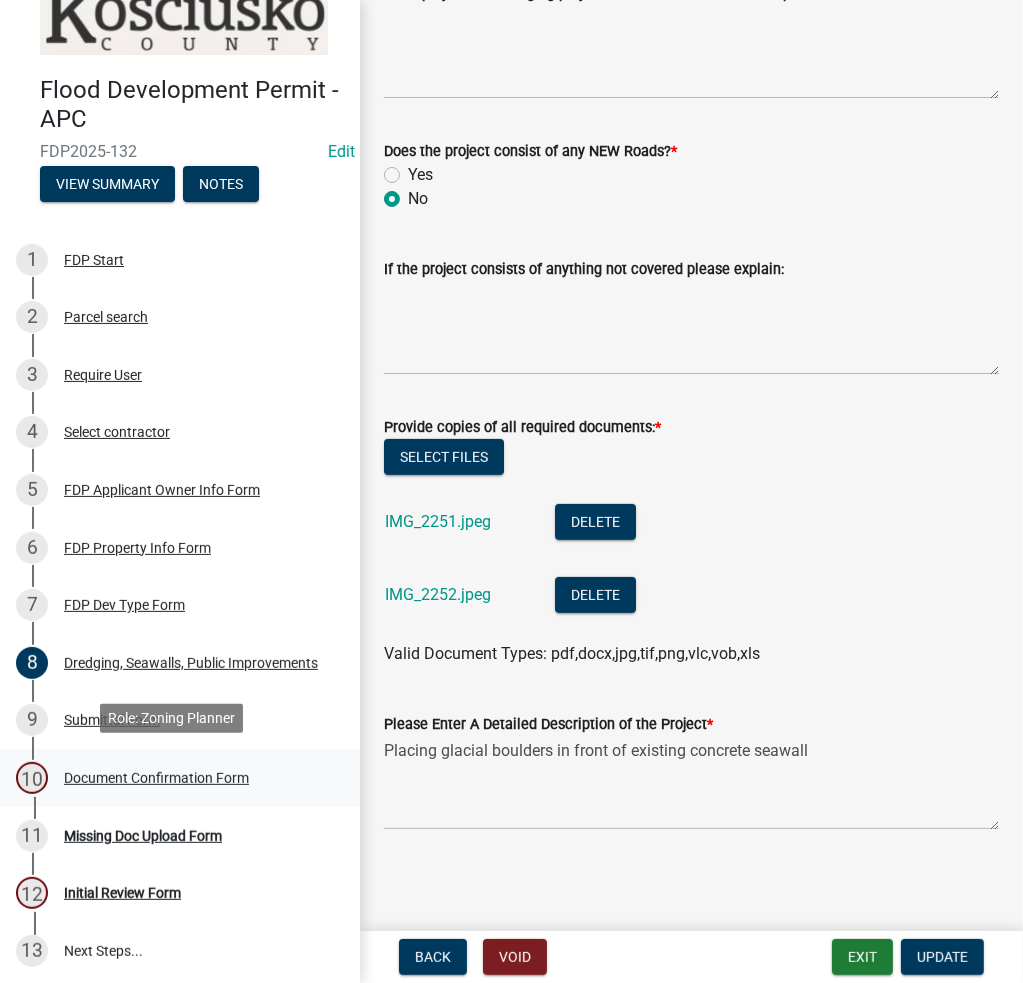 click on "10     Document Confirmation Form" at bounding box center (172, 778) 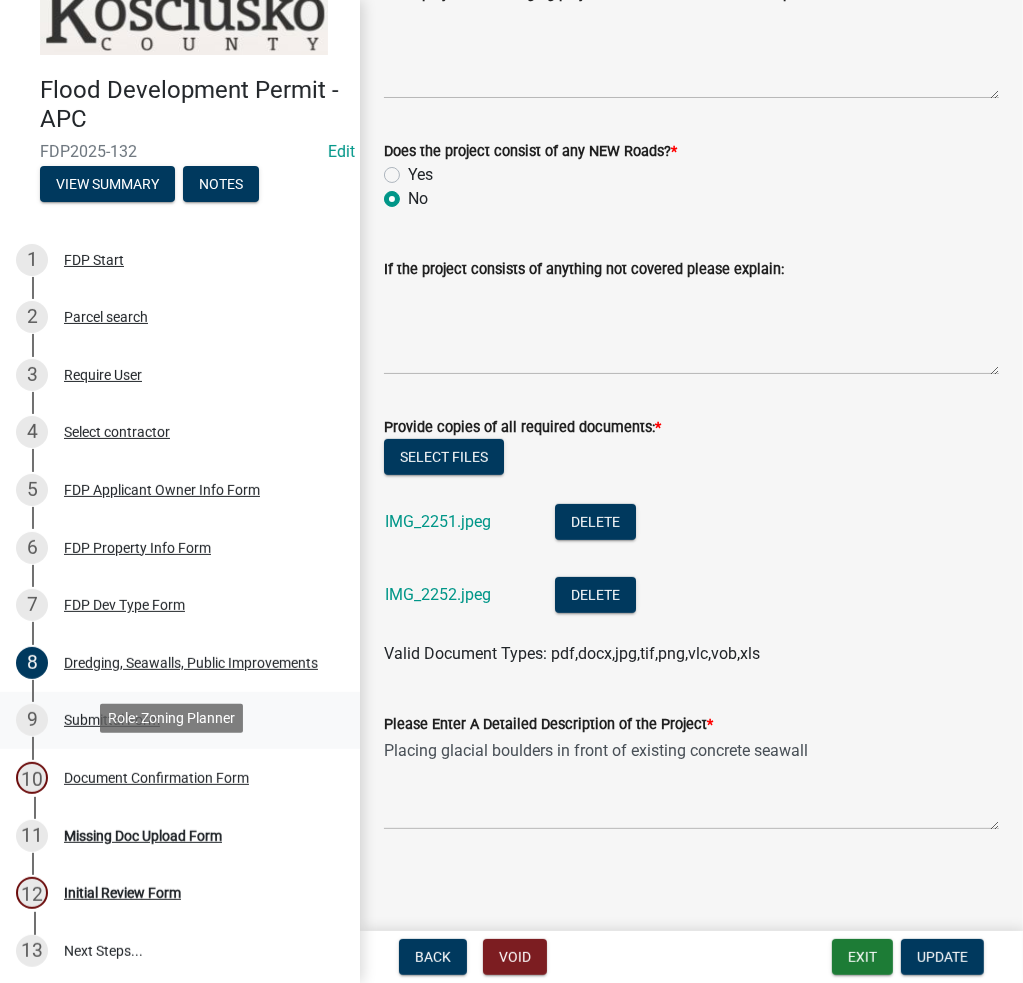 scroll, scrollTop: 0, scrollLeft: 0, axis: both 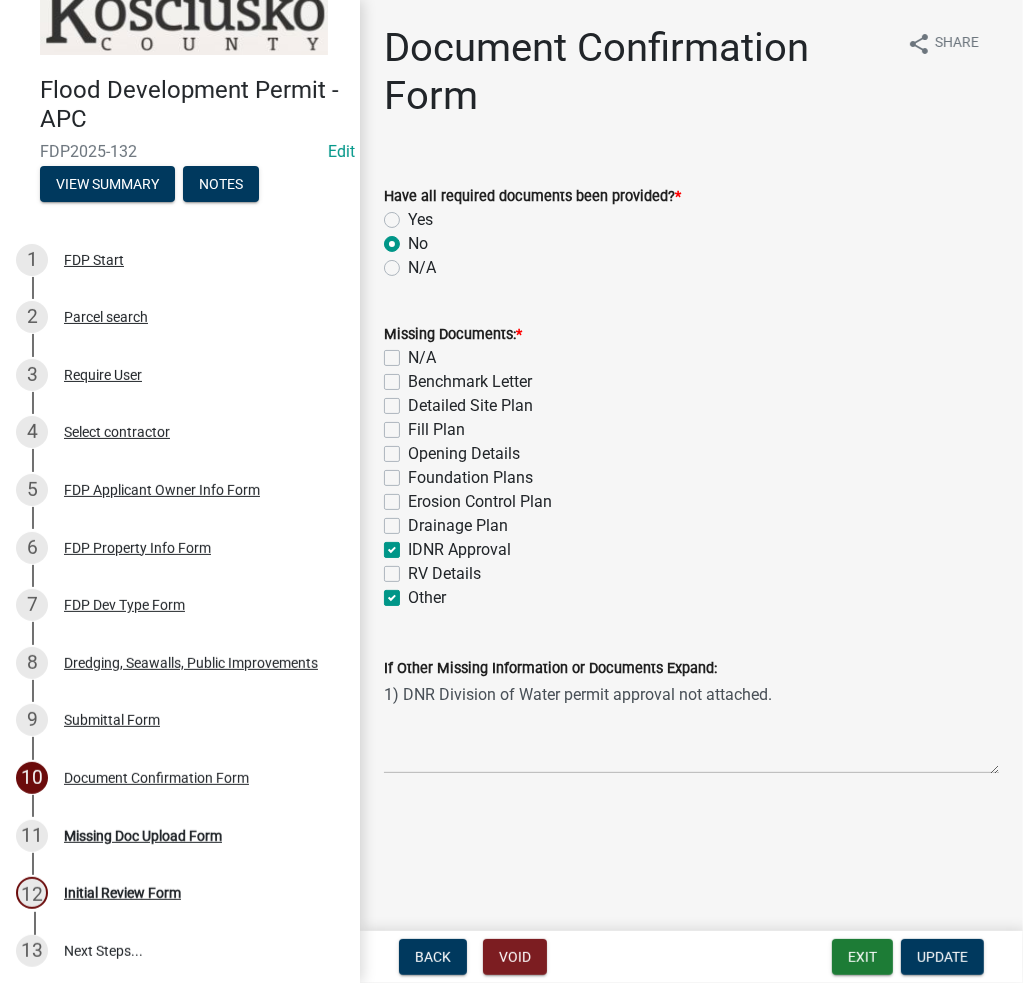 click on "IDNR Approval" 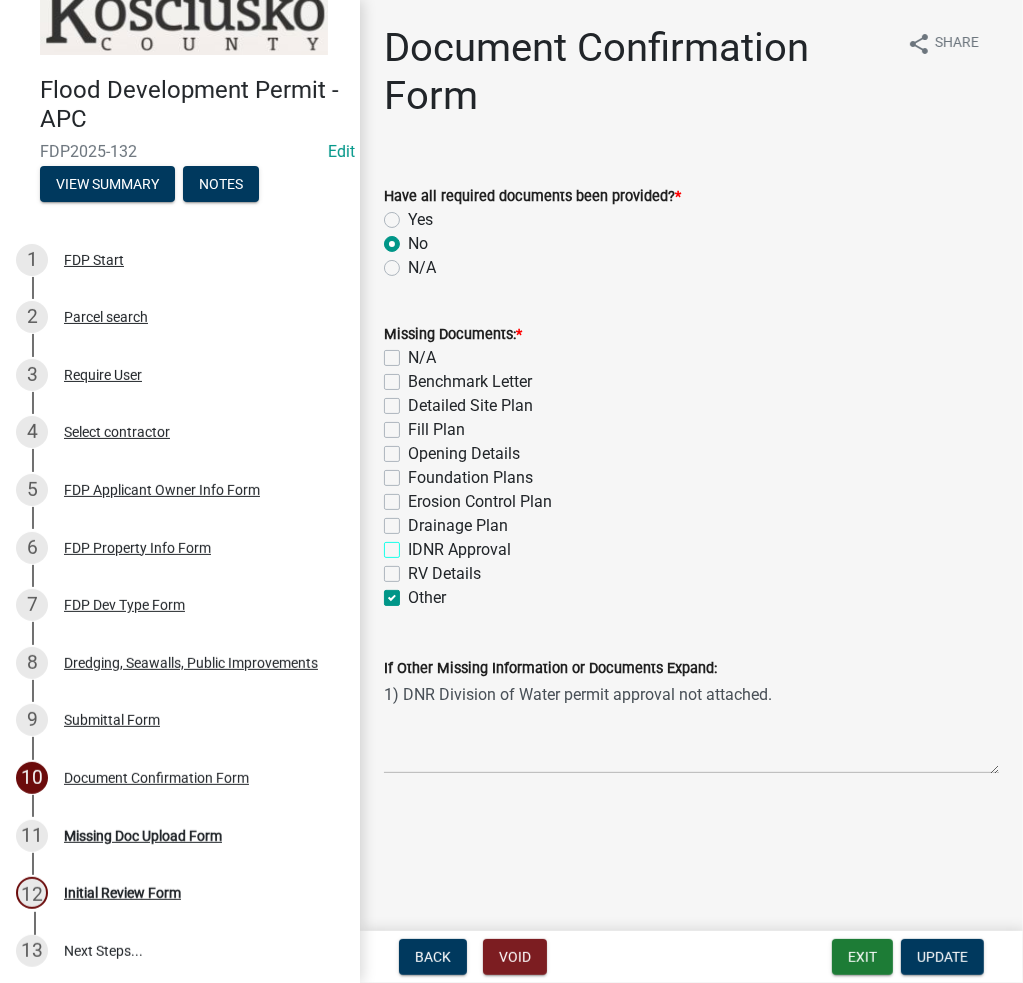 checkbox on "false" 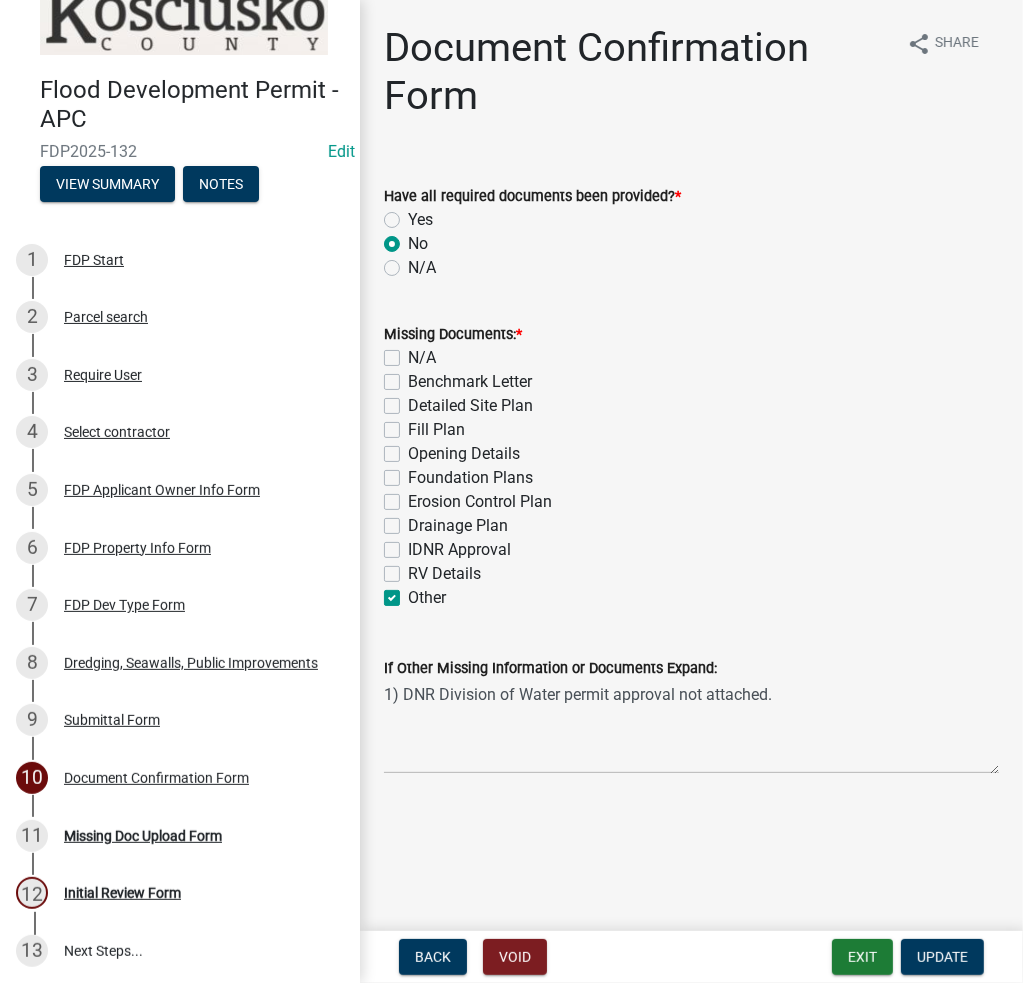 click on "Other" 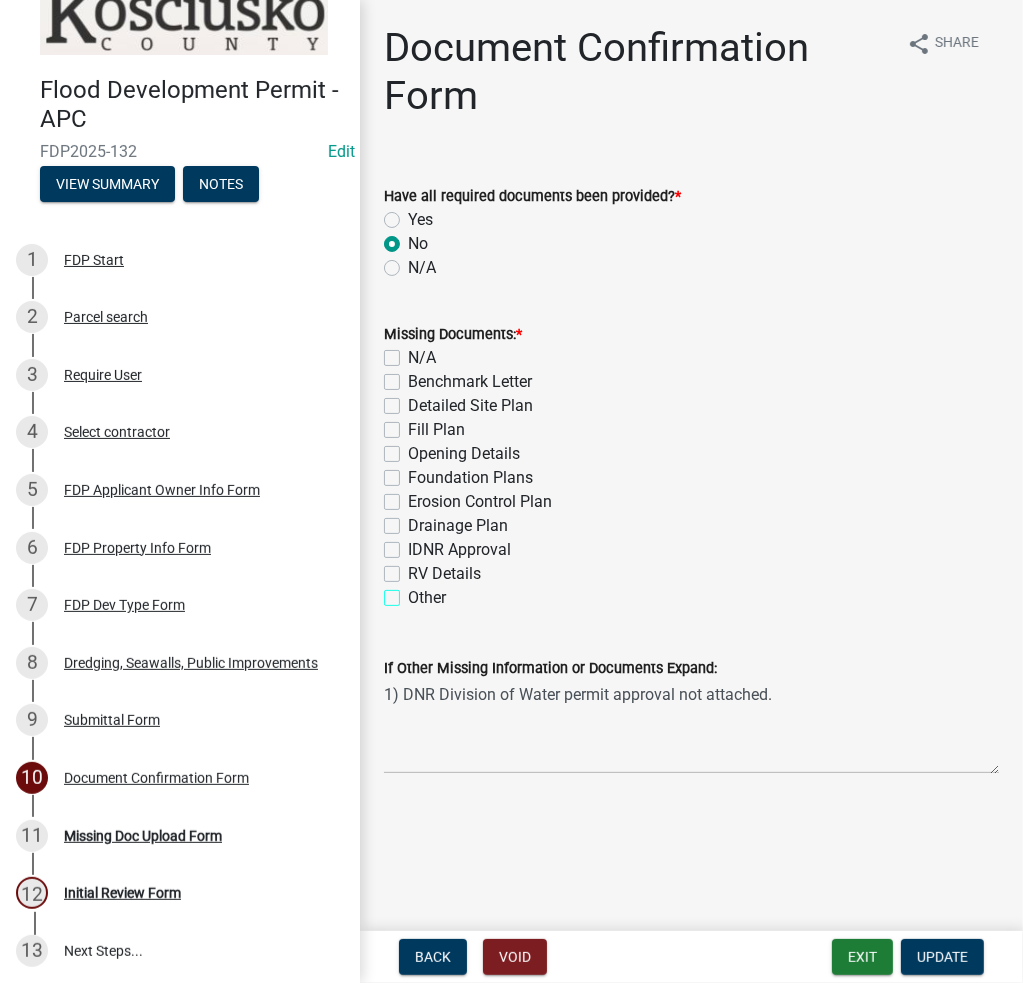checkbox on "false" 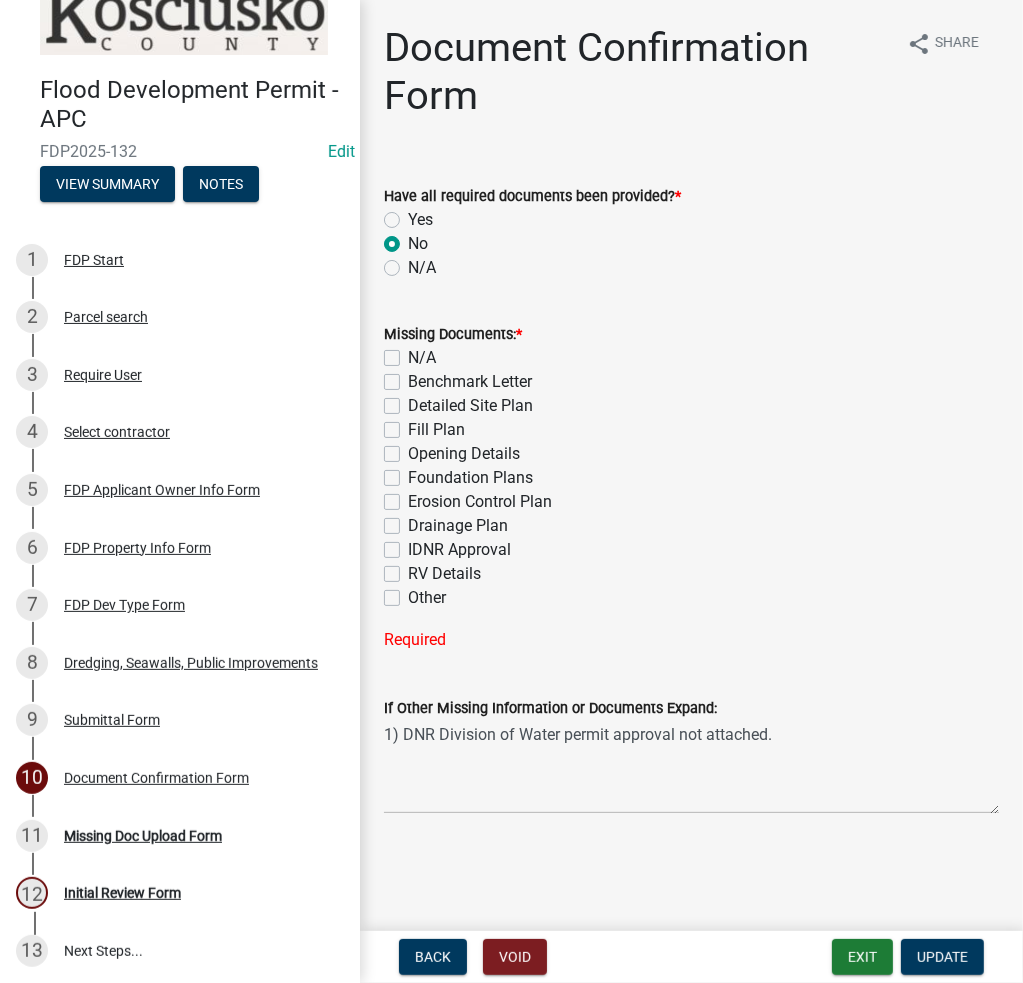 click on "N/A" 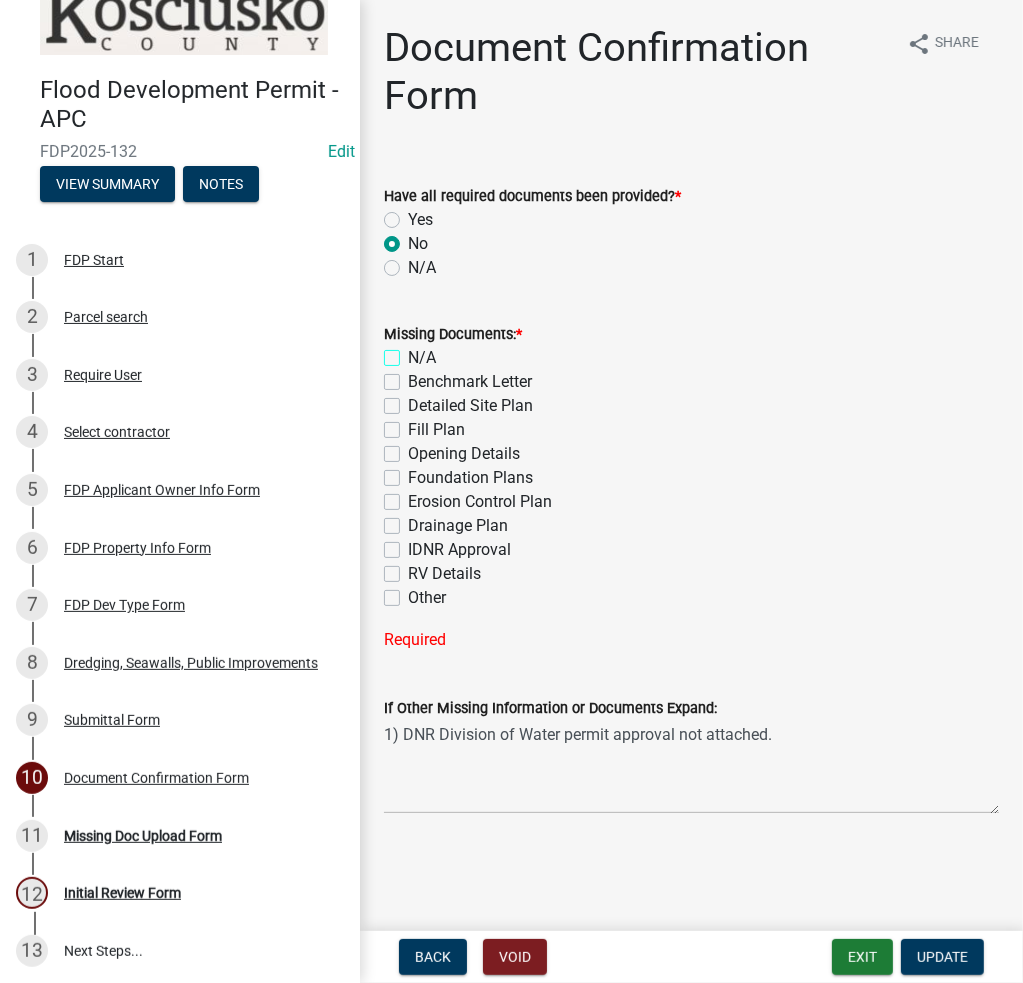 click on "N/A" at bounding box center [414, 352] 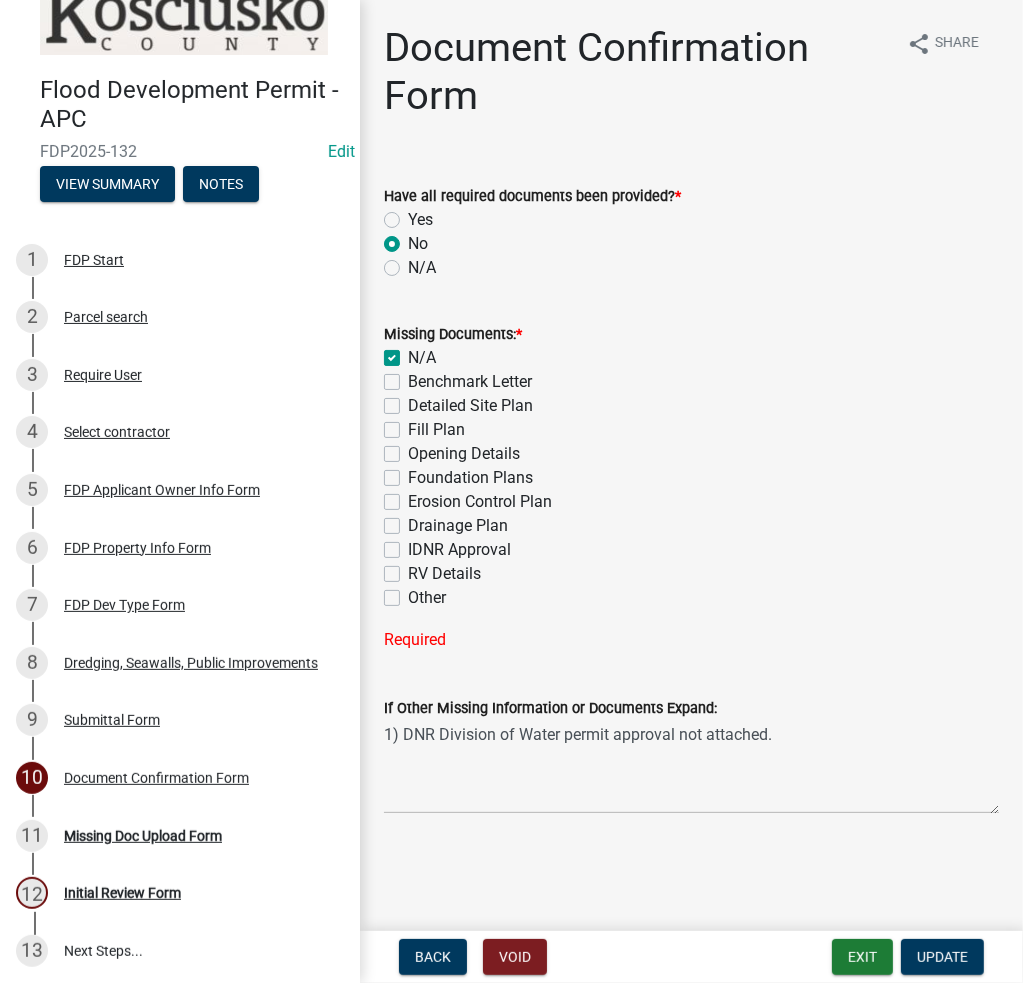 checkbox on "true" 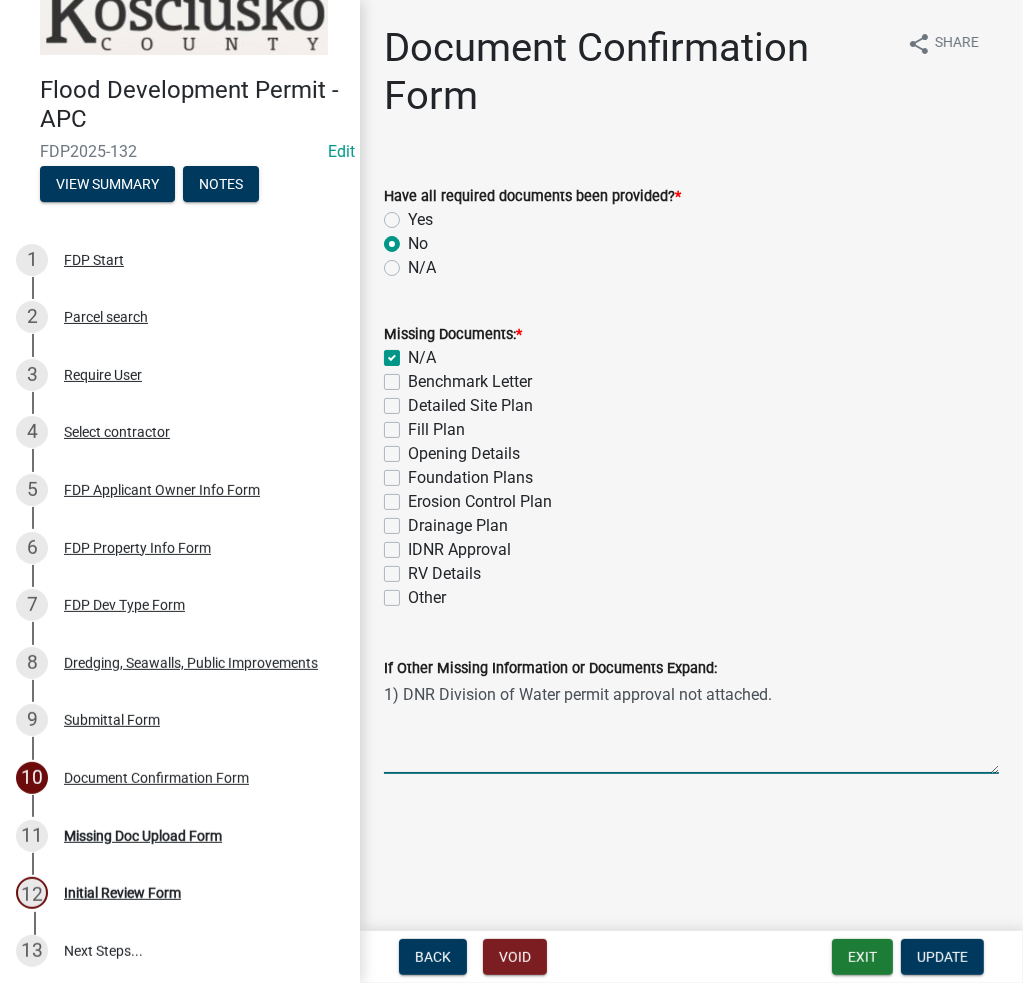 drag, startPoint x: 806, startPoint y: 691, endPoint x: 370, endPoint y: 700, distance: 436.09286 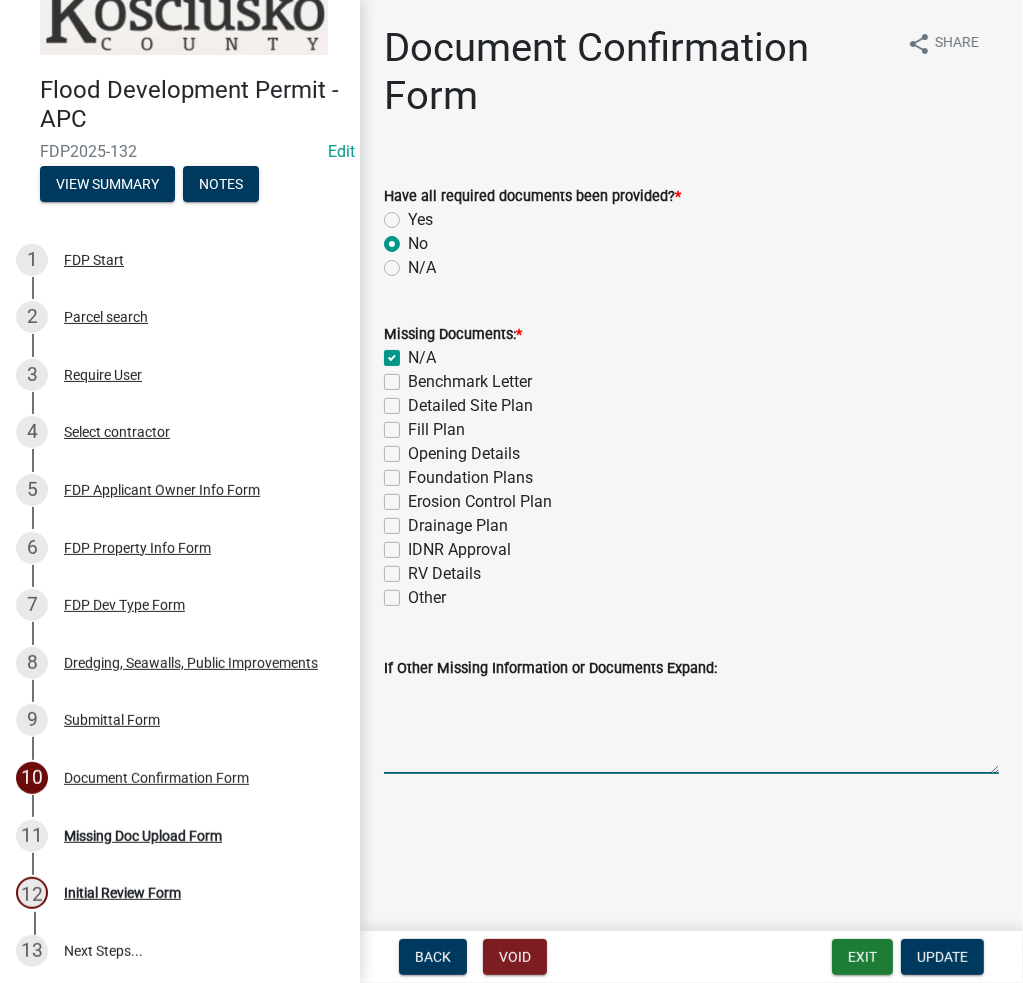 type 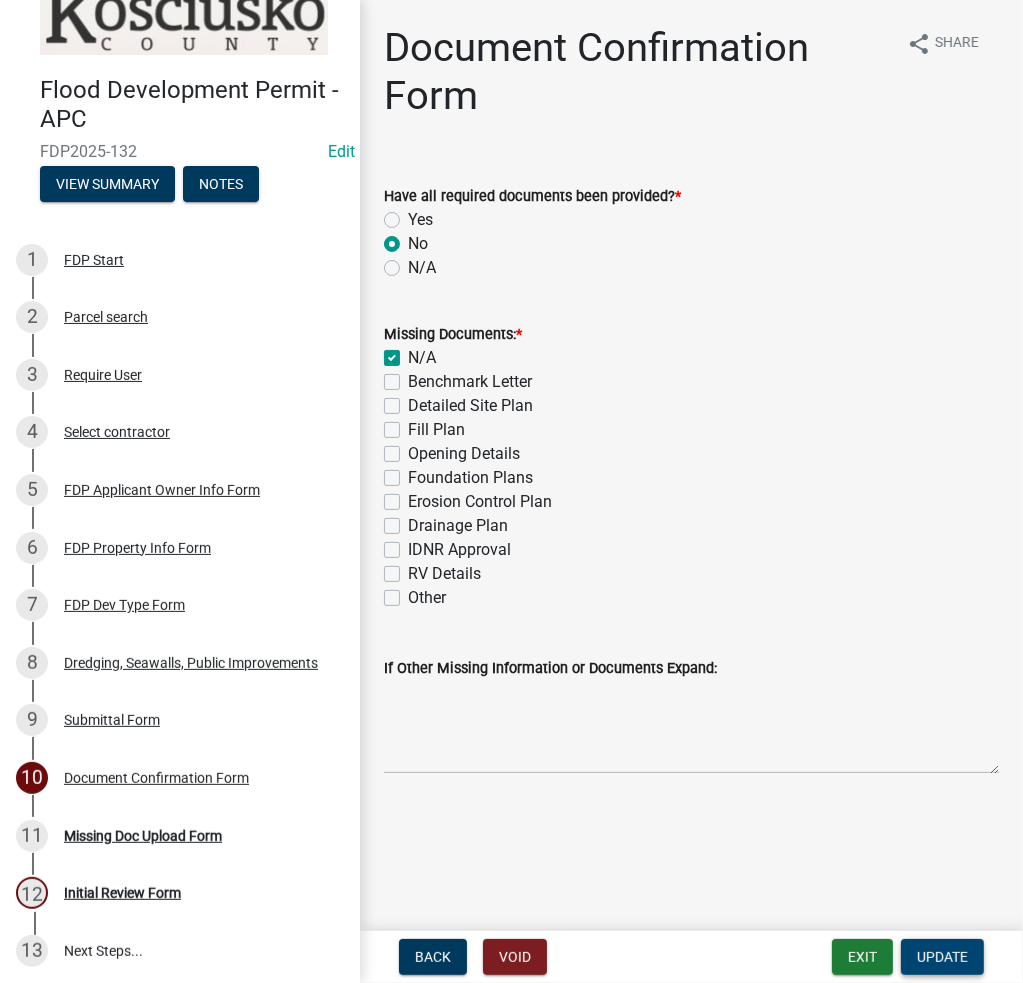 click on "Update" at bounding box center (942, 957) 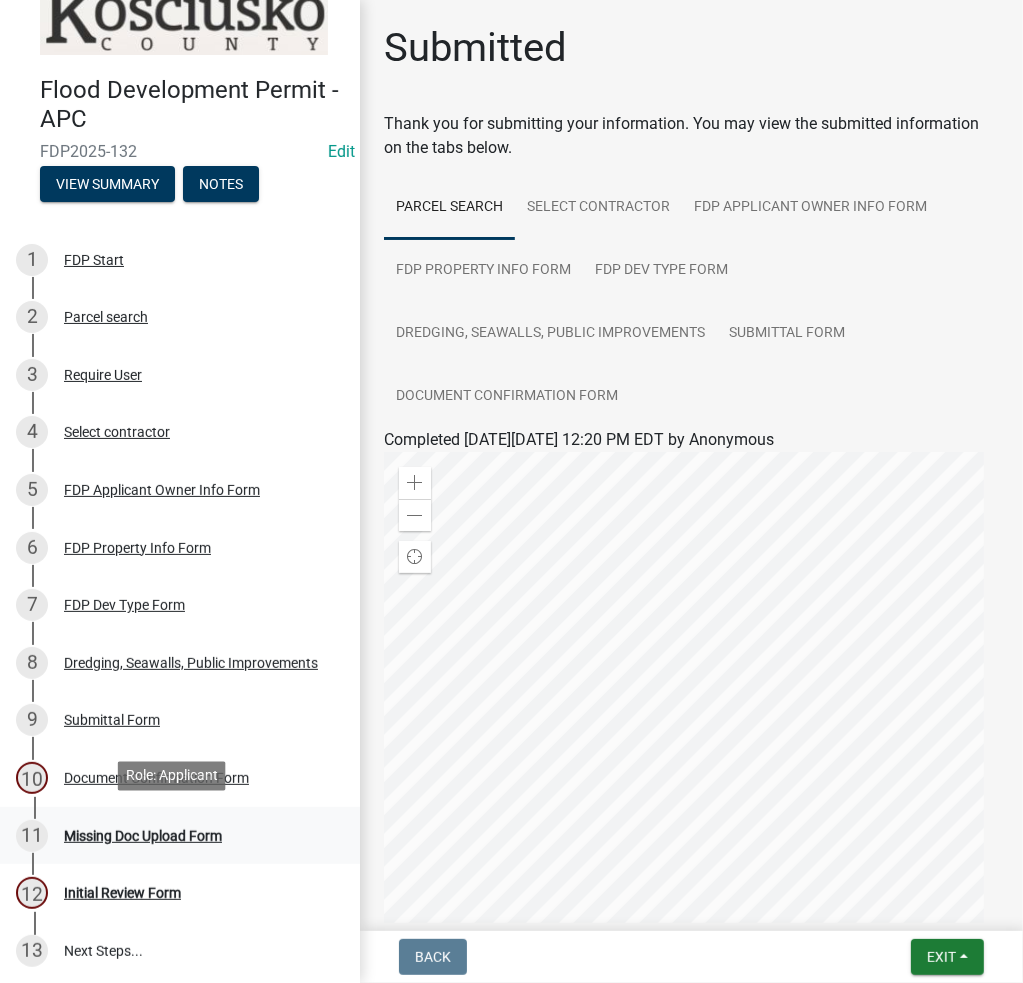 click on "11     Missing Doc Upload Form" at bounding box center (172, 836) 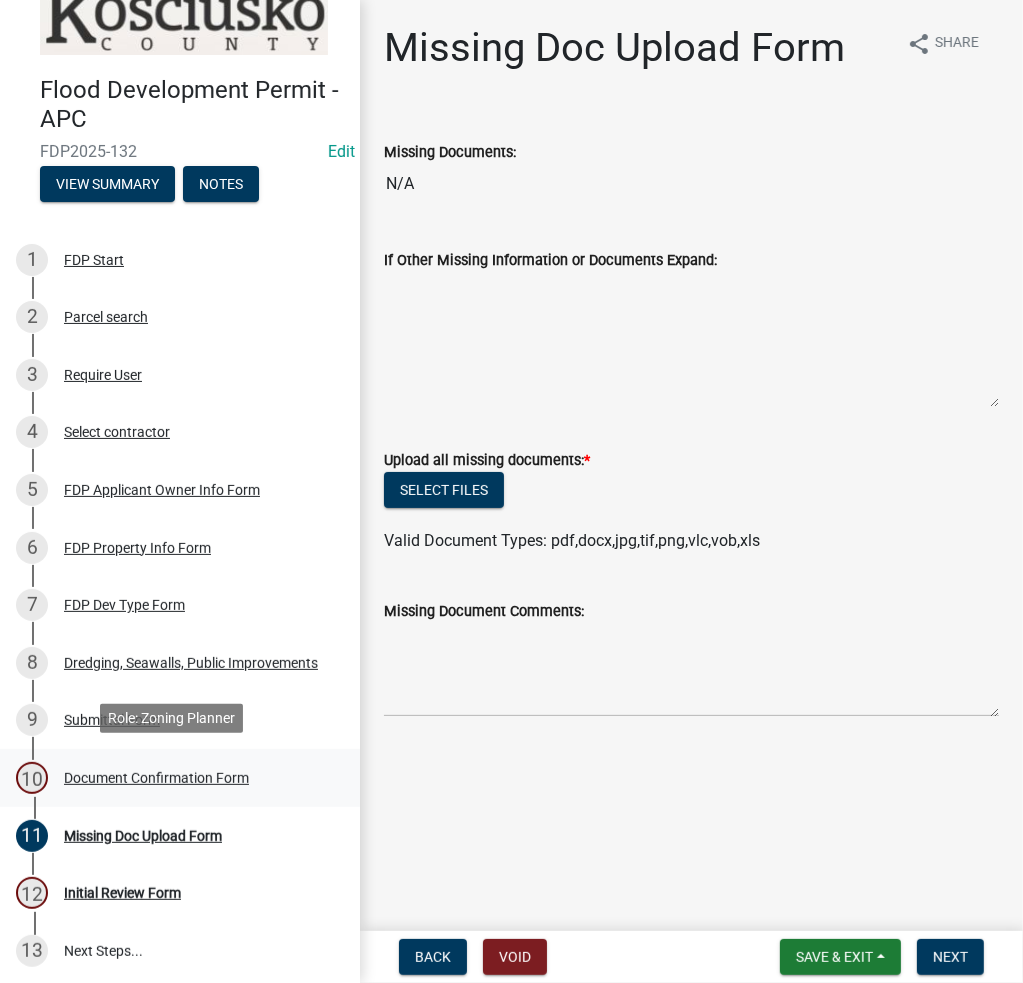 click on "10     Document Confirmation Form" at bounding box center [172, 778] 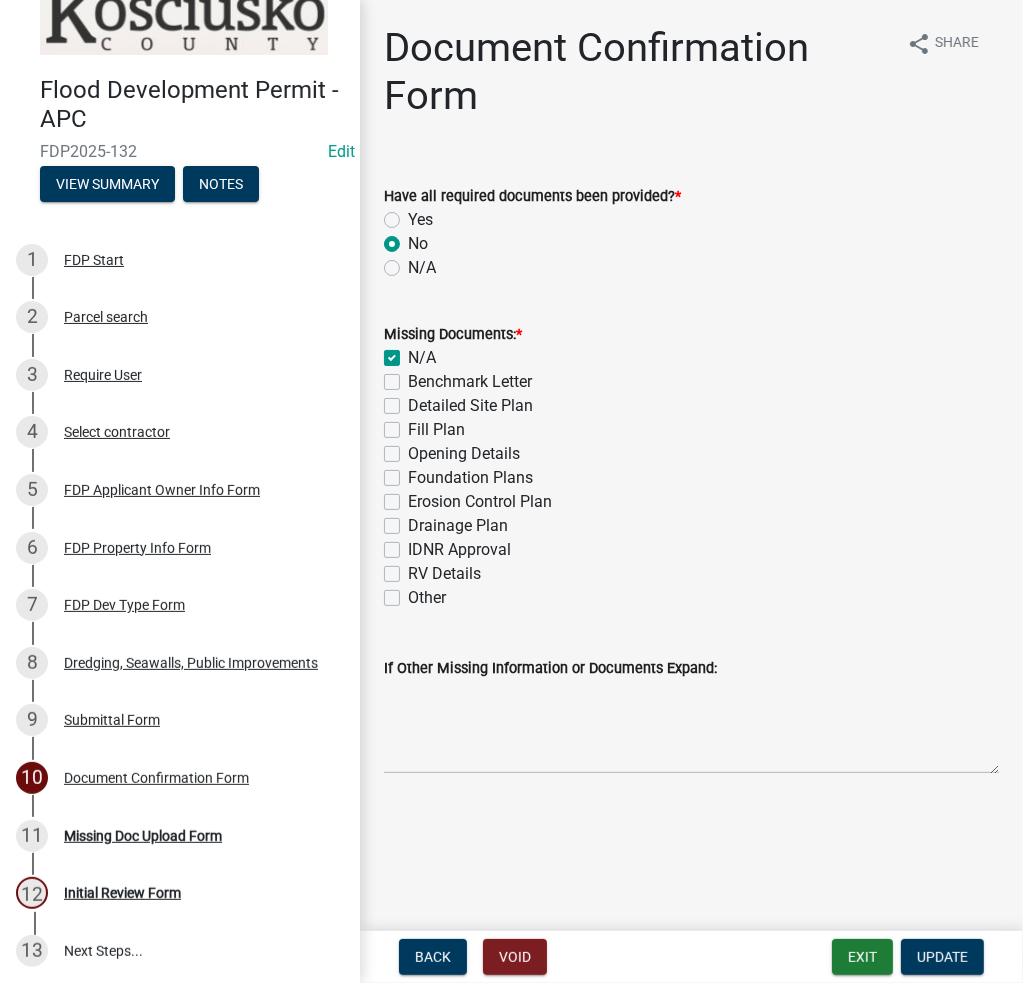 click on "Yes" 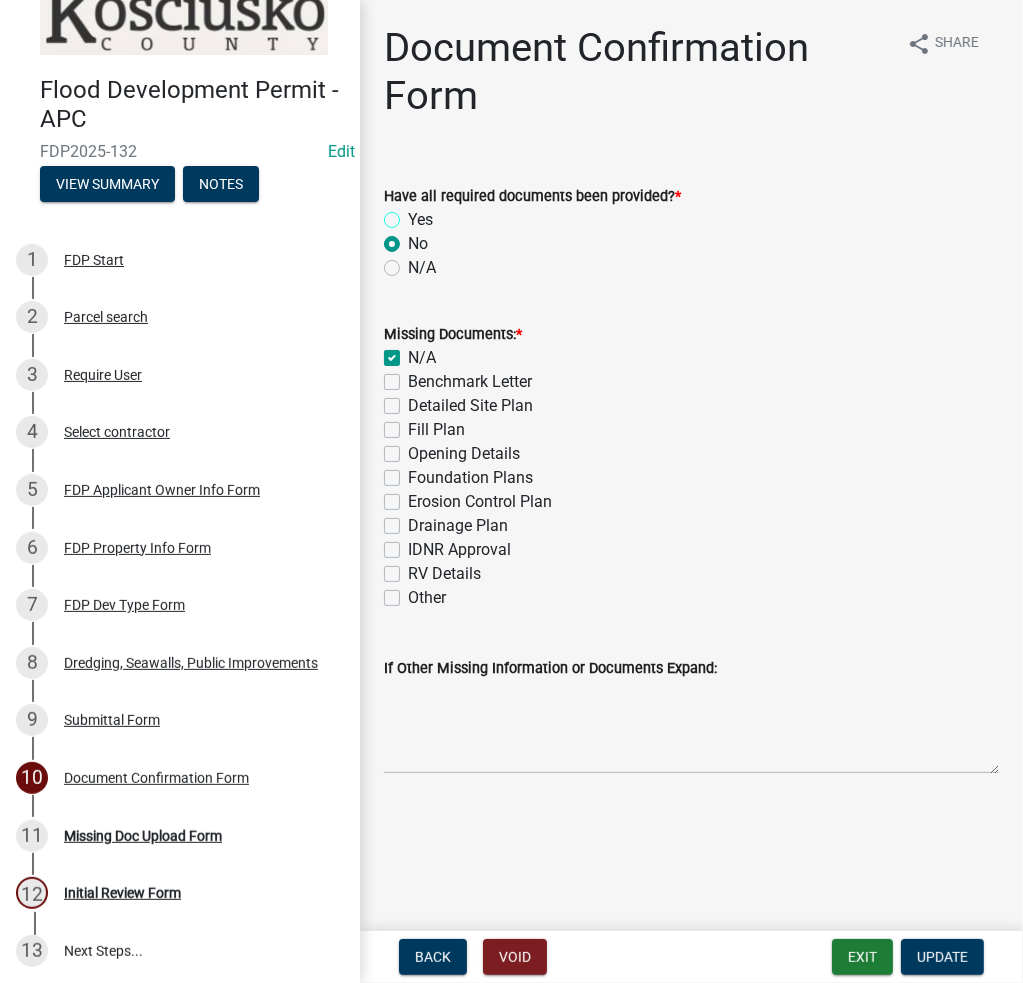 click on "Yes" at bounding box center [414, 214] 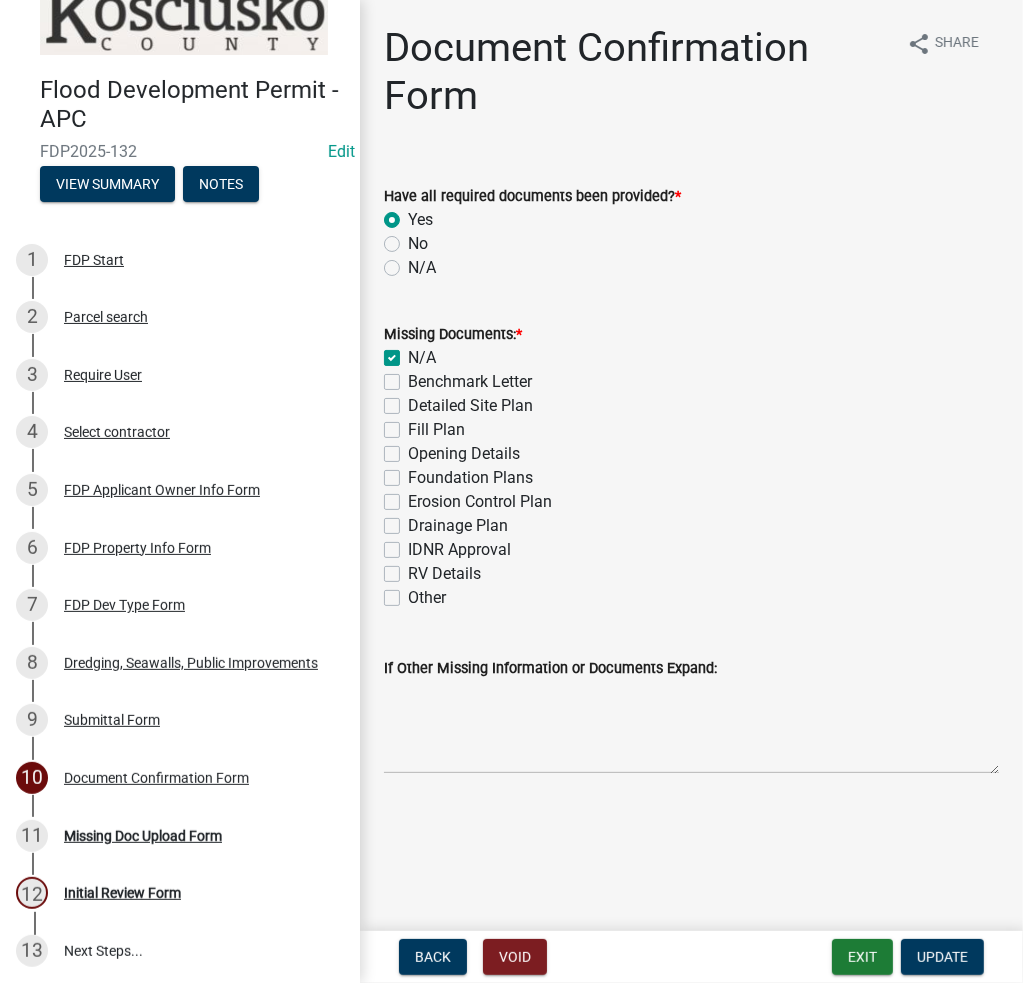 radio on "true" 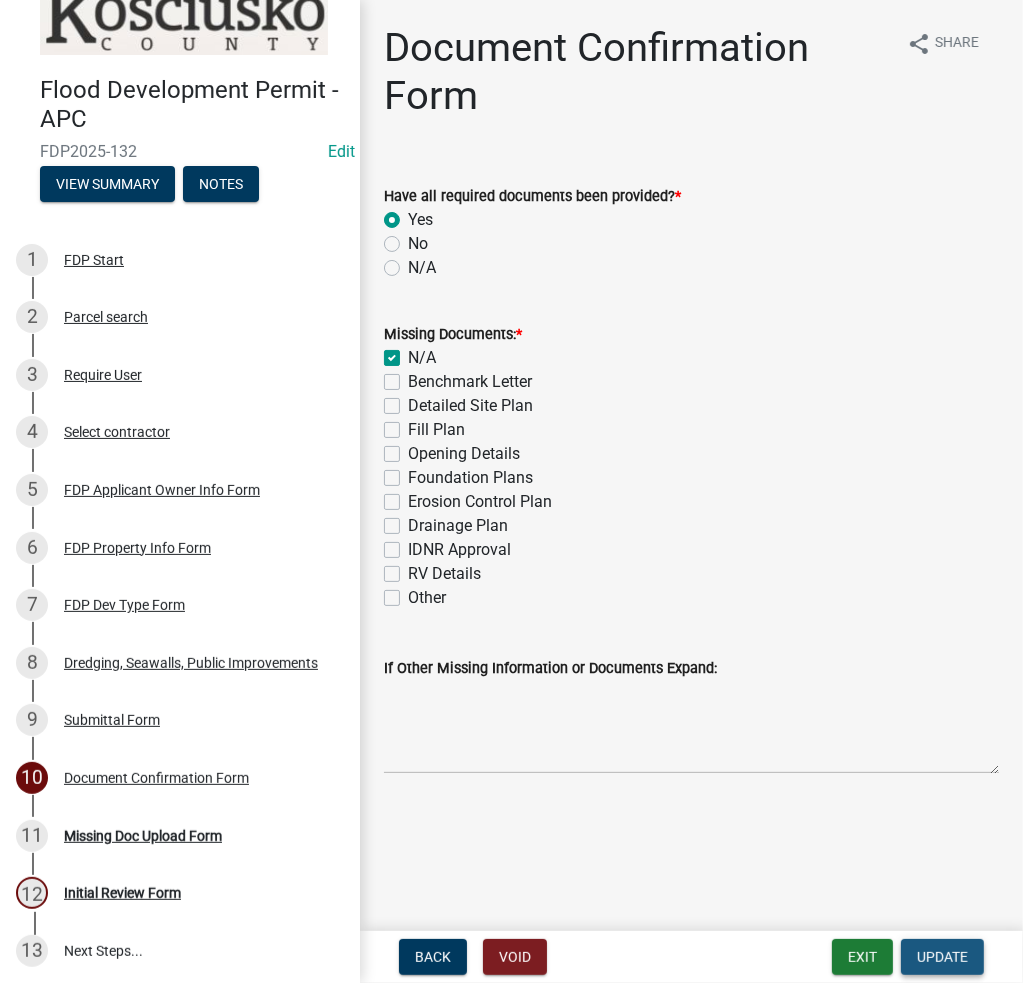 click on "Update" at bounding box center [942, 957] 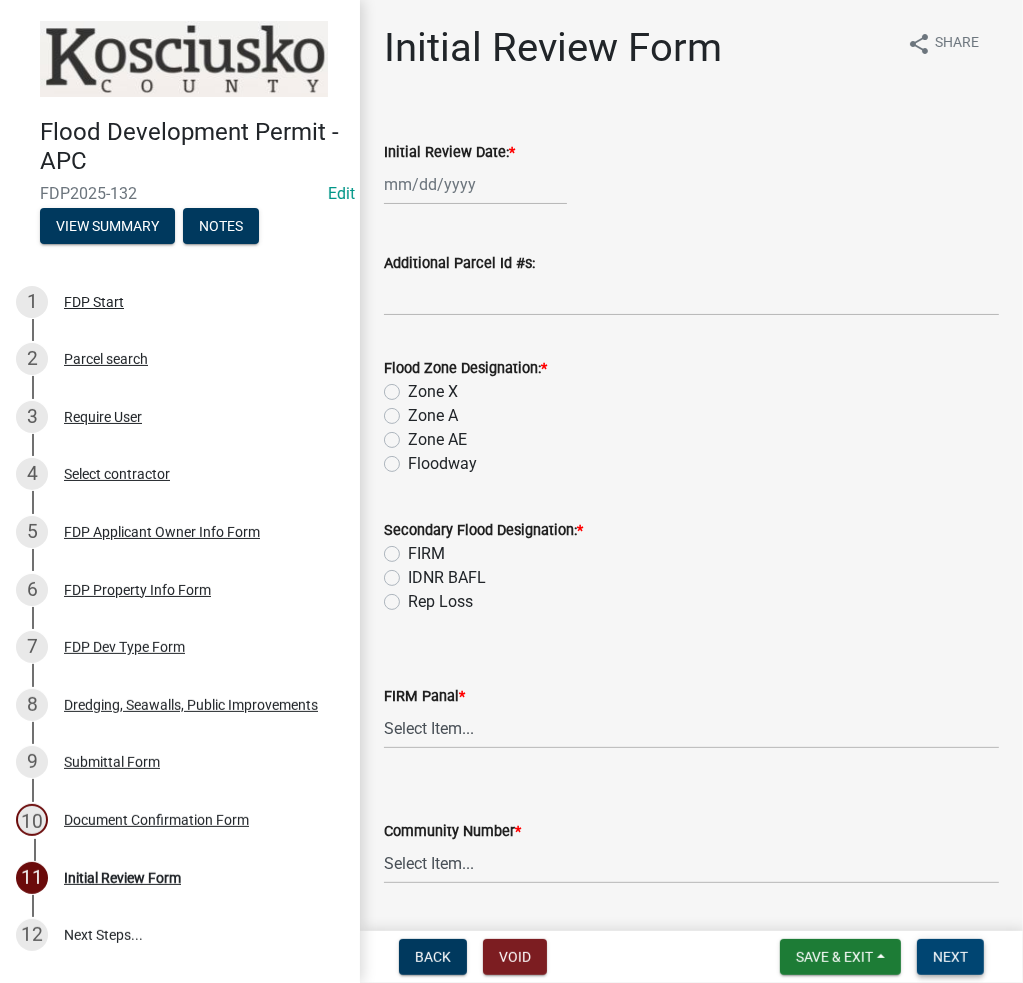 scroll, scrollTop: 0, scrollLeft: 0, axis: both 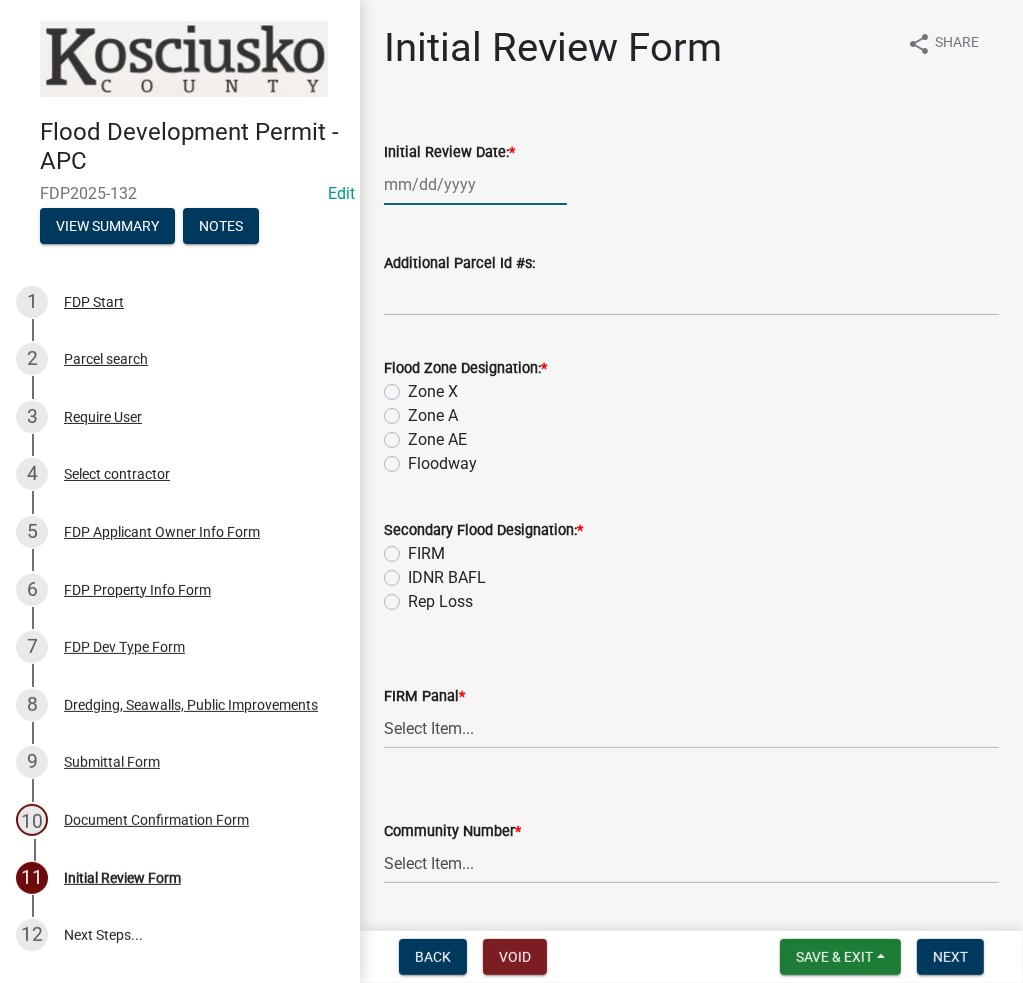 click 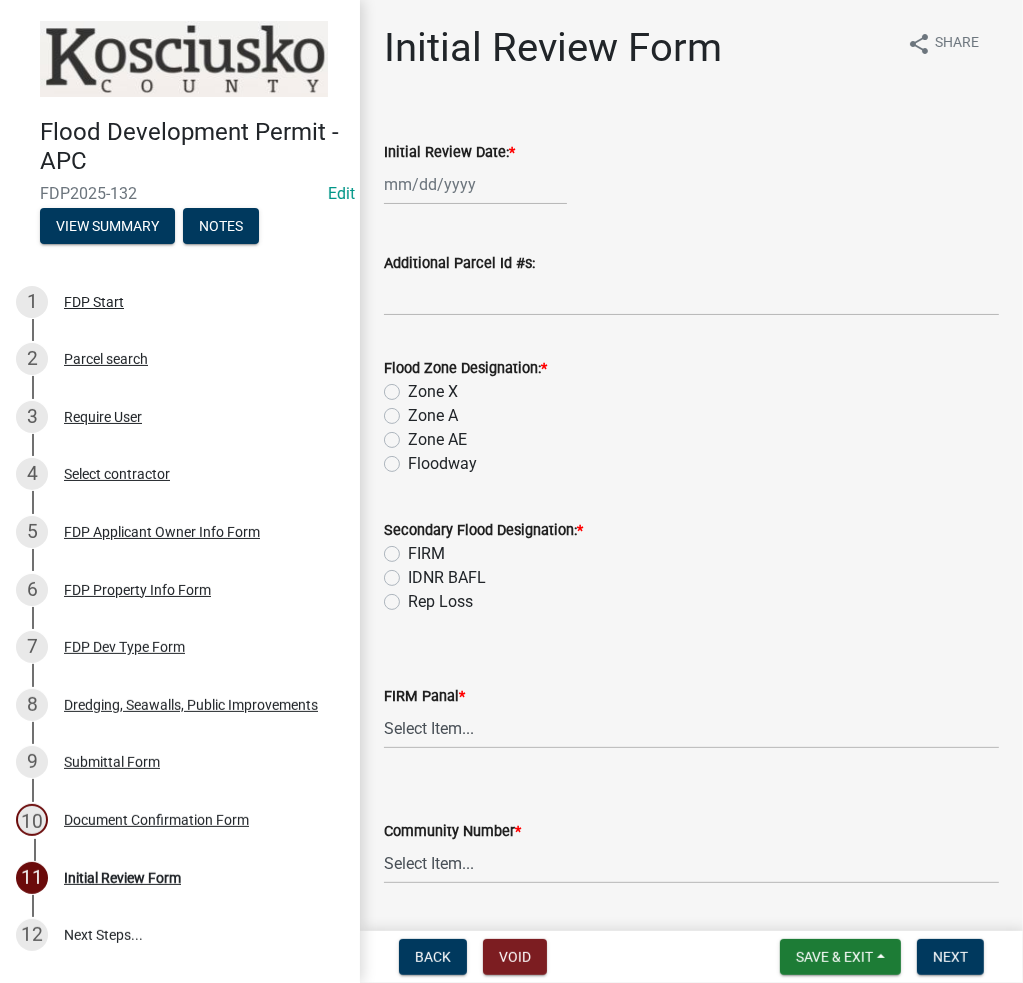 select on "7" 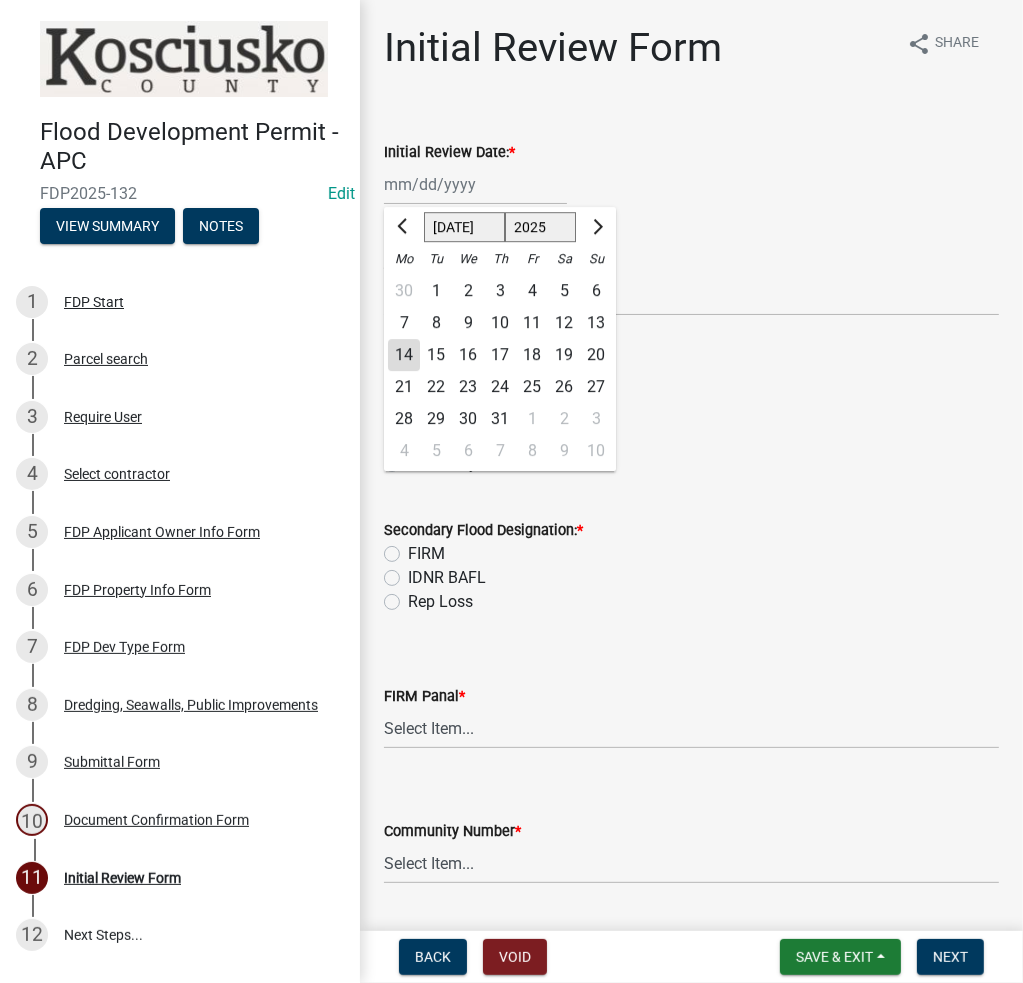 click on "14" 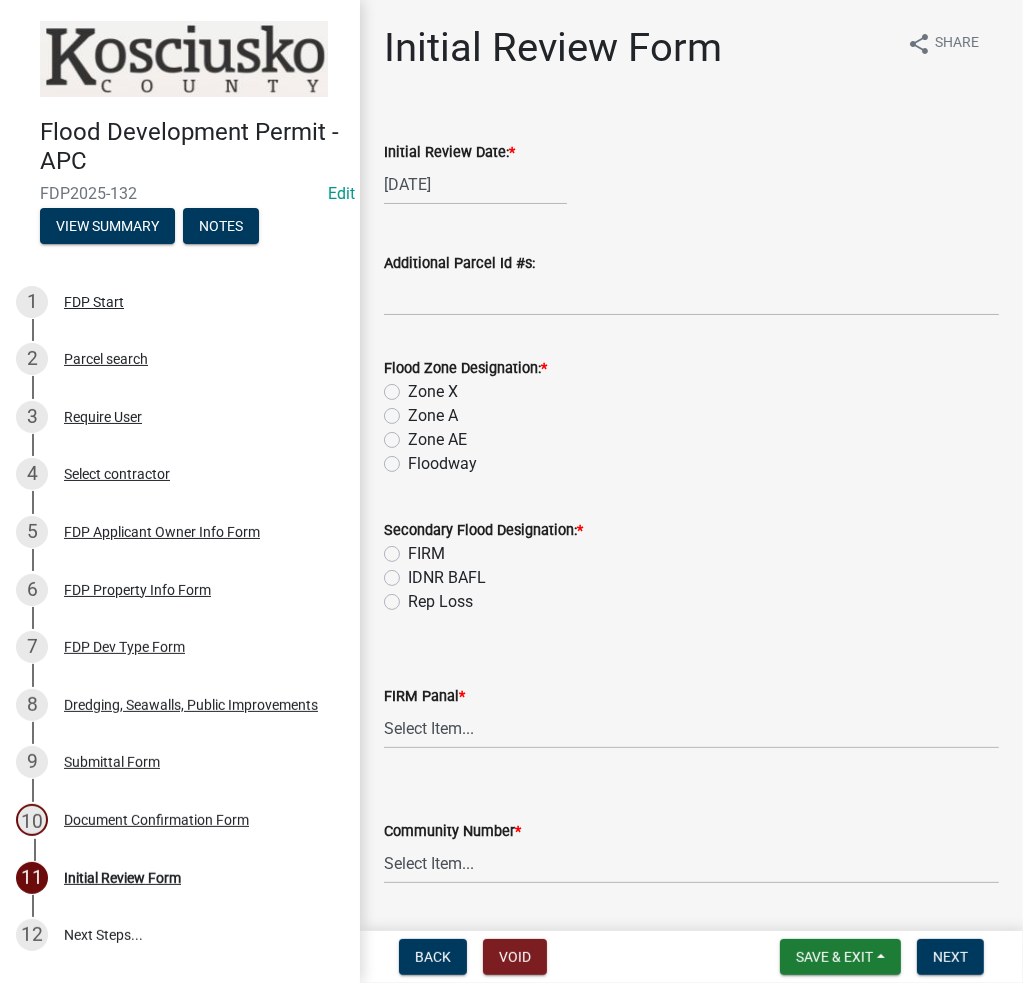 click on "Zone AE" 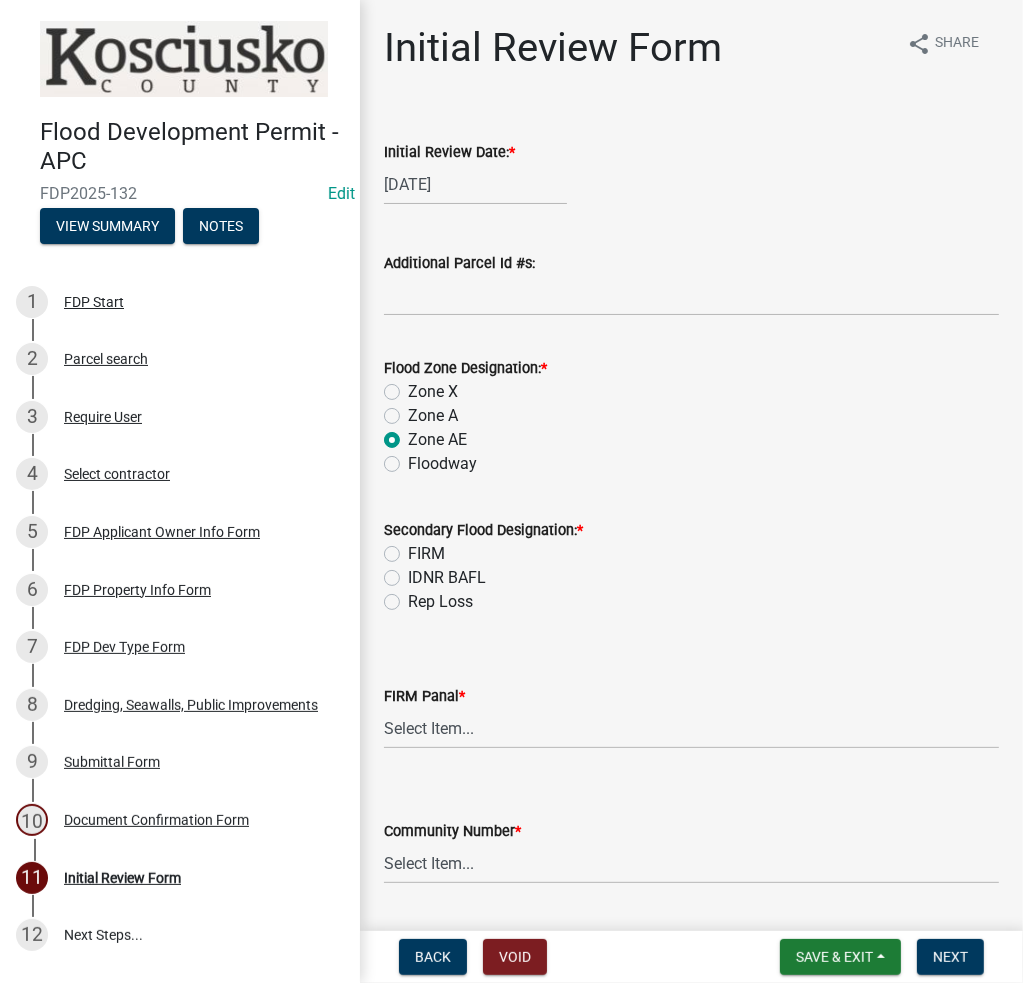 radio on "true" 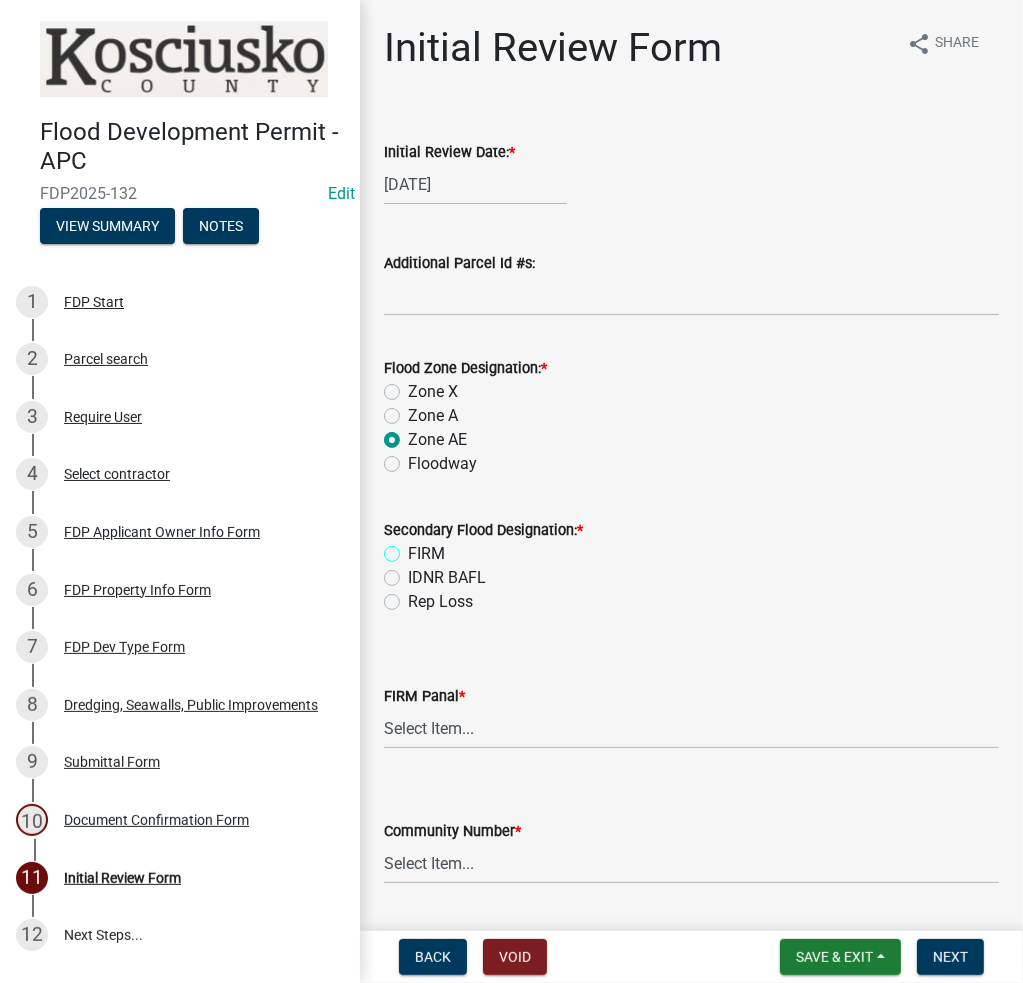click on "FIRM" at bounding box center [414, 548] 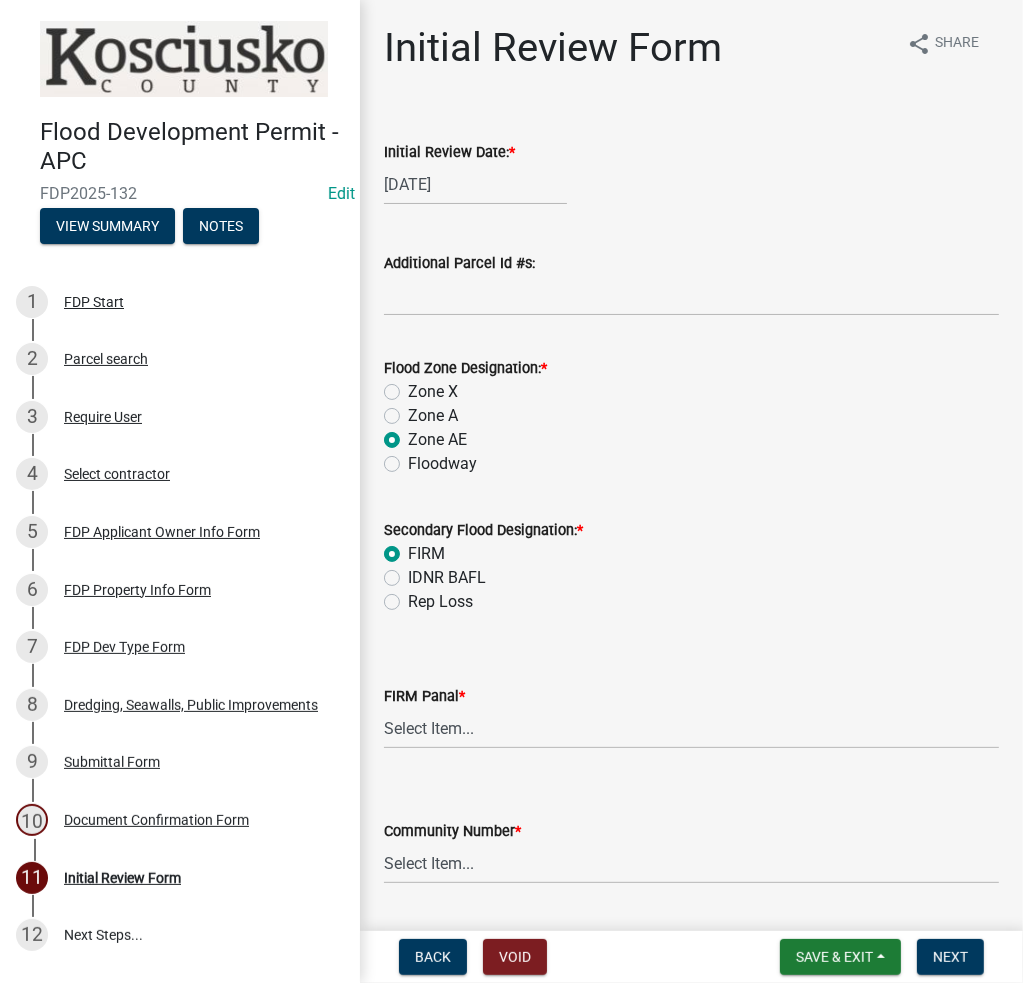 radio on "true" 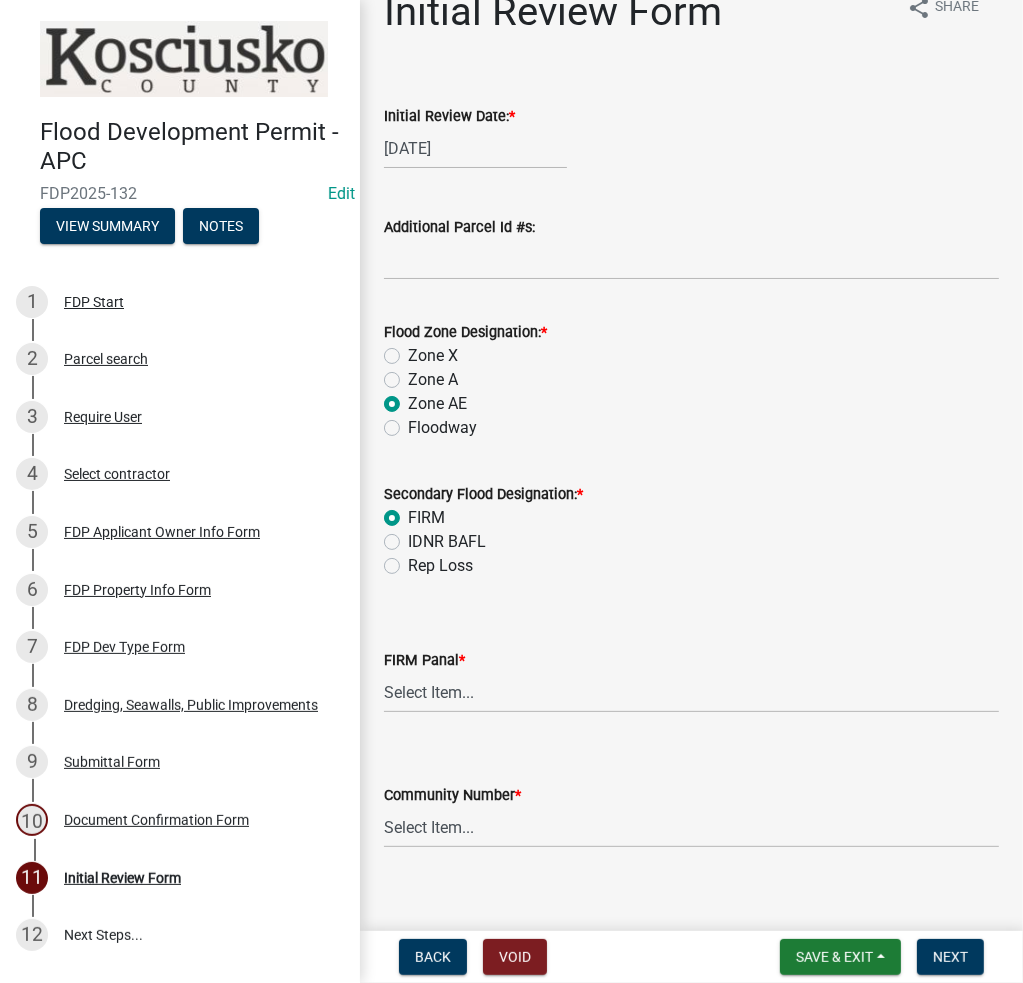 scroll, scrollTop: 56, scrollLeft: 0, axis: vertical 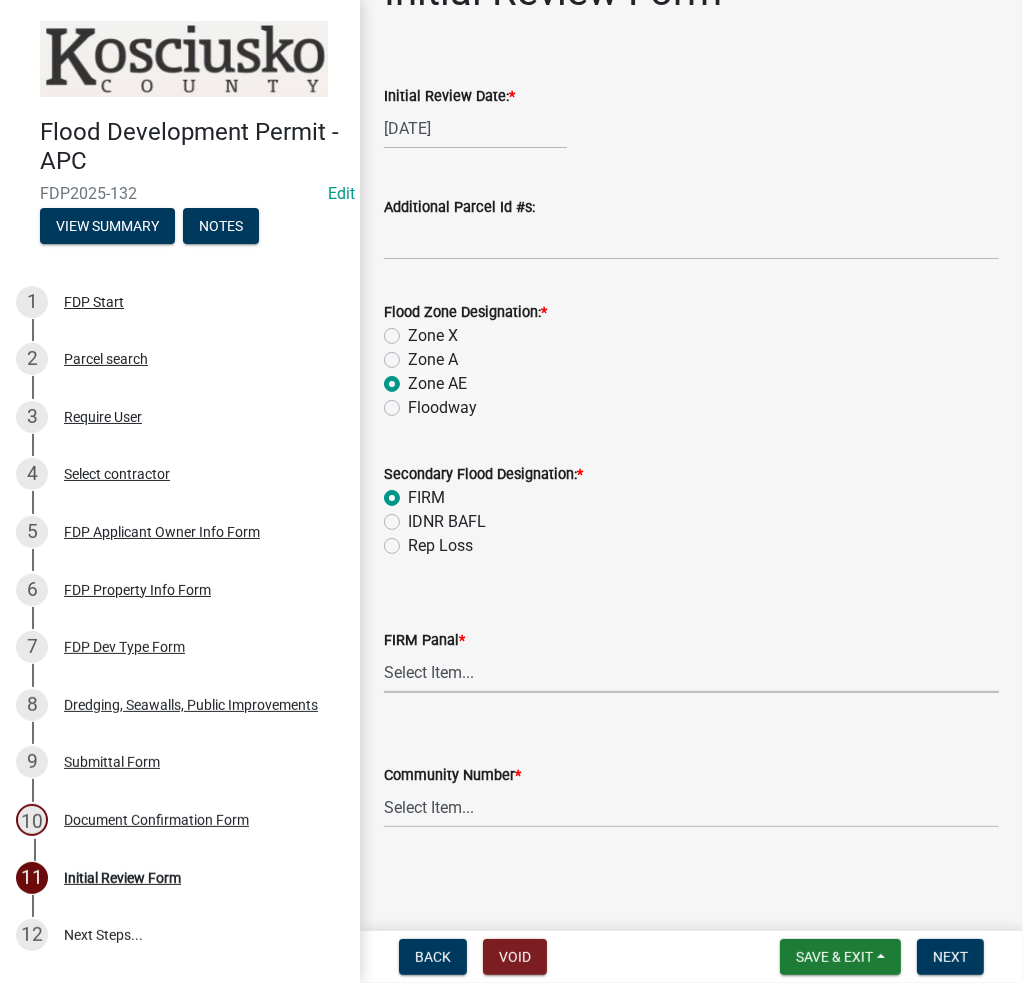 click on "Select Item...   0020   0040   0045   0065   0067   0070   0086   0090   0095   0110   0120   0140   0145   0150   0155   0160   0163   0164   0165   0170   0180   0185   0190   0195   0210   0215   0220   0230   0235   0240   0245   0251   0252   0253   0254   0260   0265   0270   0280   0285   0290   0310   0320   0330   0335   0340   0345   0360   0375   0380   0390   0400" at bounding box center [691, 672] 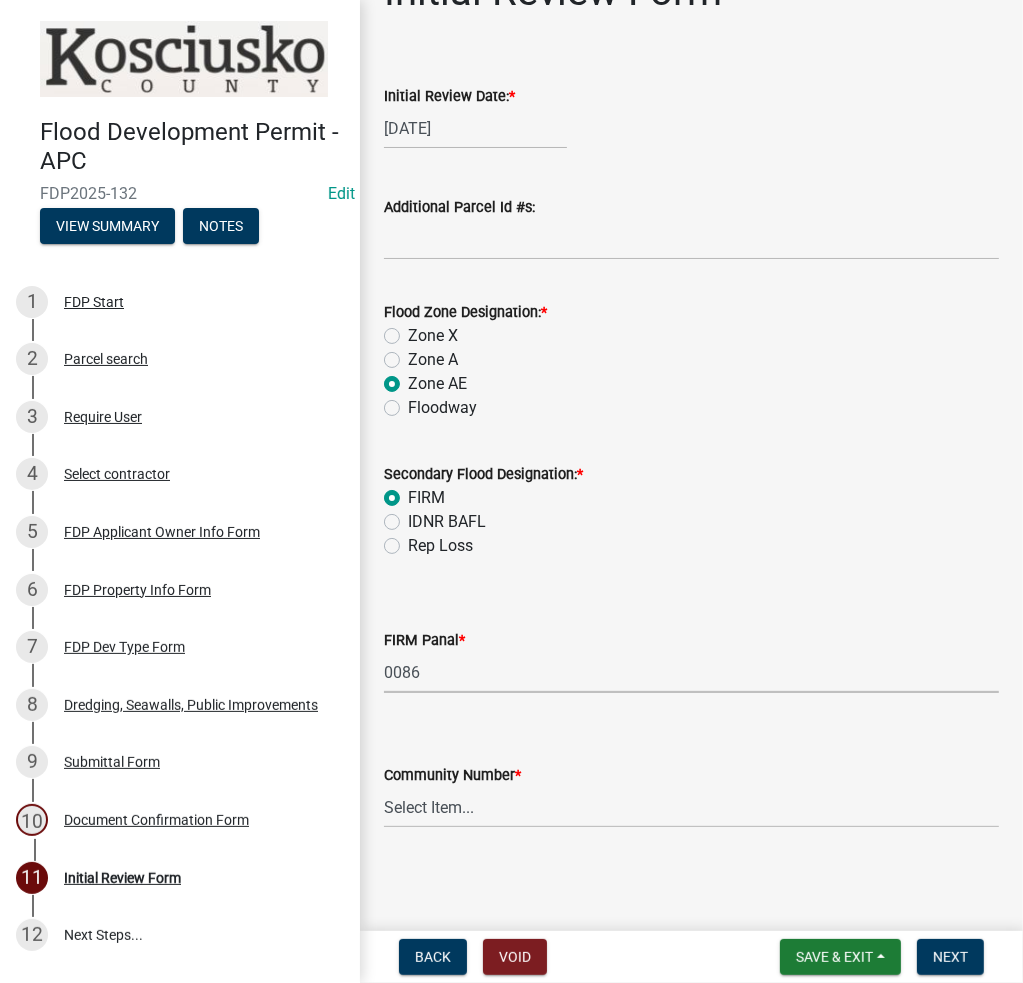 click on "Select Item...   0020   0040   0045   0065   0067   0070   0086   0090   0095   0110   0120   0140   0145   0150   0155   0160   0163   0164   0165   0170   0180   0185   0190   0195   0210   0215   0220   0230   0235   0240   0245   0251   0252   0253   0254   0260   0265   0270   0280   0285   0290   0310   0320   0330   0335   0340   0345   0360   0375   0380   0390   0400" at bounding box center [691, 672] 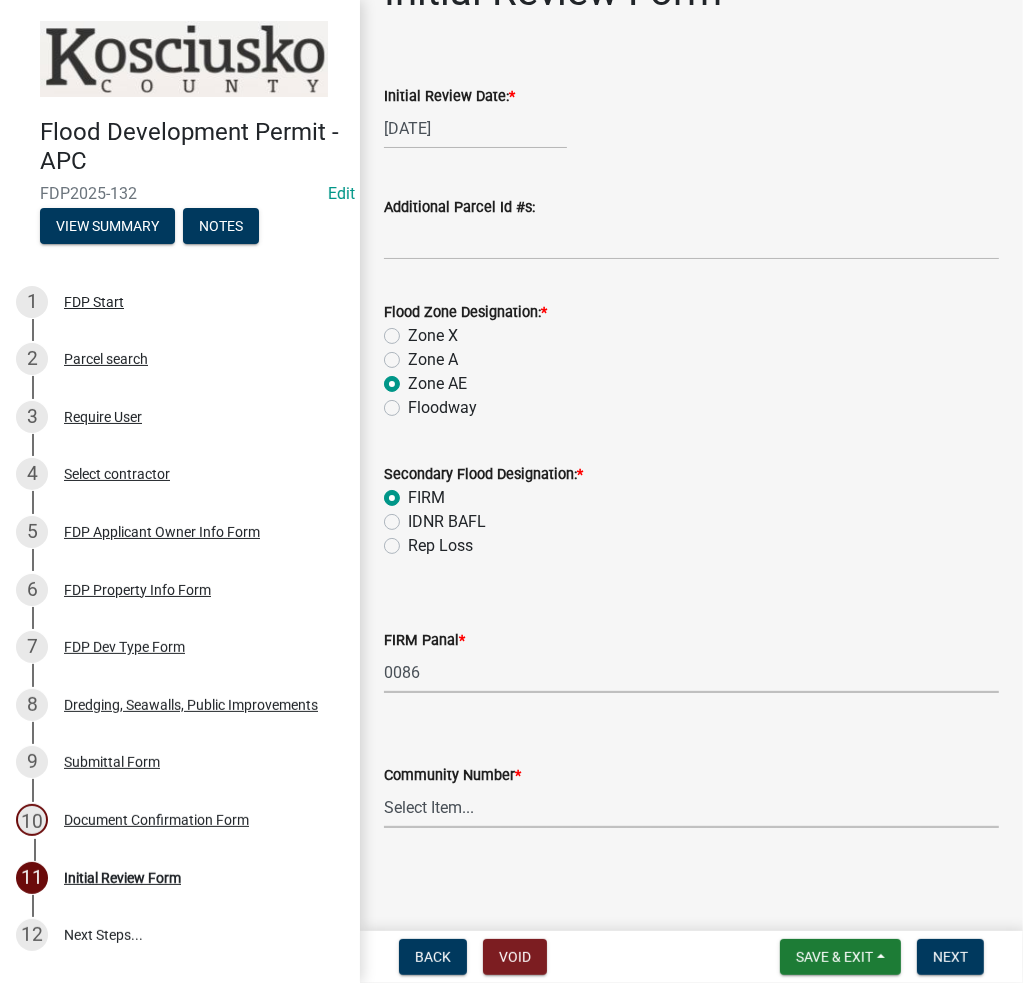 click on "Select Item...   Kos Co - Unincop - 180121   Town of Milford - 180382   Town of North Webster - 180465   Town of Silver Lake - 180311   Town of Syracuse - 180122" at bounding box center (691, 807) 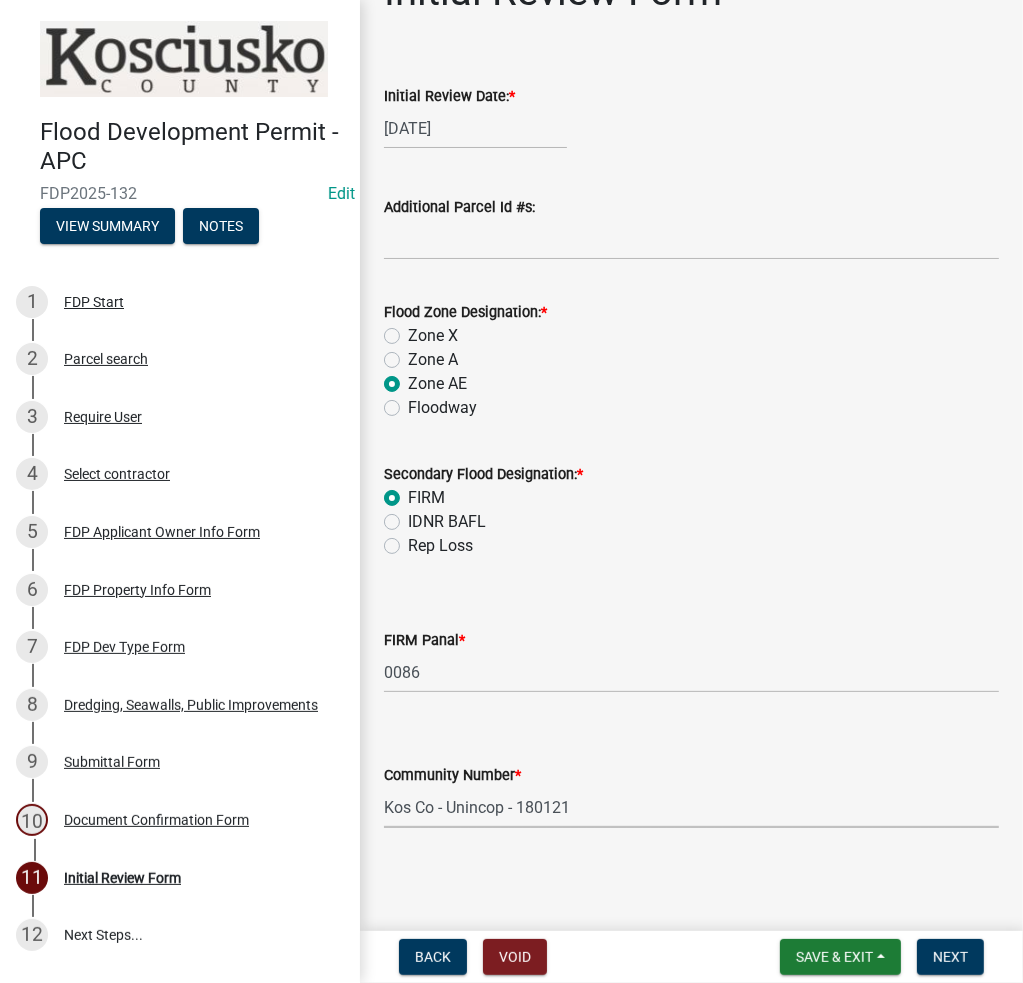 click on "Select Item...   Kos Co - Unincop - 180121   Town of Milford - 180382   Town of North Webster - 180465   Town of Silver Lake - 180311   Town of Syracuse - 180122" at bounding box center [691, 807] 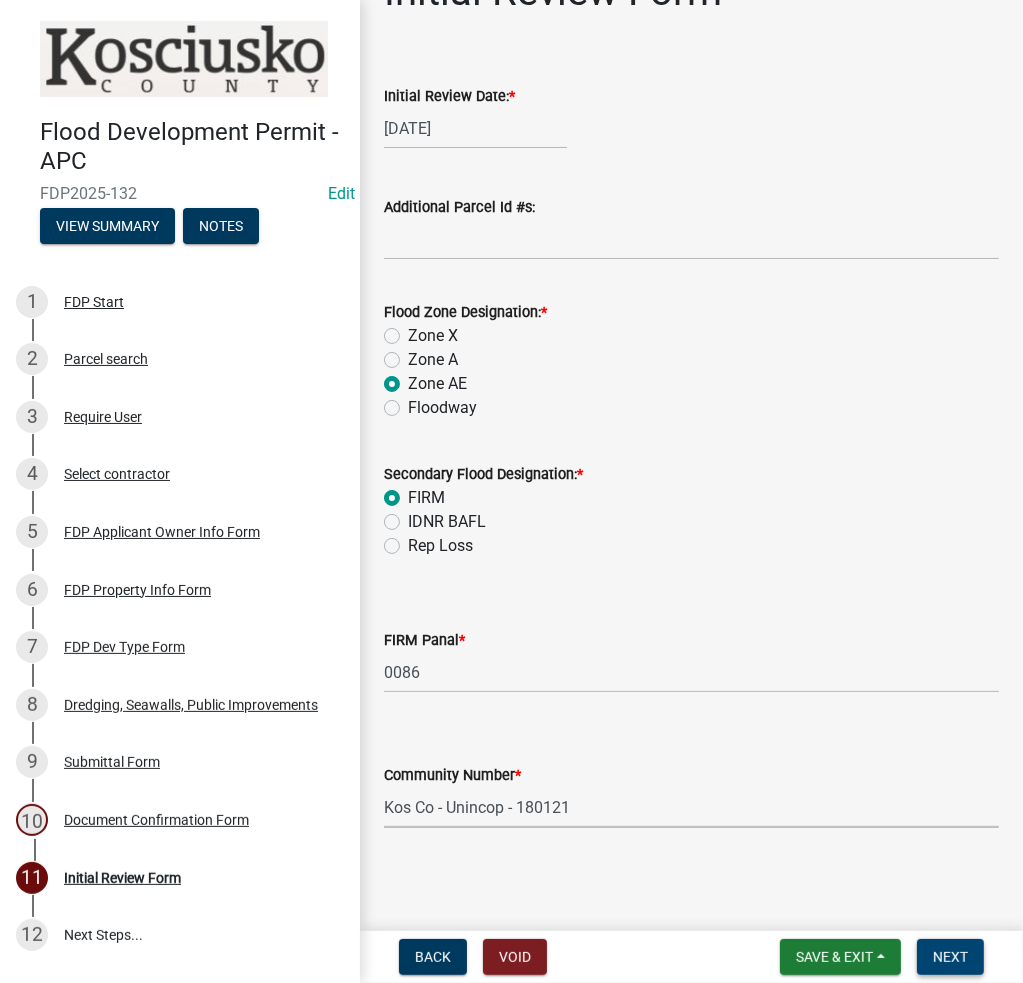 click on "Next" at bounding box center [950, 957] 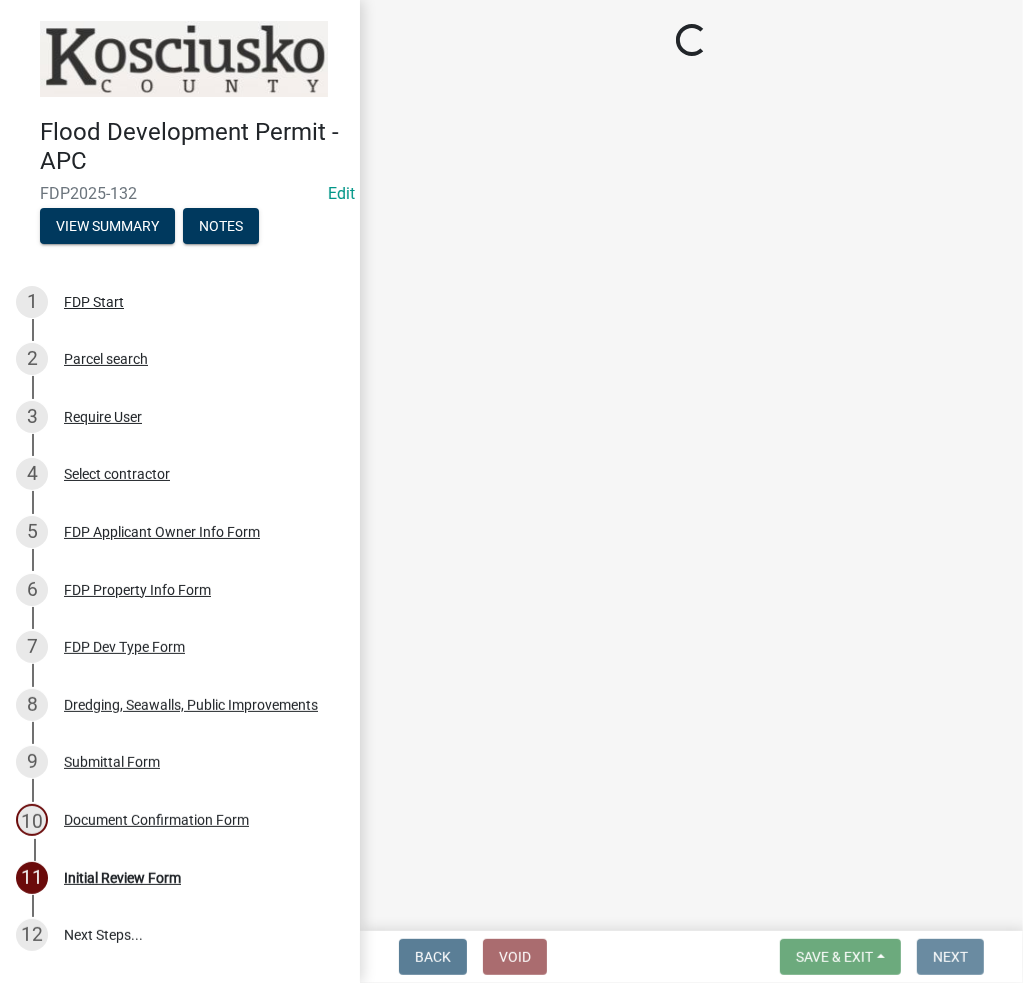 scroll, scrollTop: 0, scrollLeft: 0, axis: both 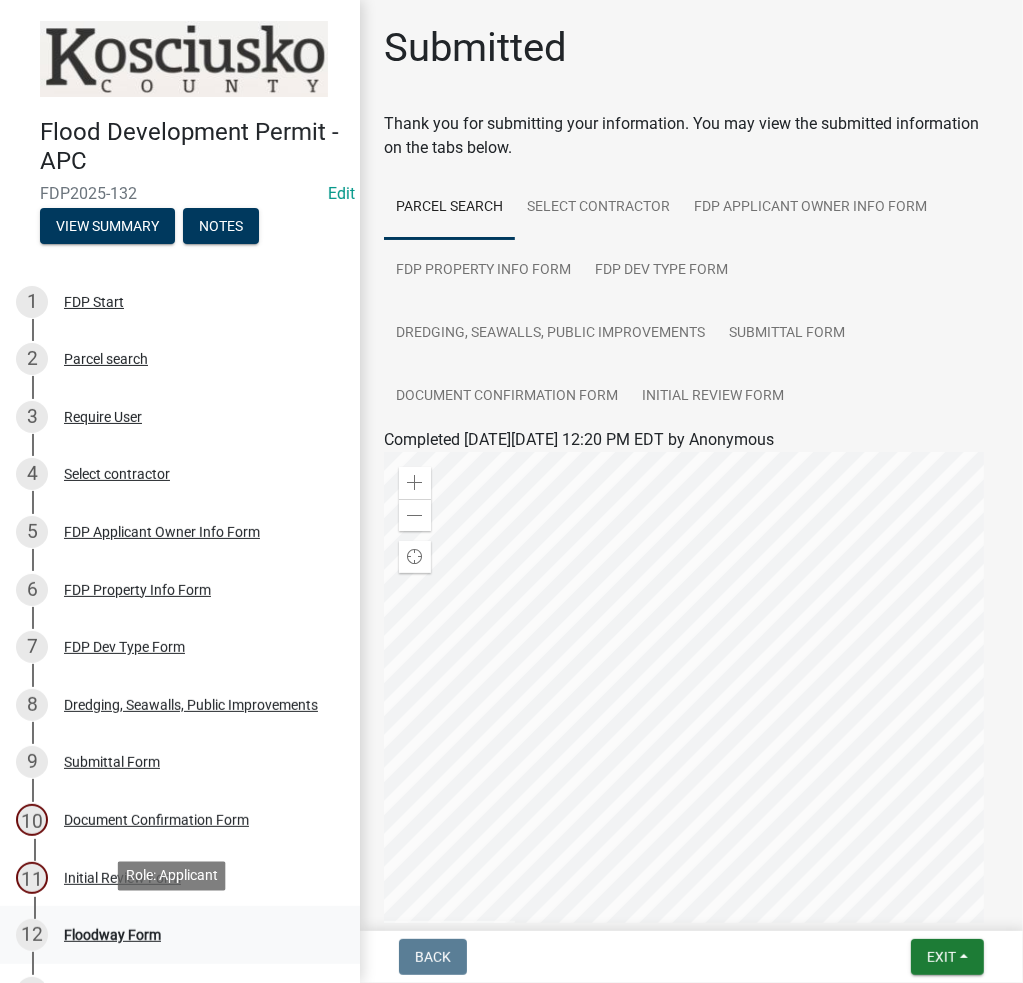 click on "Floodway Form" at bounding box center [112, 935] 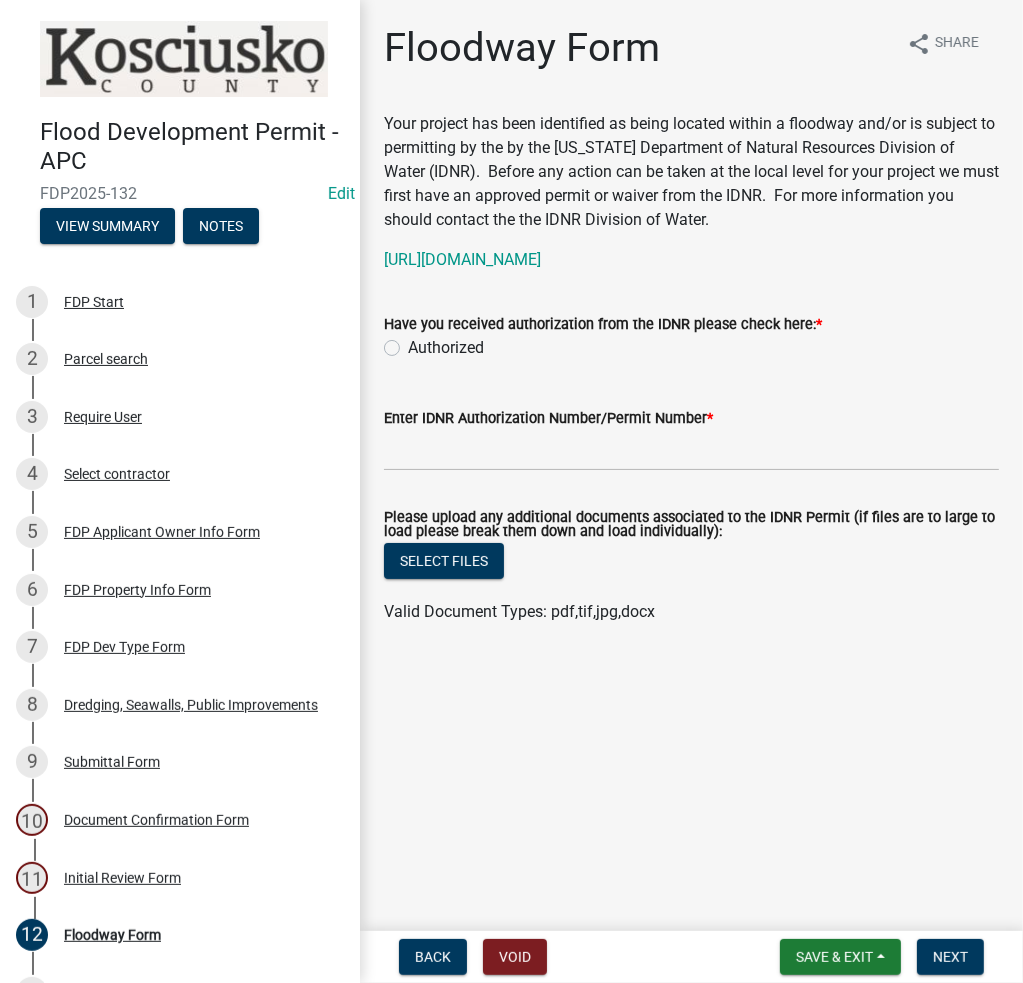 click on "Authorized" 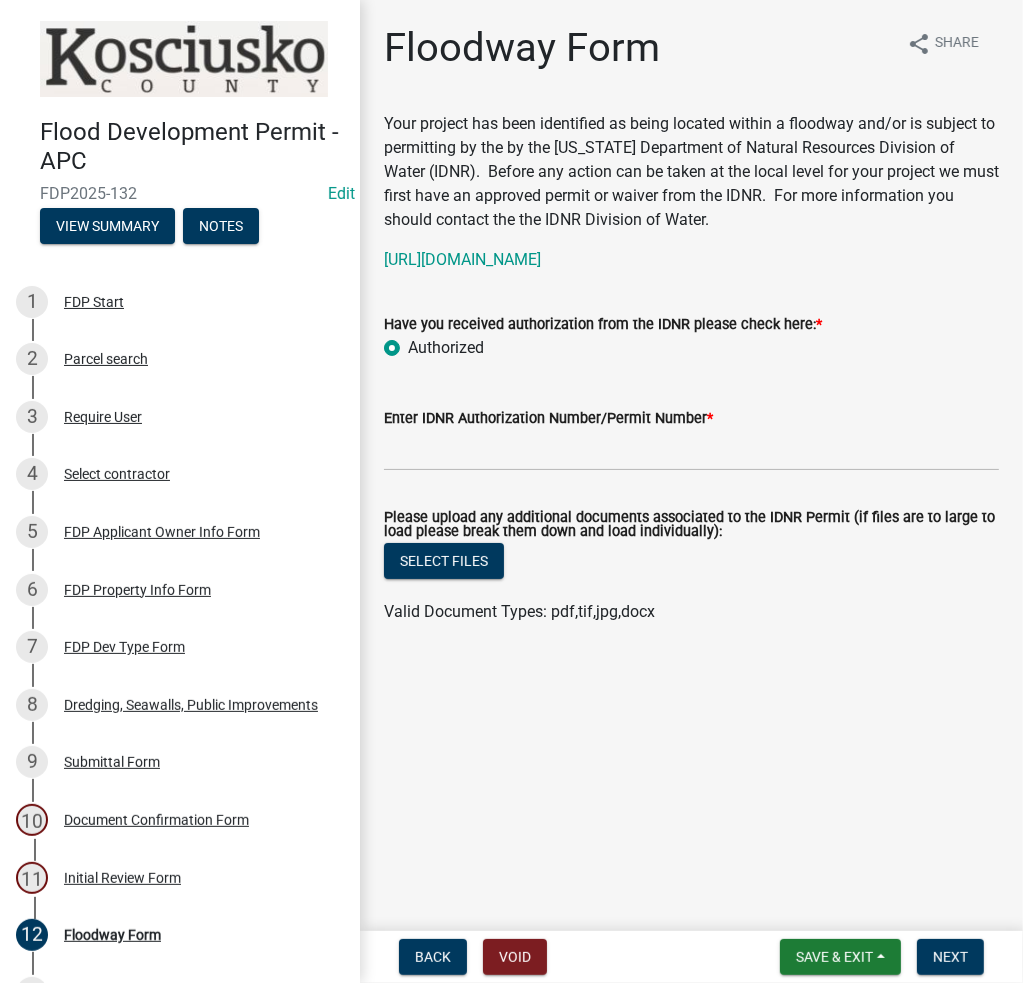 radio on "true" 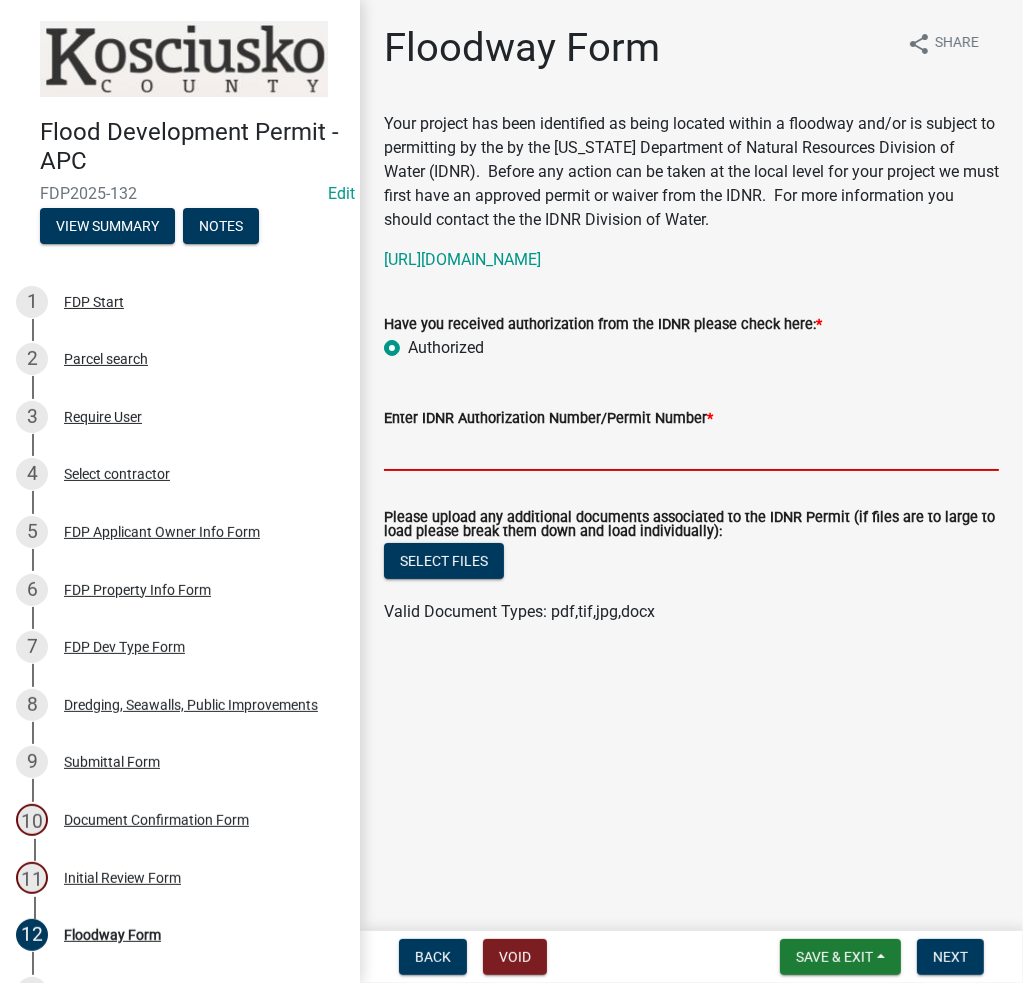 click on "Enter IDNR Authorization Number/Permit Number  *" at bounding box center (691, 450) 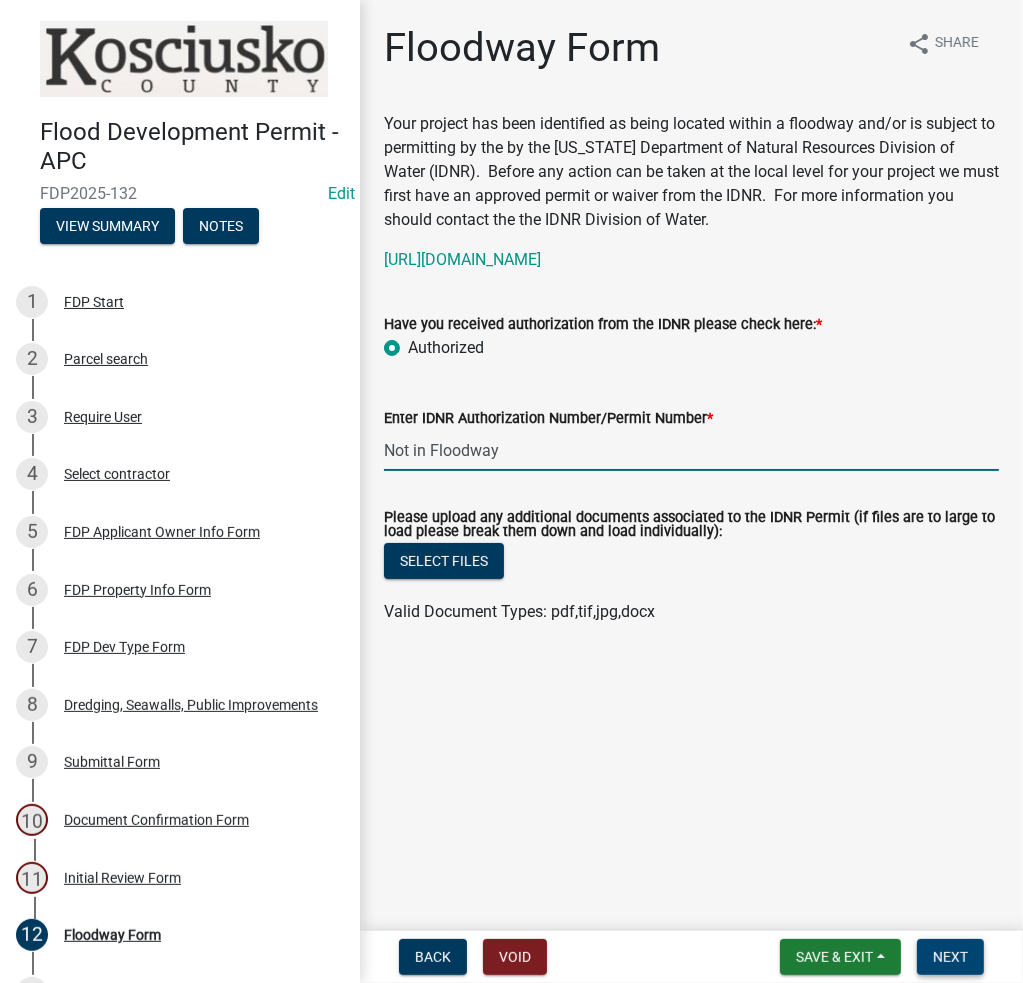 type on "Not in Floodway" 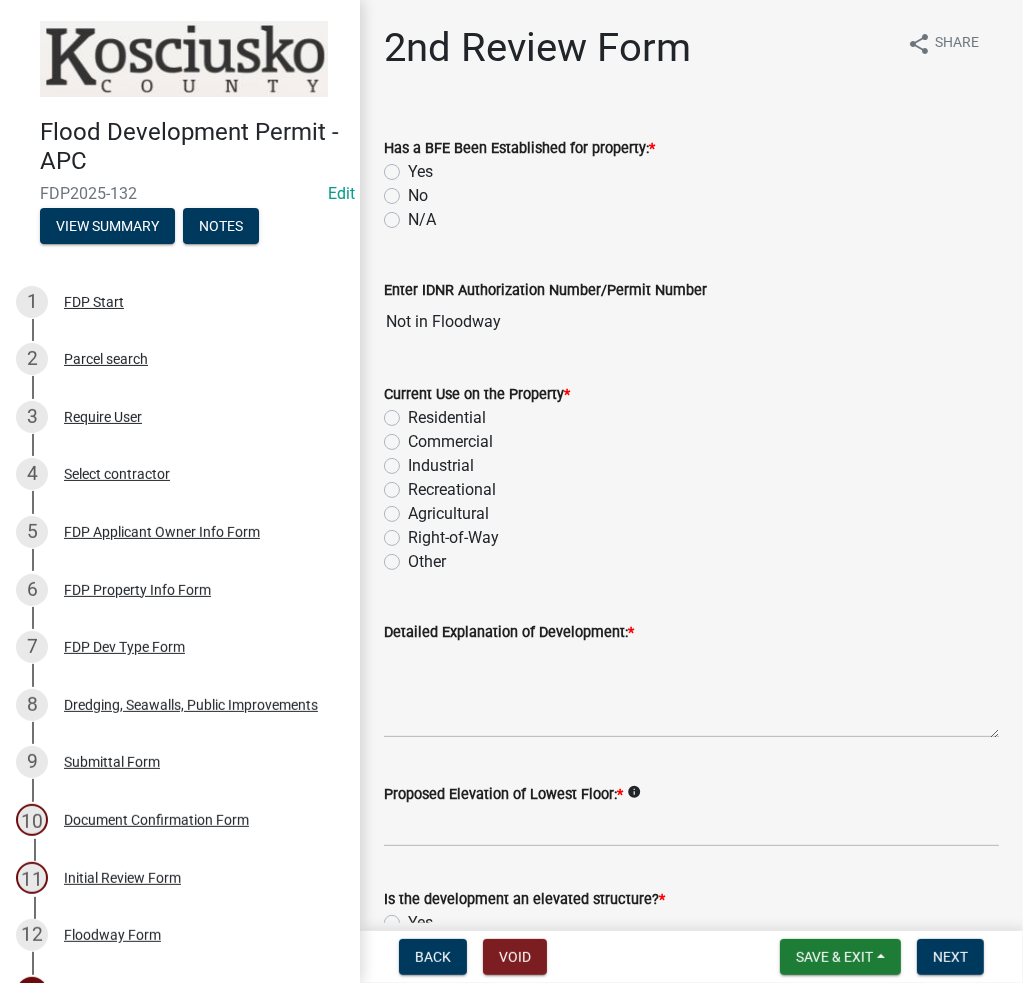click on "Yes" 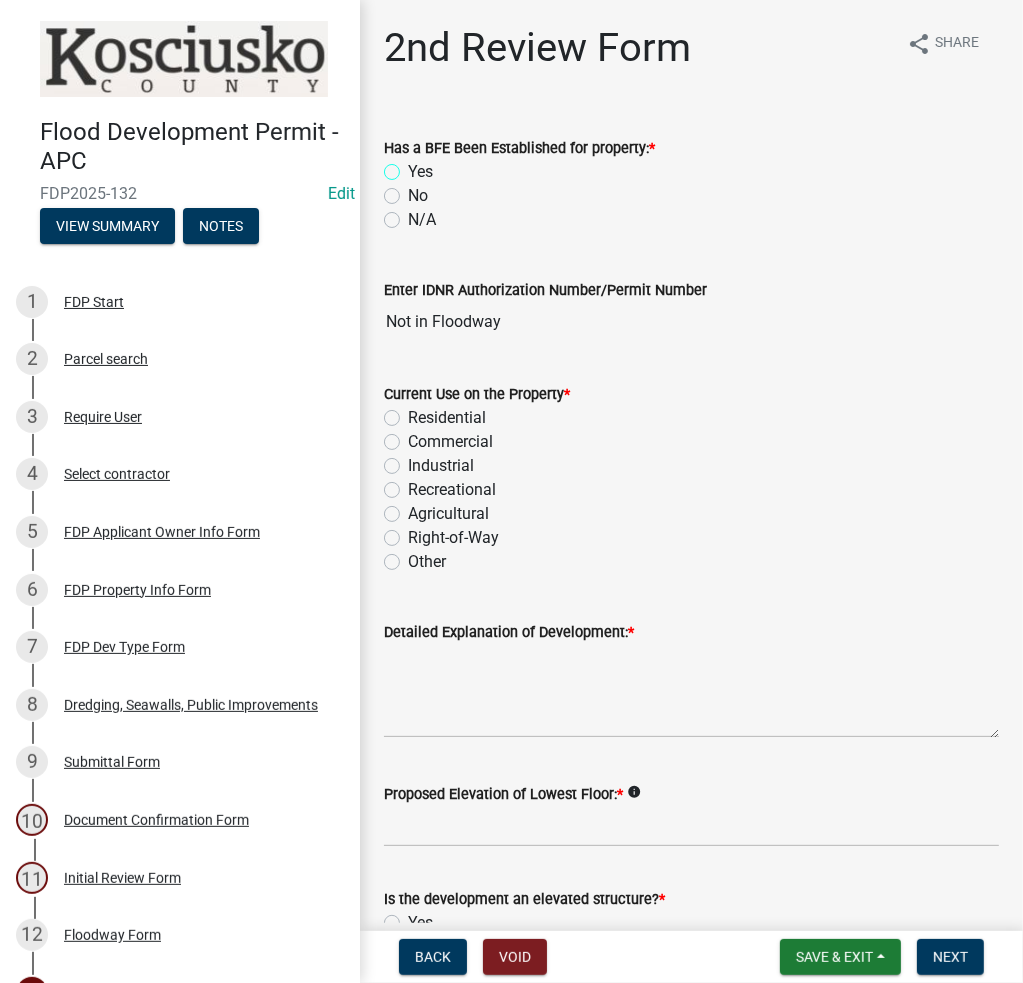 click on "Yes" at bounding box center (414, 166) 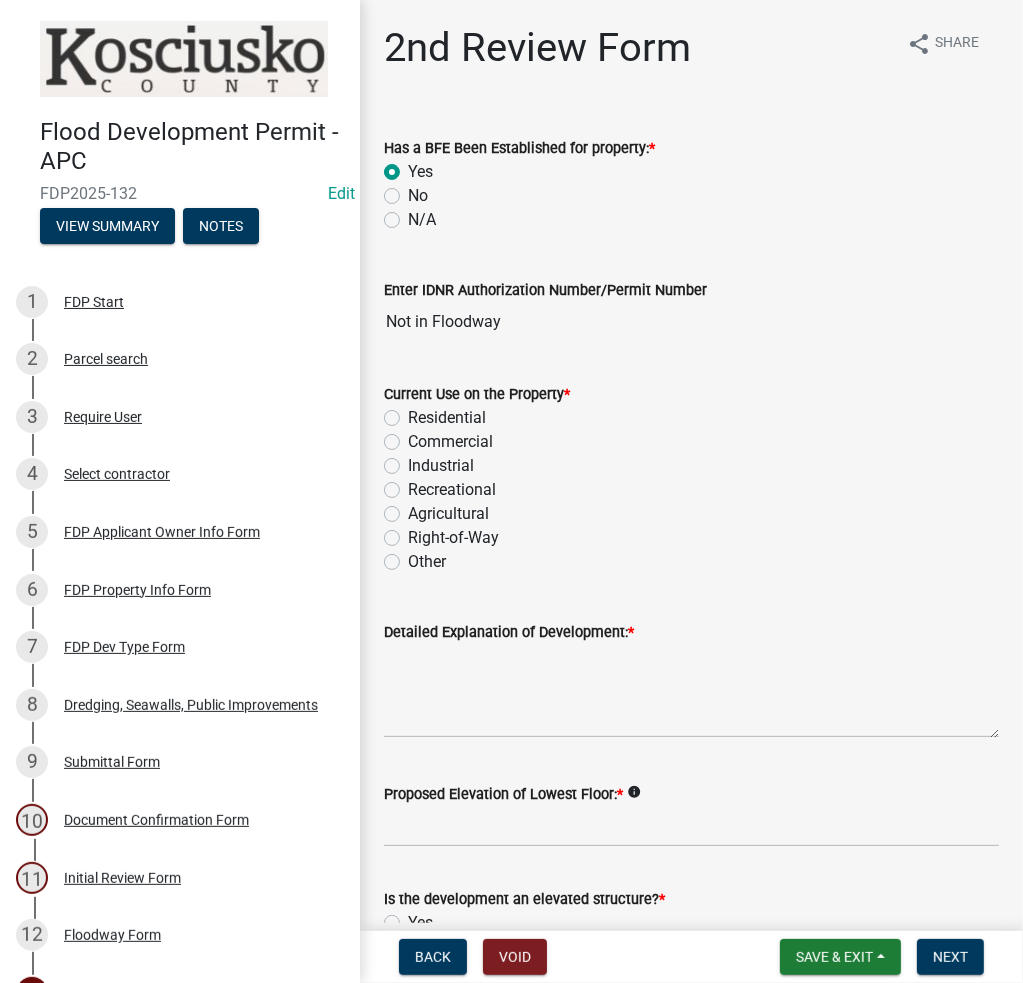 radio on "true" 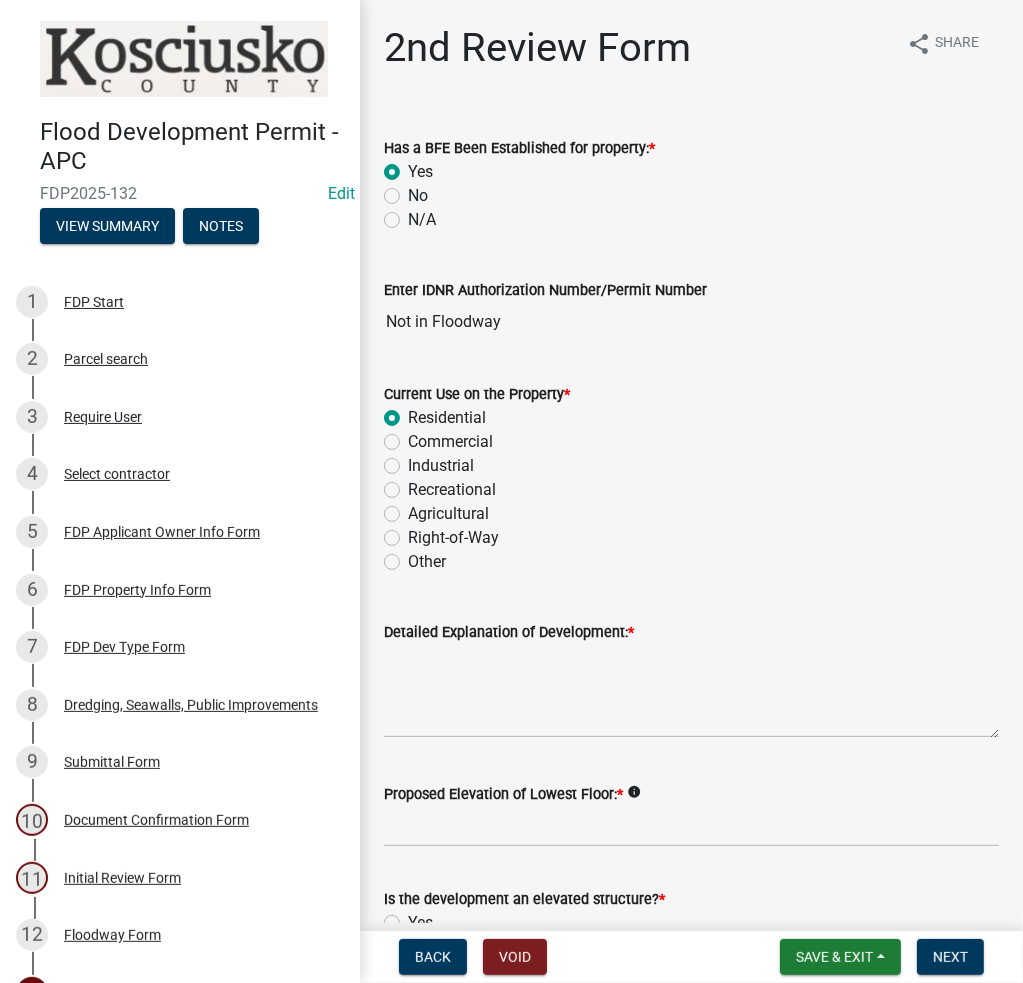 radio on "true" 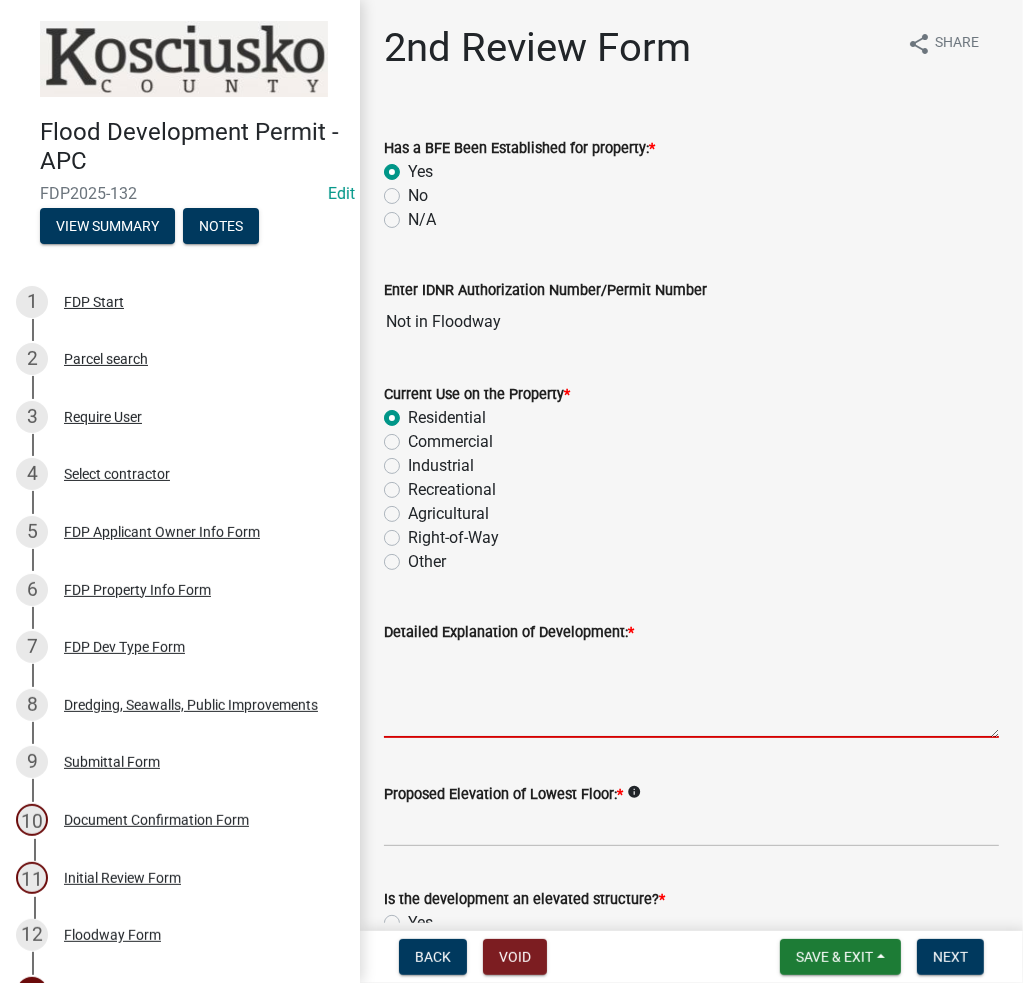 click on "Detailed Explanation of Development:  *" at bounding box center [691, 691] 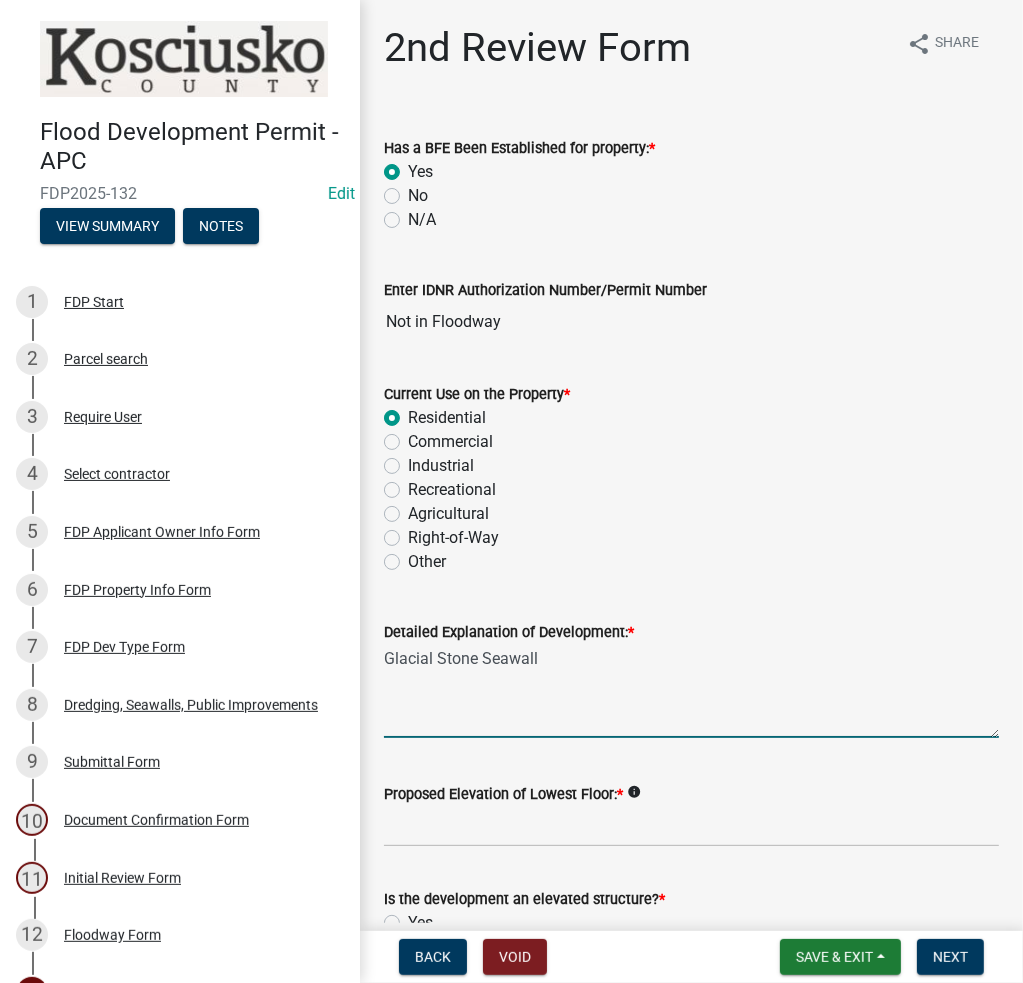 type on "Glacial Stone Seawall" 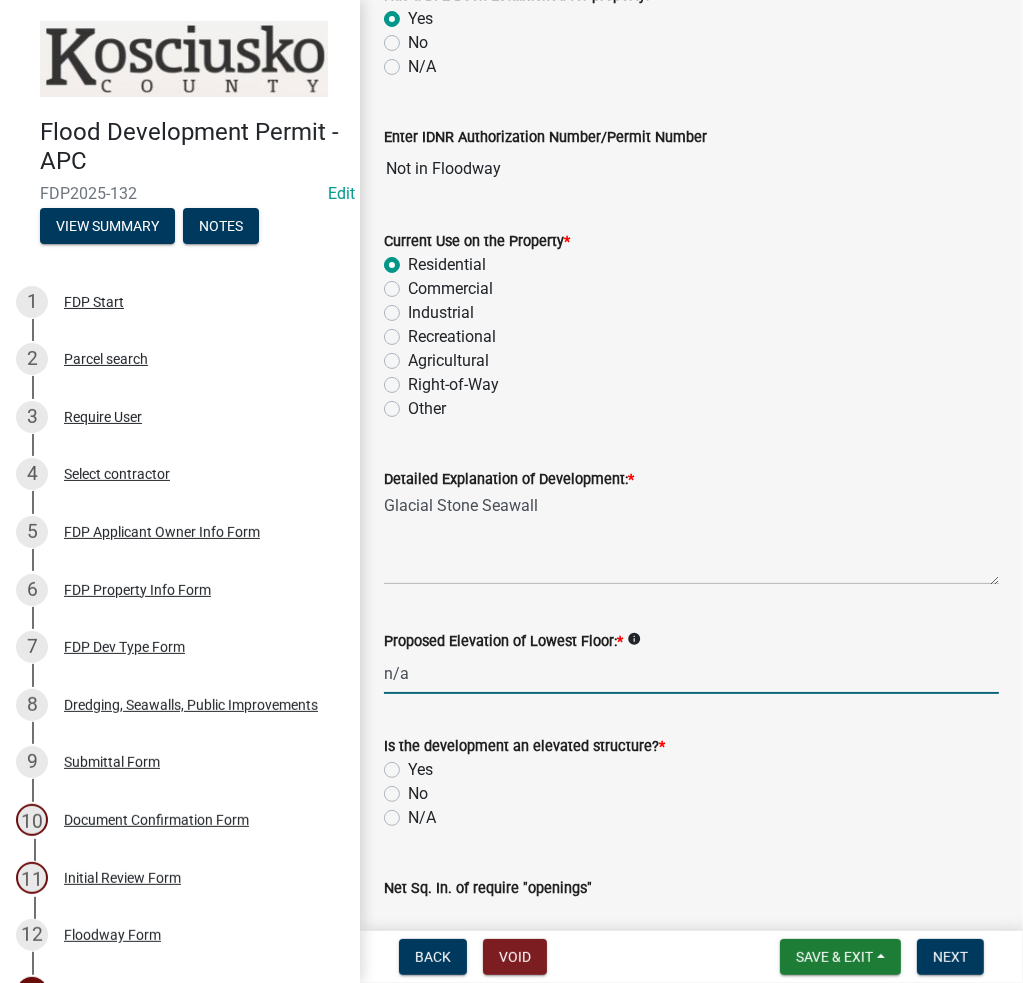 scroll, scrollTop: 300, scrollLeft: 0, axis: vertical 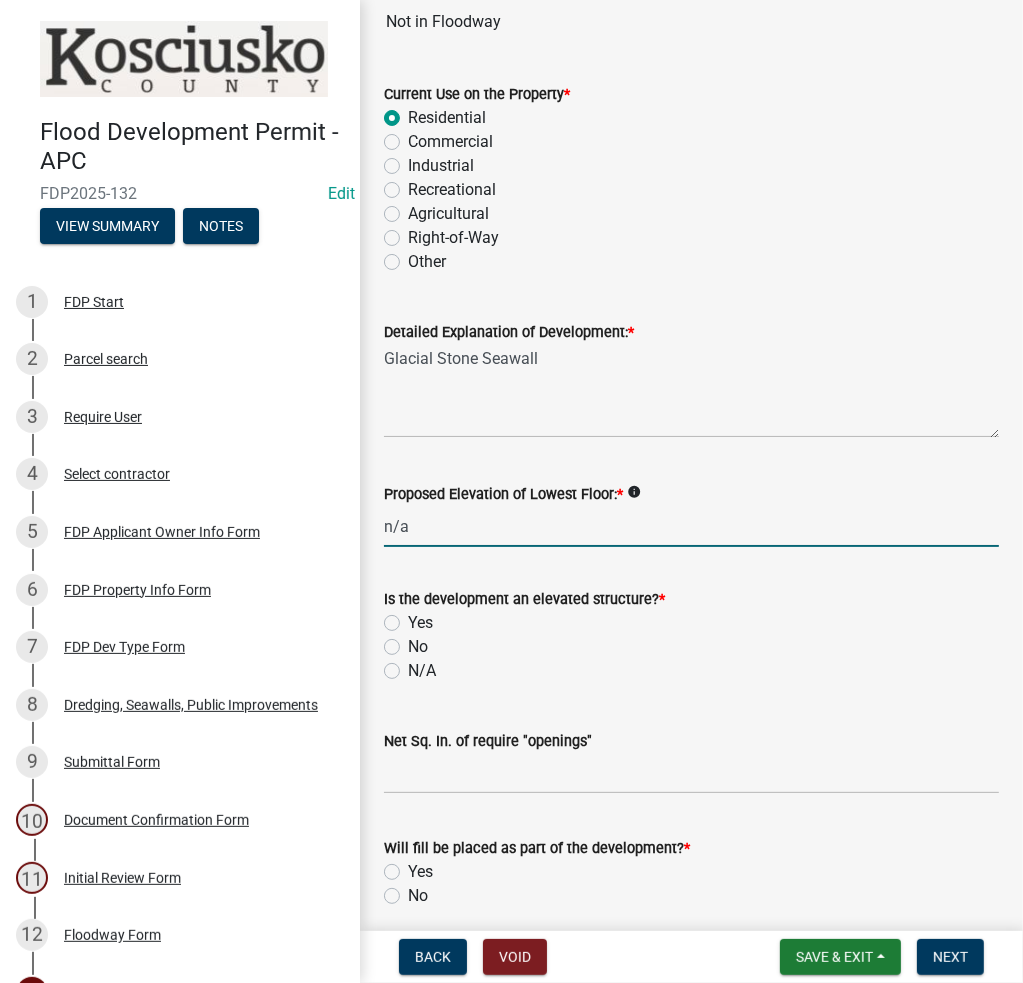 type on "n/a" 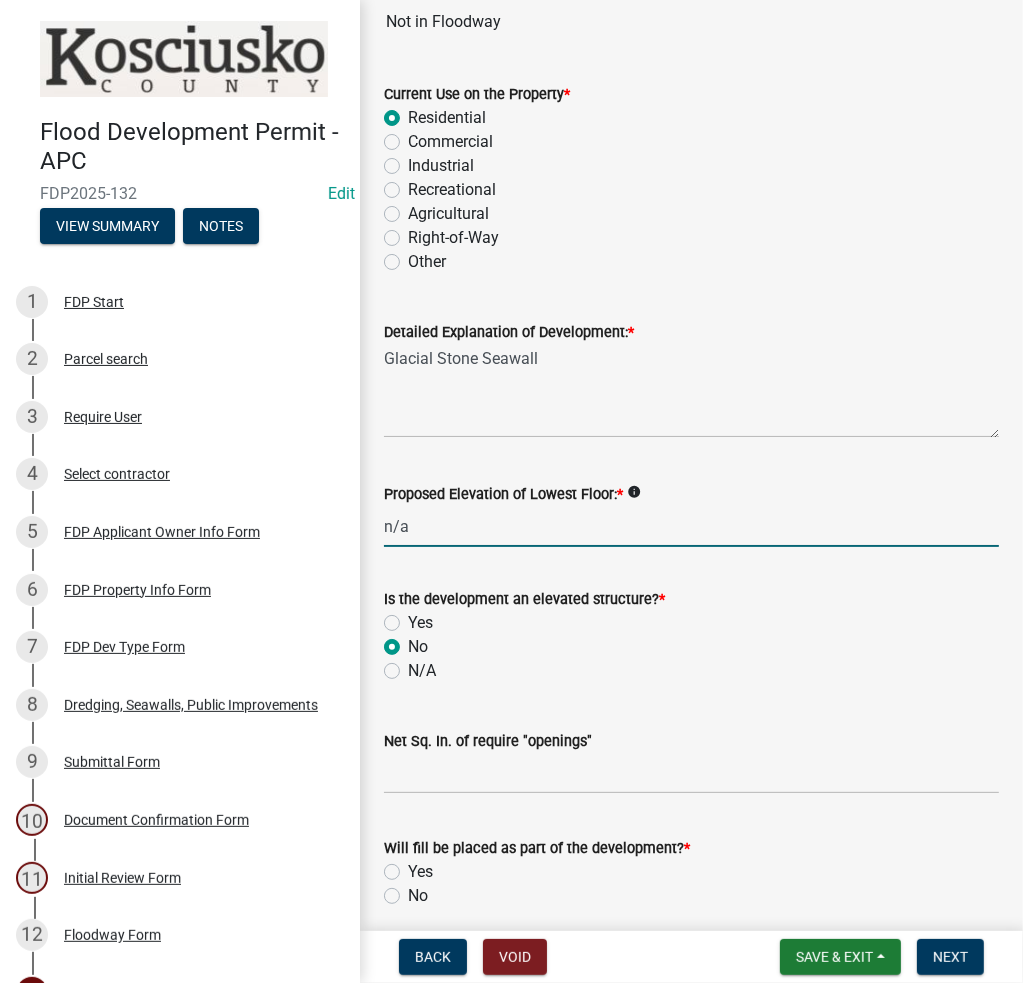 radio on "true" 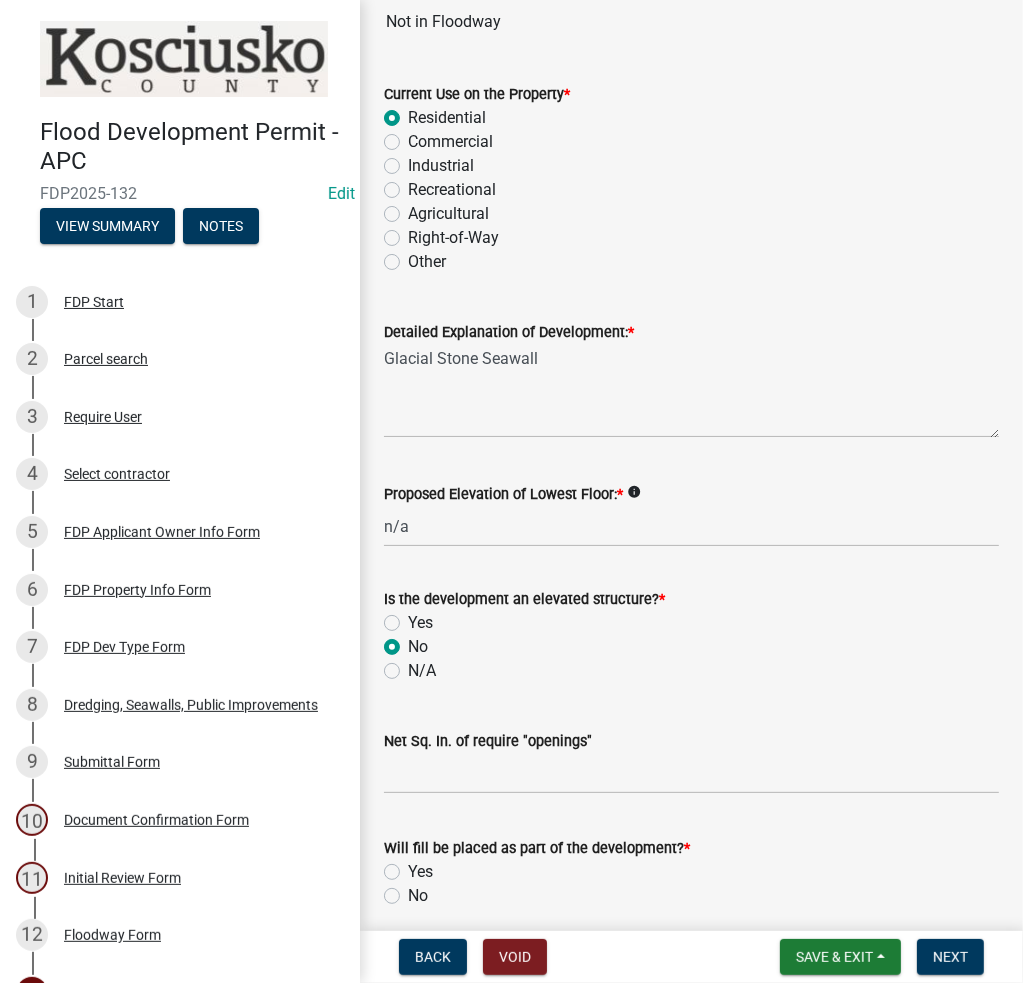 scroll, scrollTop: 600, scrollLeft: 0, axis: vertical 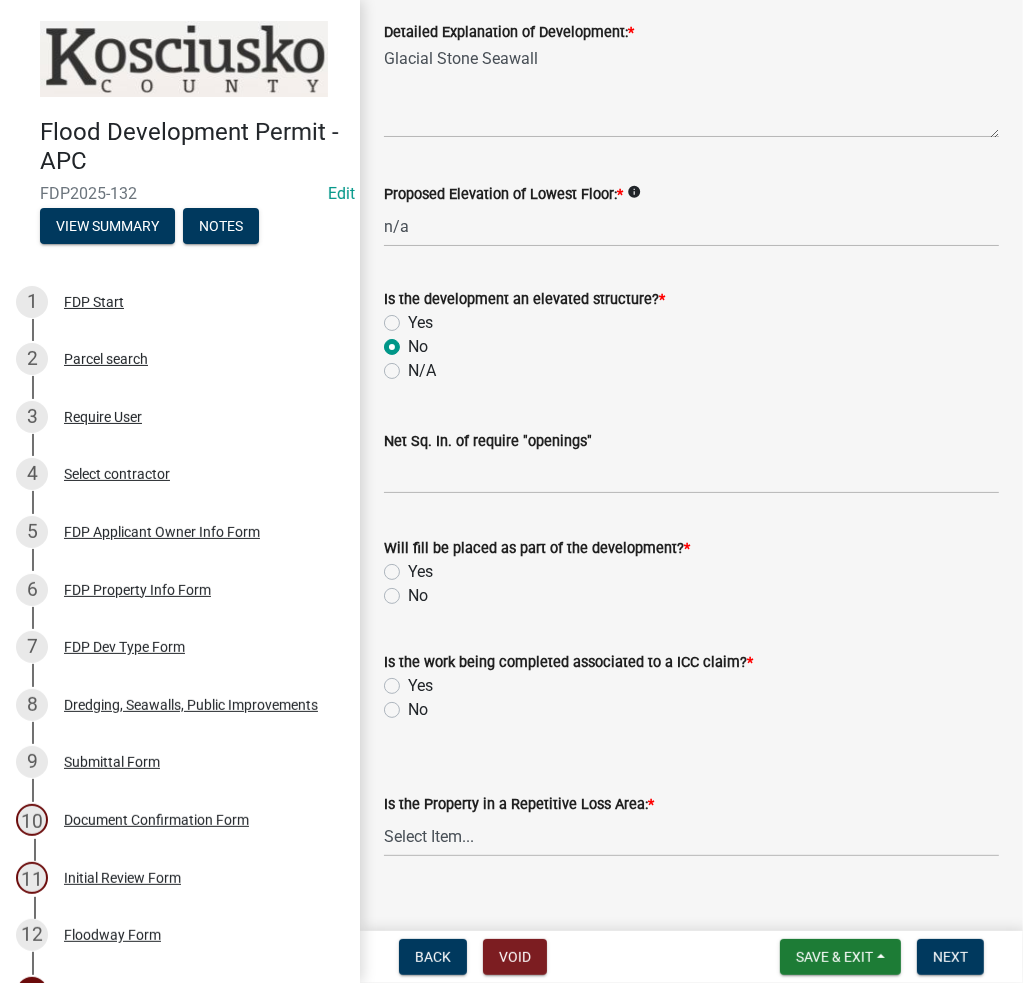 click on "N/A" 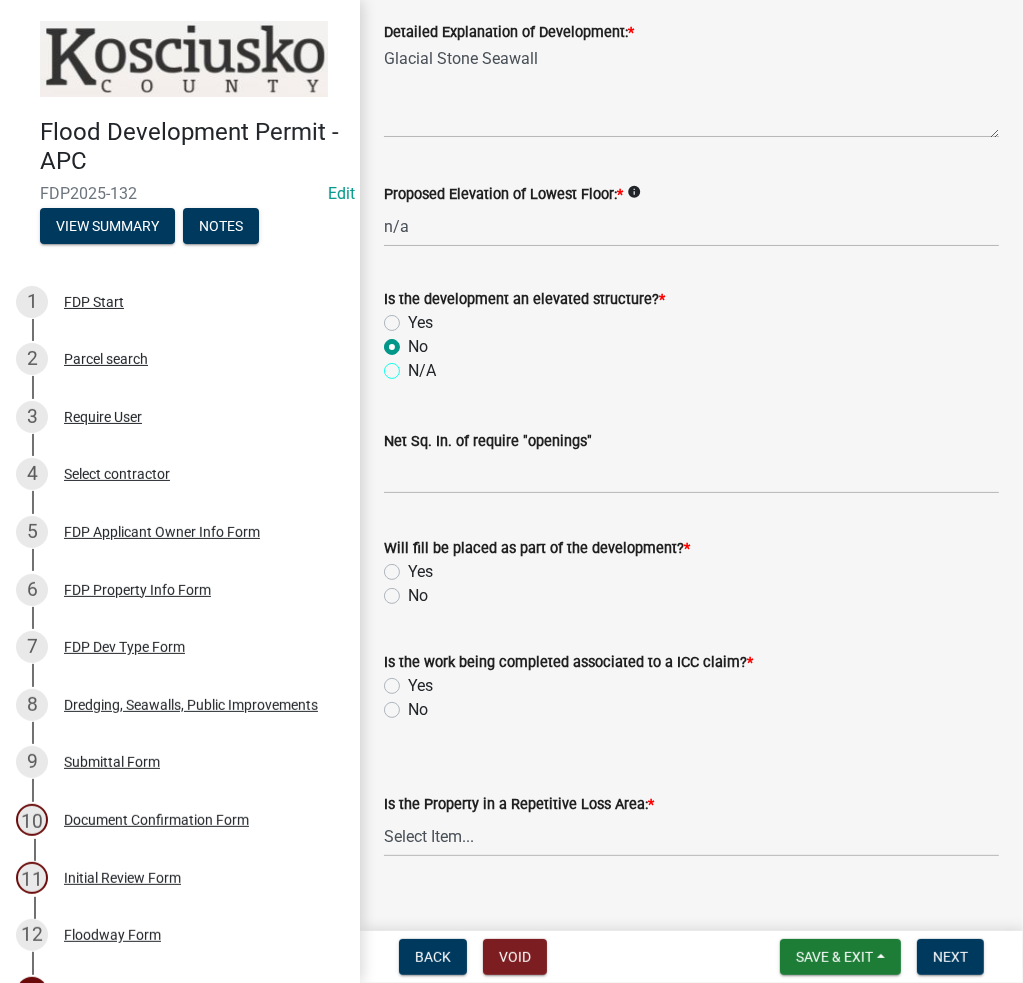 click on "N/A" at bounding box center (414, 365) 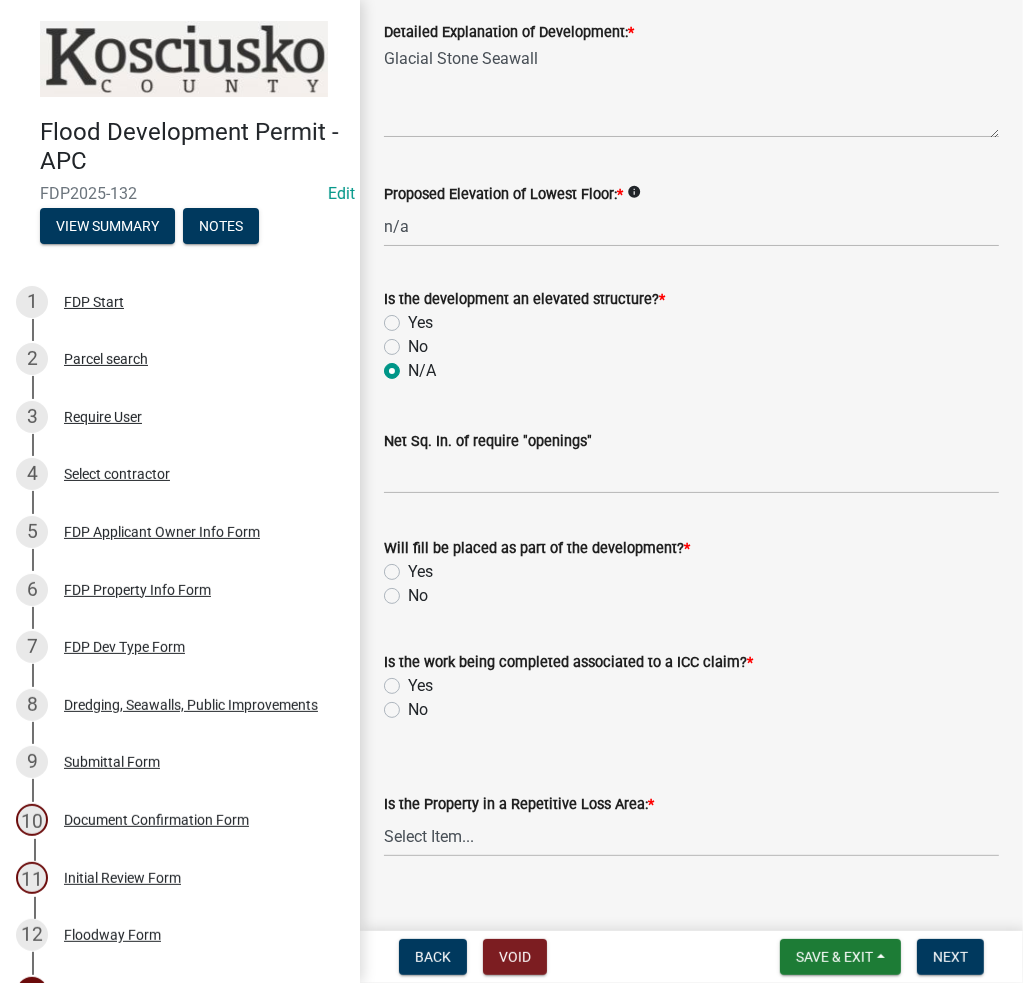 radio on "true" 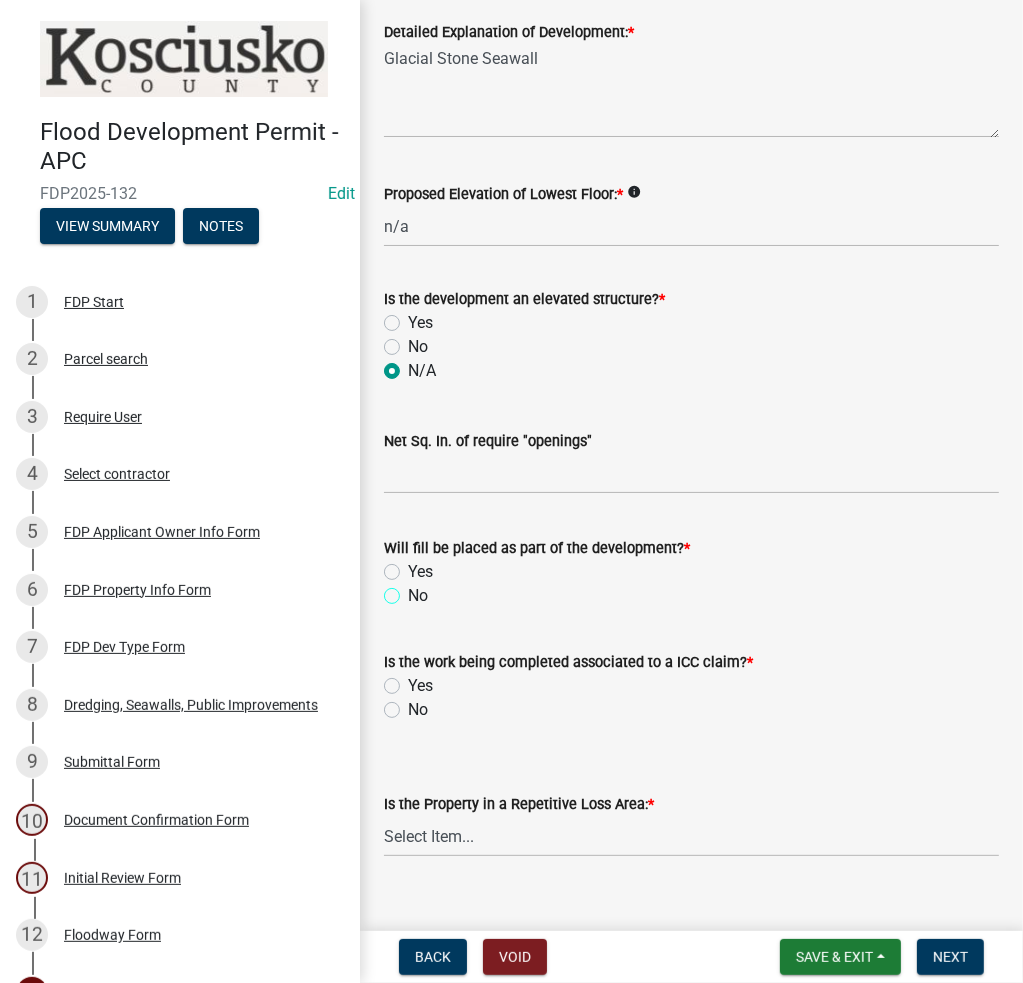 click on "No" at bounding box center [414, 590] 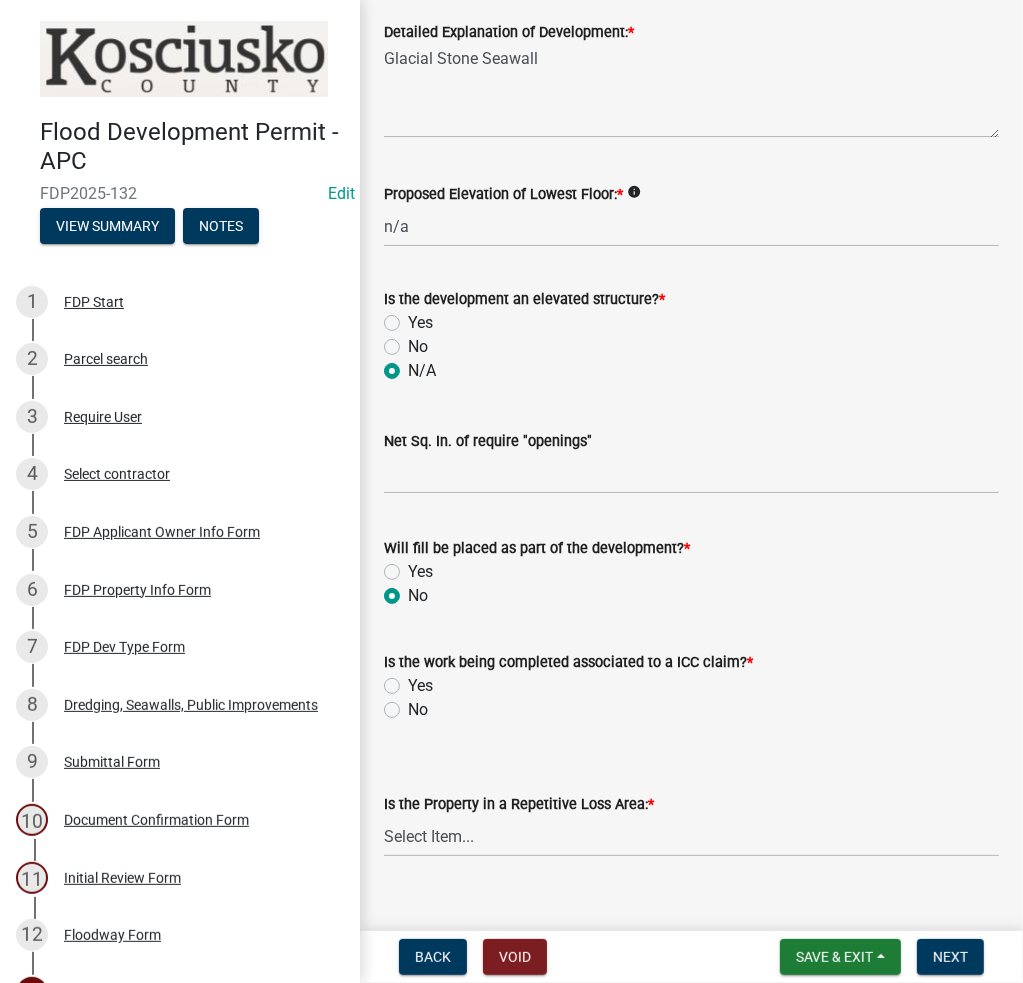 radio on "true" 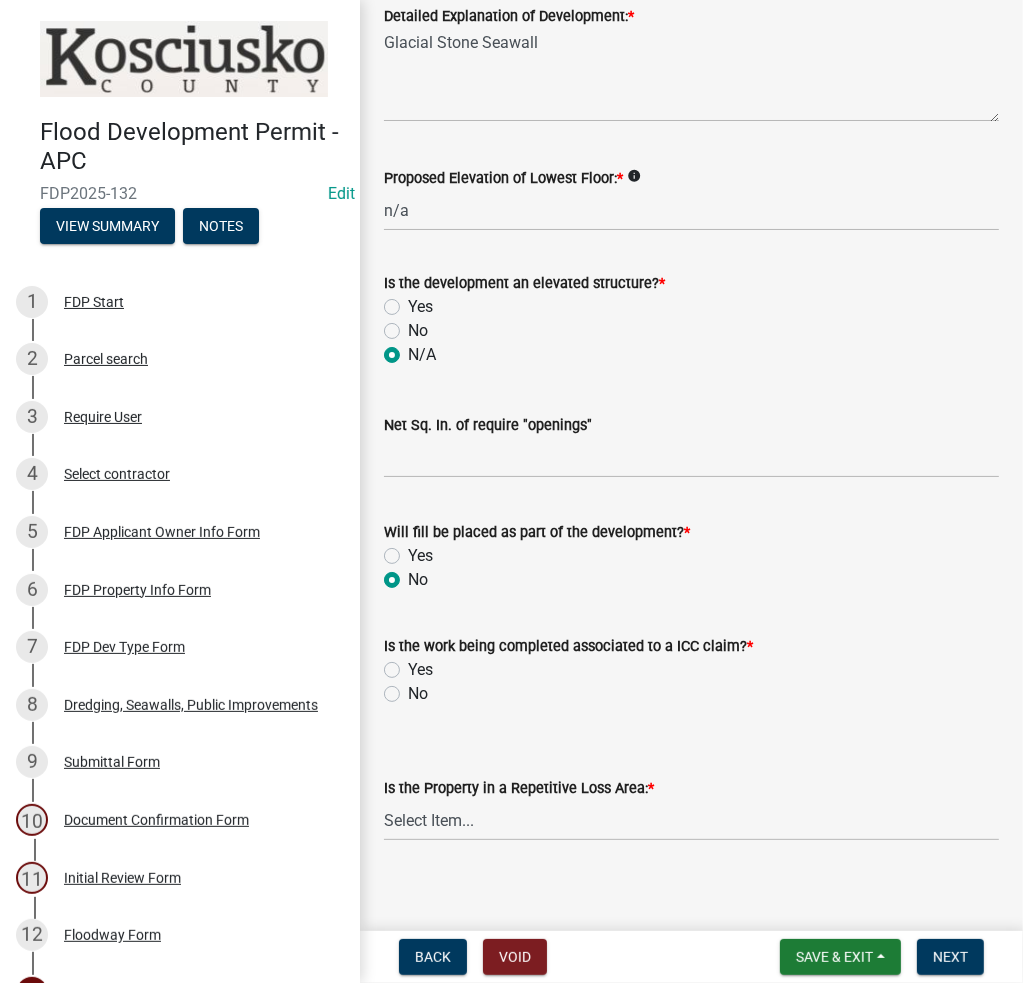scroll, scrollTop: 629, scrollLeft: 0, axis: vertical 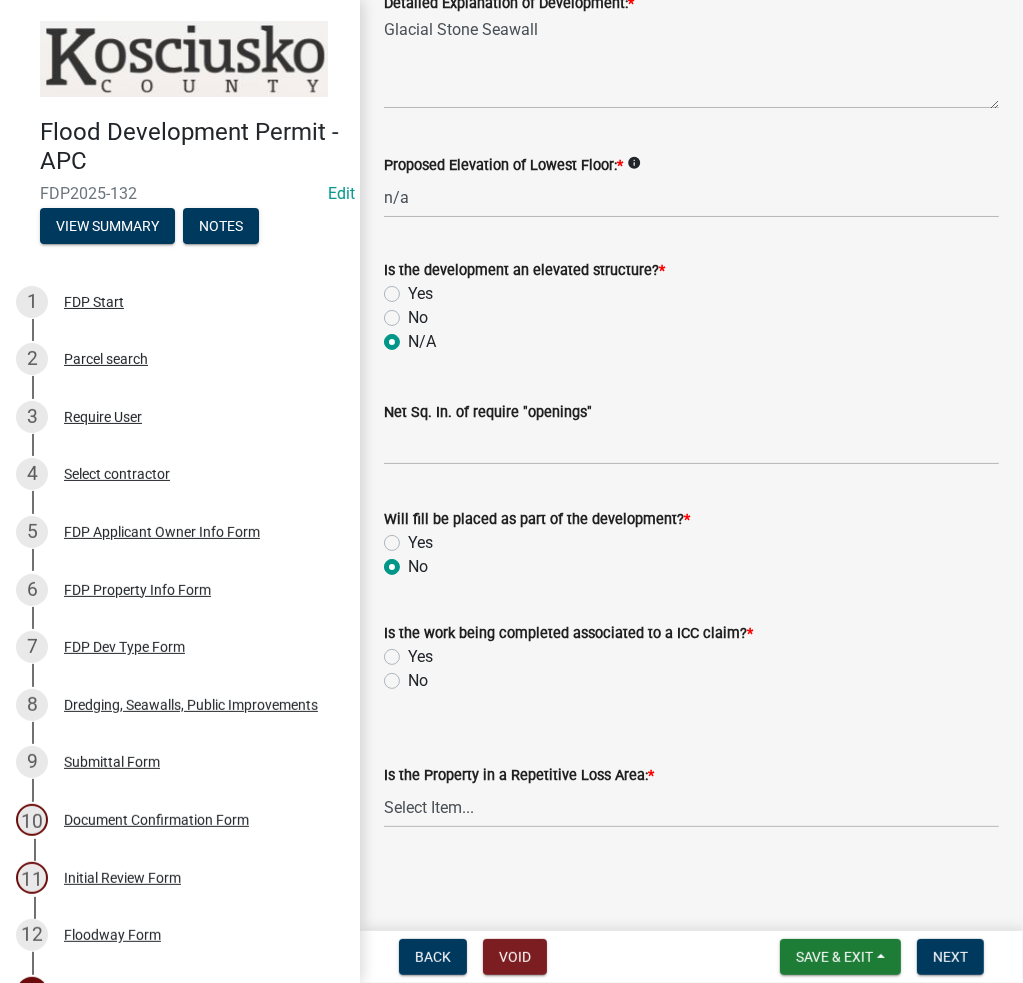 click on "No" 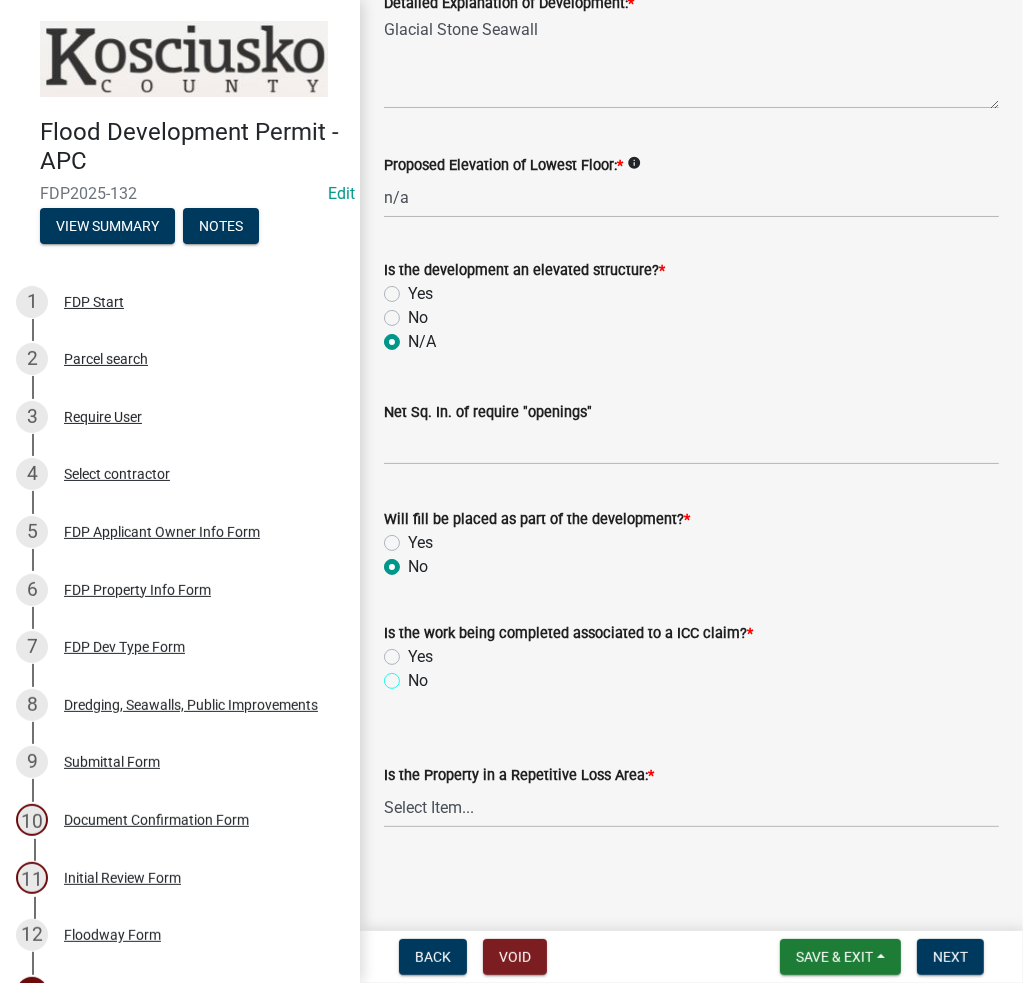 click on "No" at bounding box center [414, 675] 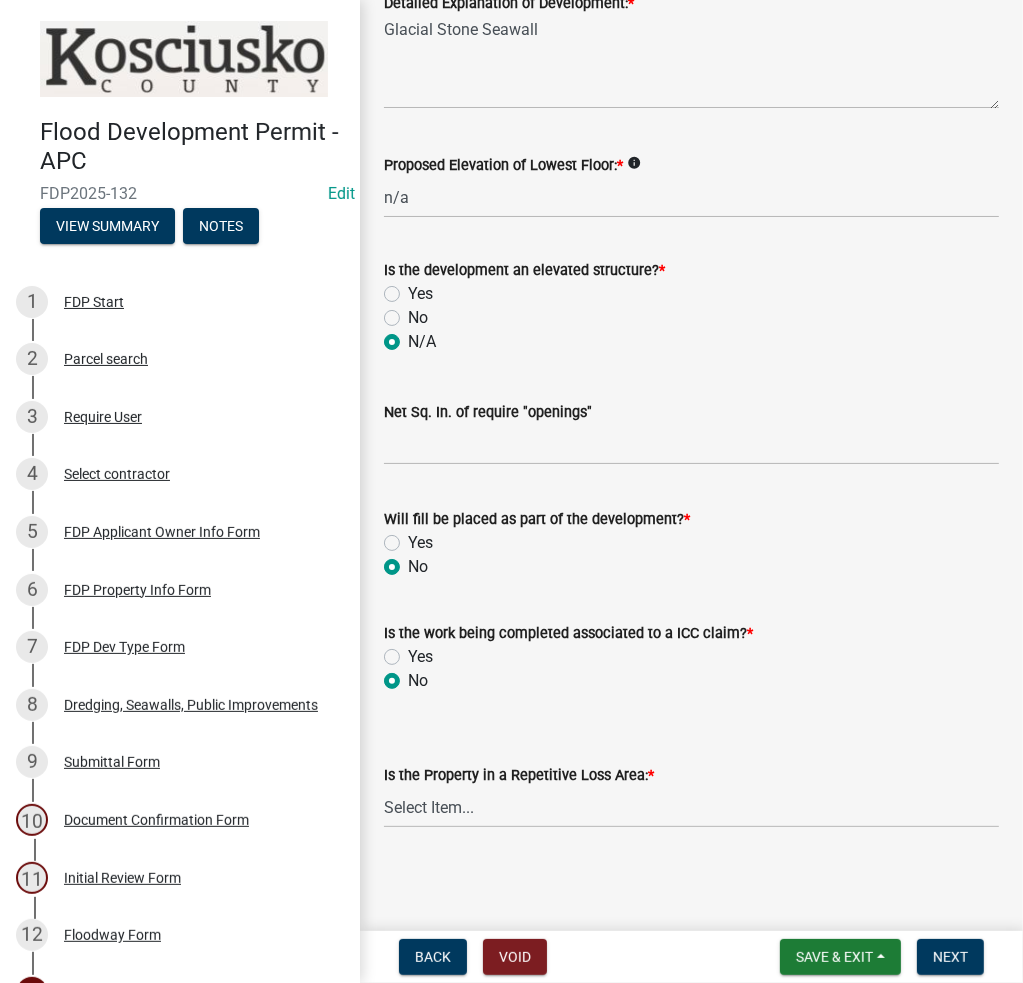 radio on "true" 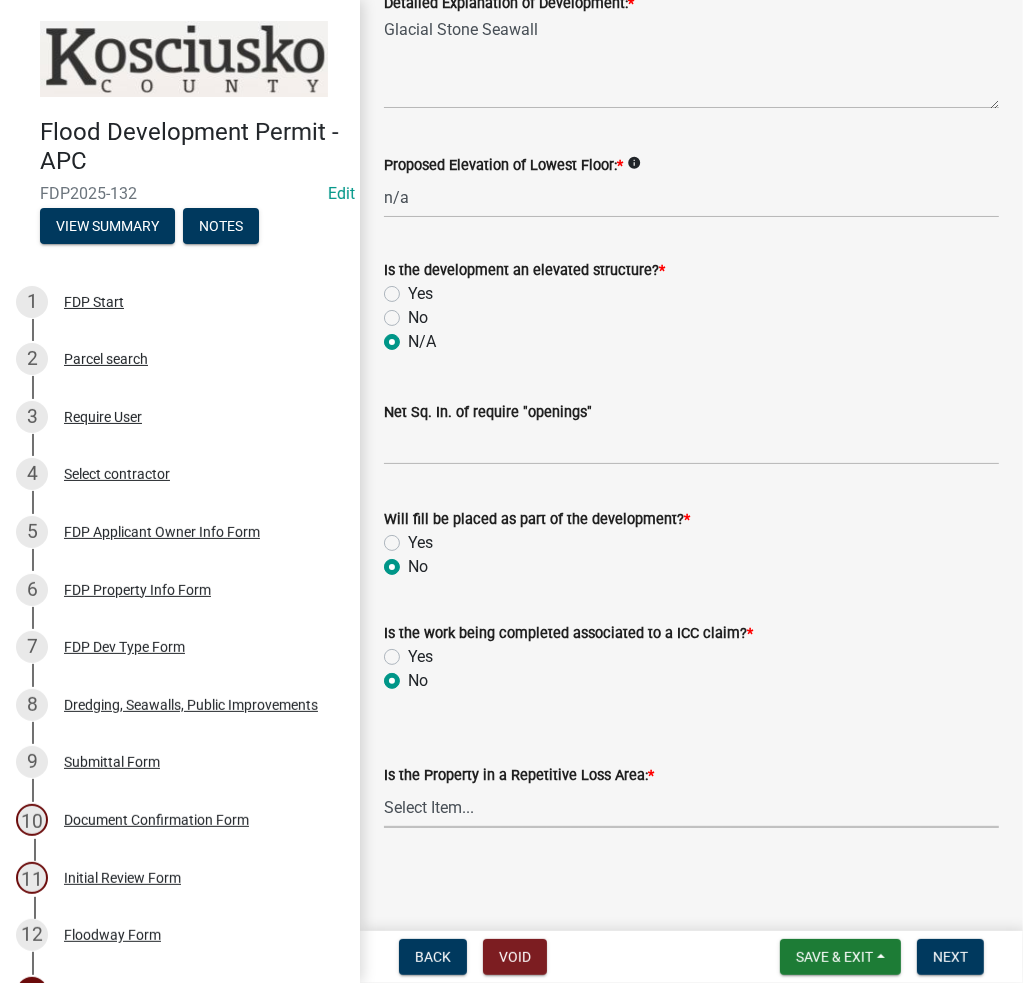 click on "Select Item...   N/A   Sycamore   Briarwood   EMS T41   EMS T13B   Shore Acres   EMS B40F   EMS B12   EMS B48A   EMS B70   EMS B27   Strohs   Adams   EMS T30A   EMS T32C   EMS T31   EMS B48   EMS B74   EMS T38" at bounding box center [691, 807] 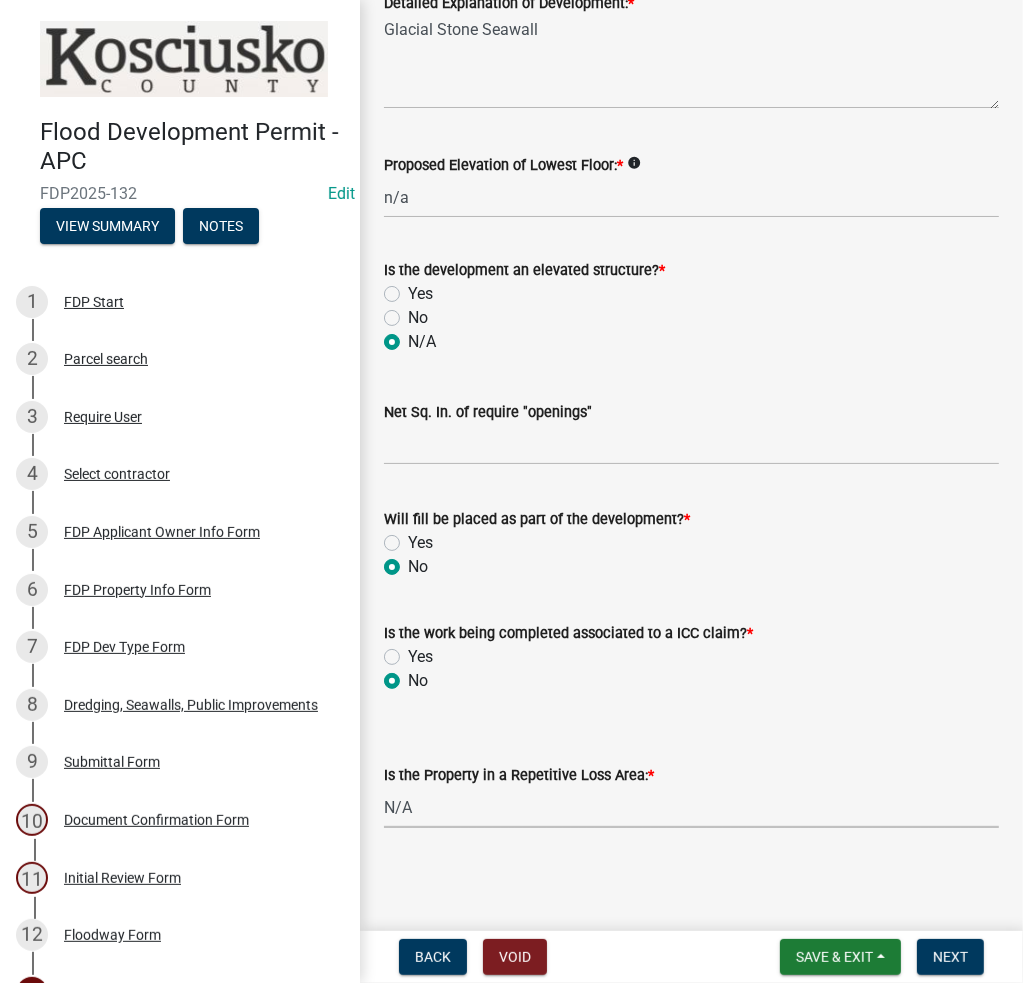 click on "Select Item...   N/A   Sycamore   Briarwood   EMS T41   EMS T13B   Shore Acres   EMS B40F   EMS B12   EMS B48A   EMS B70   EMS B27   Strohs   Adams   EMS T30A   EMS T32C   EMS T31   EMS B48   EMS B74   EMS T38" at bounding box center [691, 807] 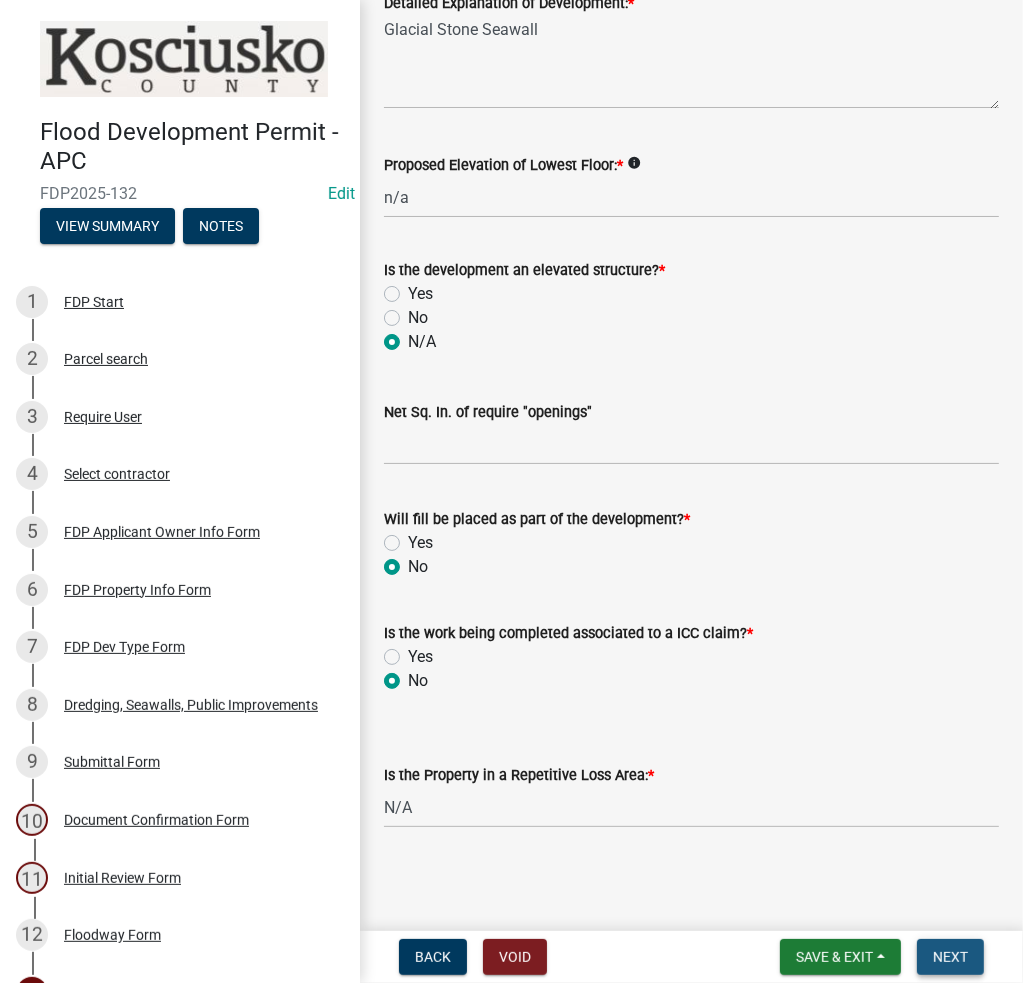 click on "Next" at bounding box center (950, 957) 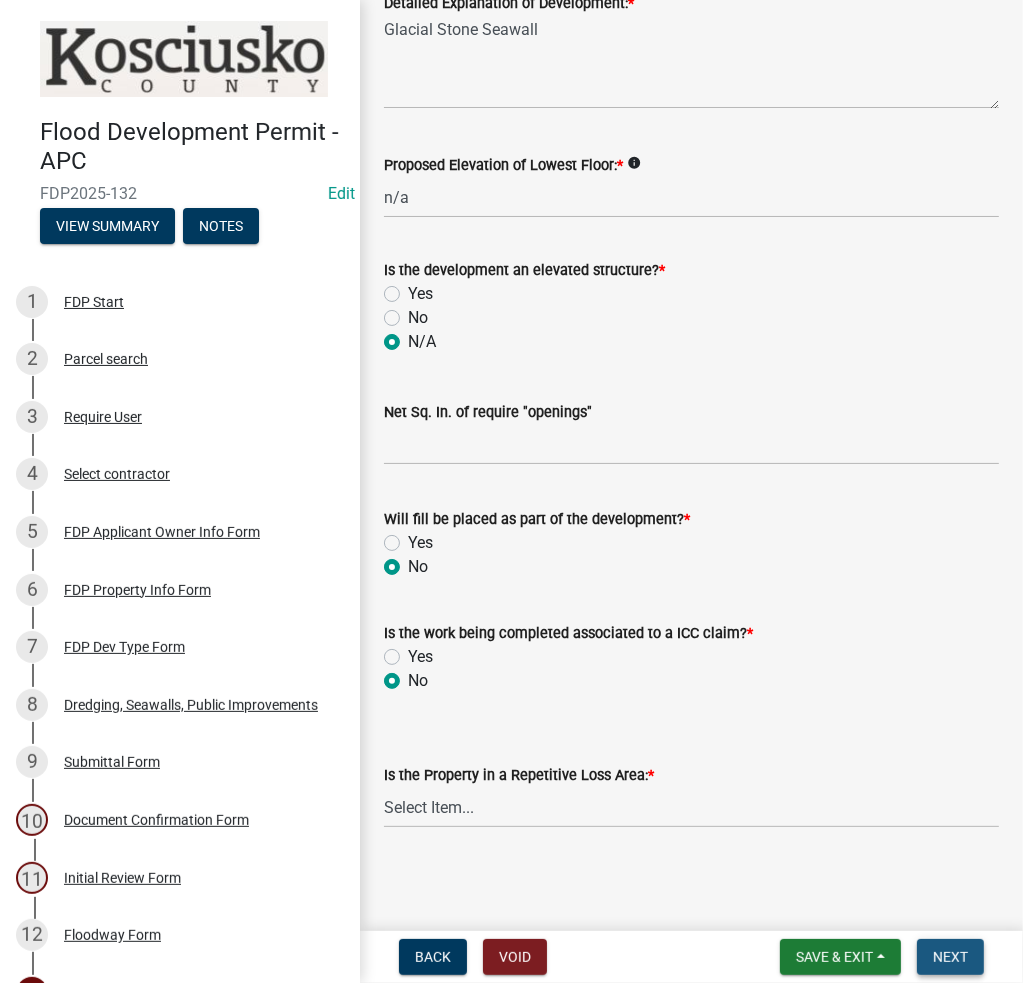 scroll, scrollTop: 0, scrollLeft: 0, axis: both 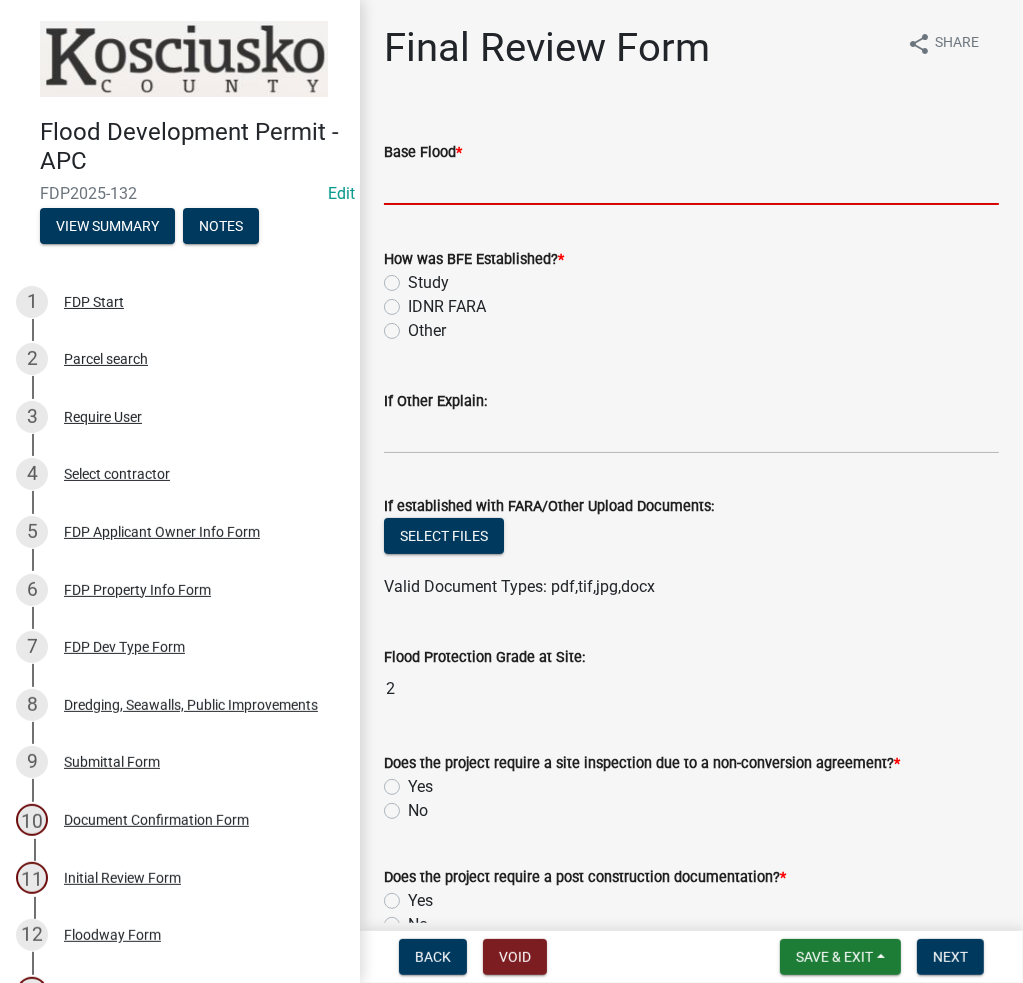 click 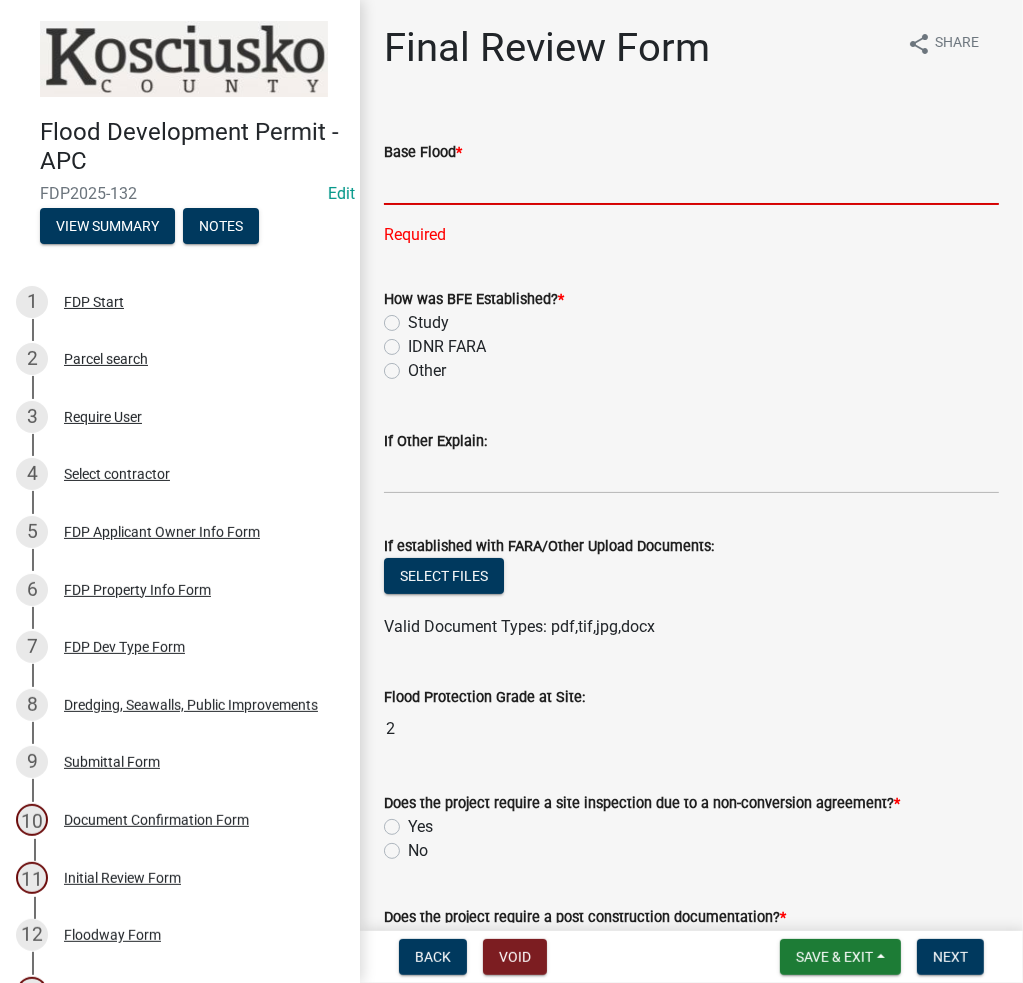 click 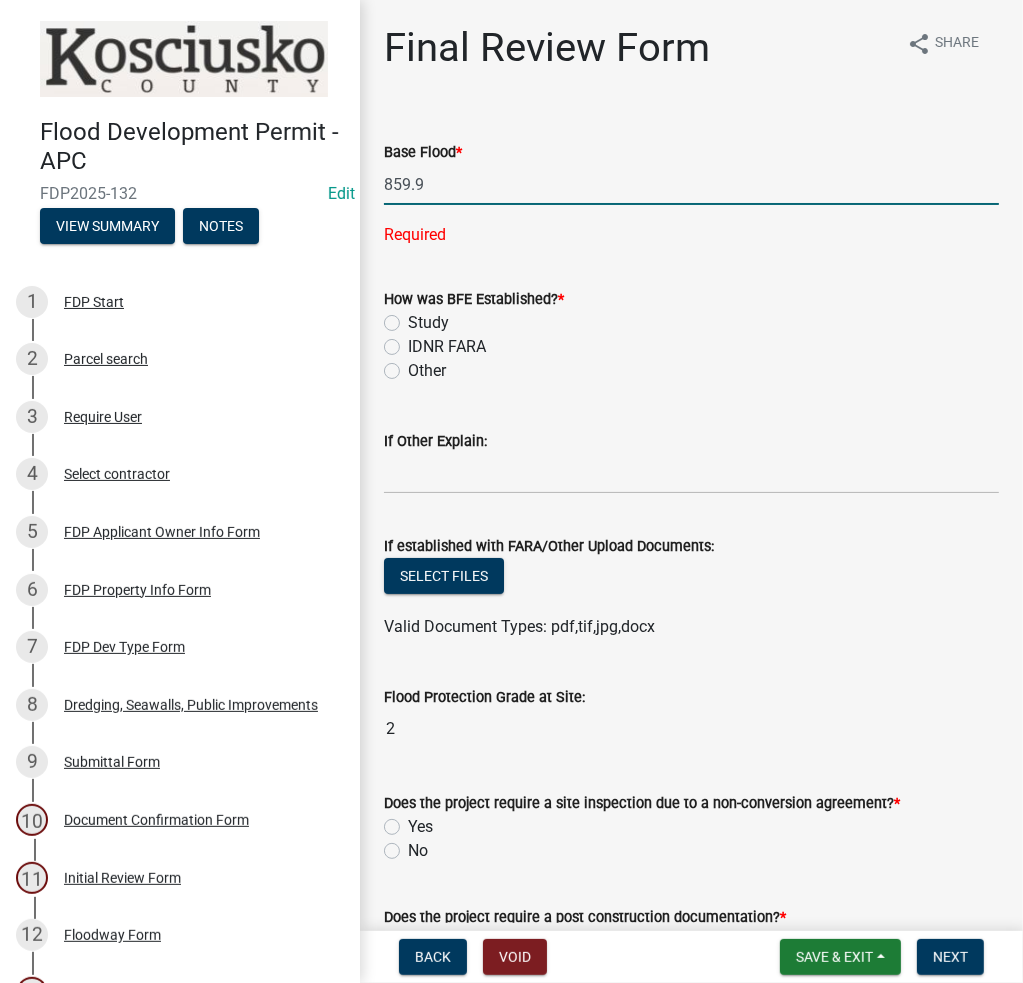 type on "859.9" 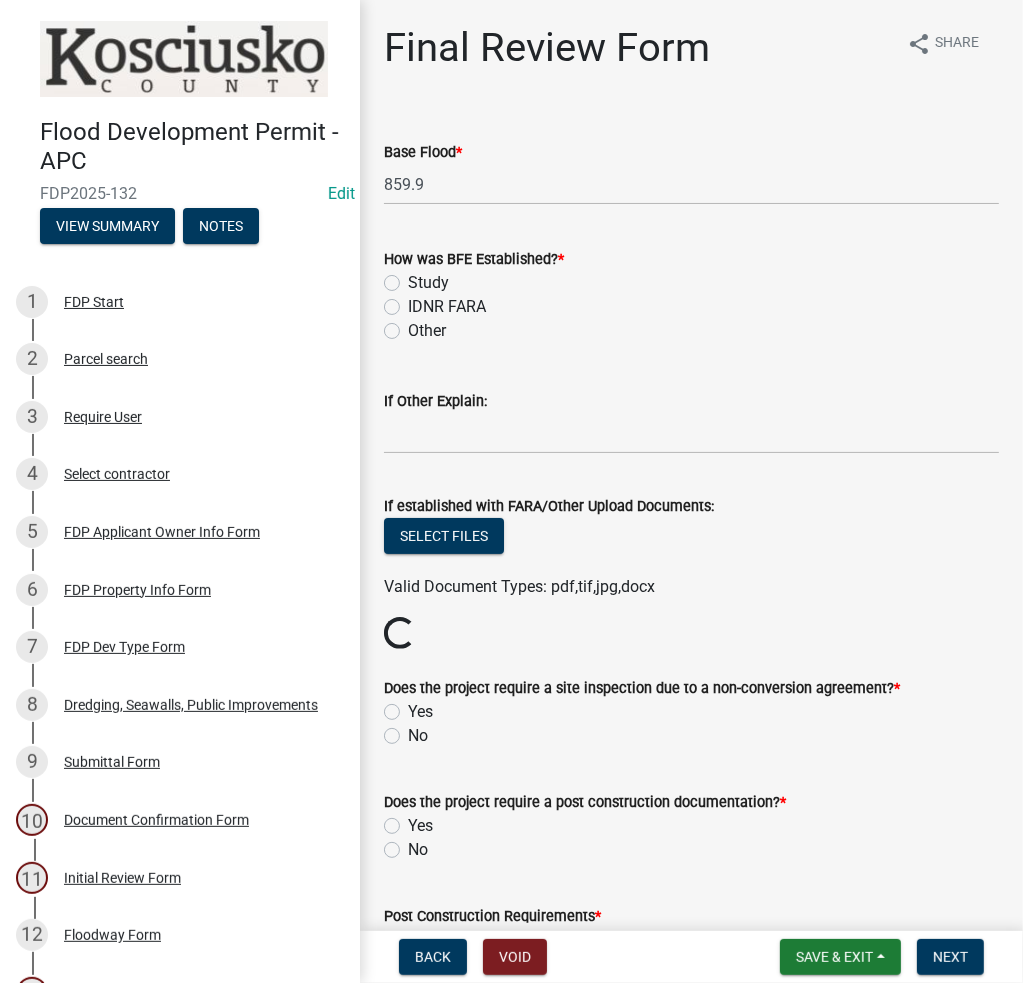 click on "Study" 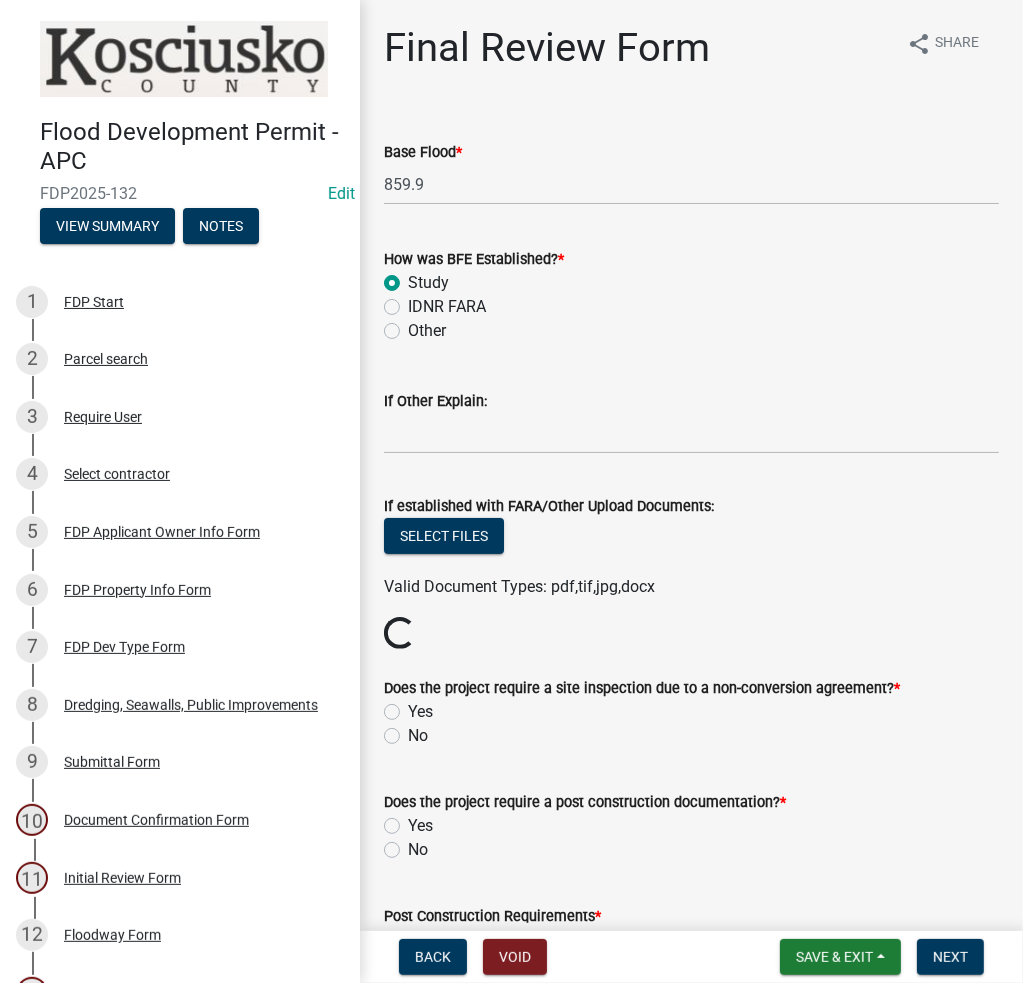 radio on "true" 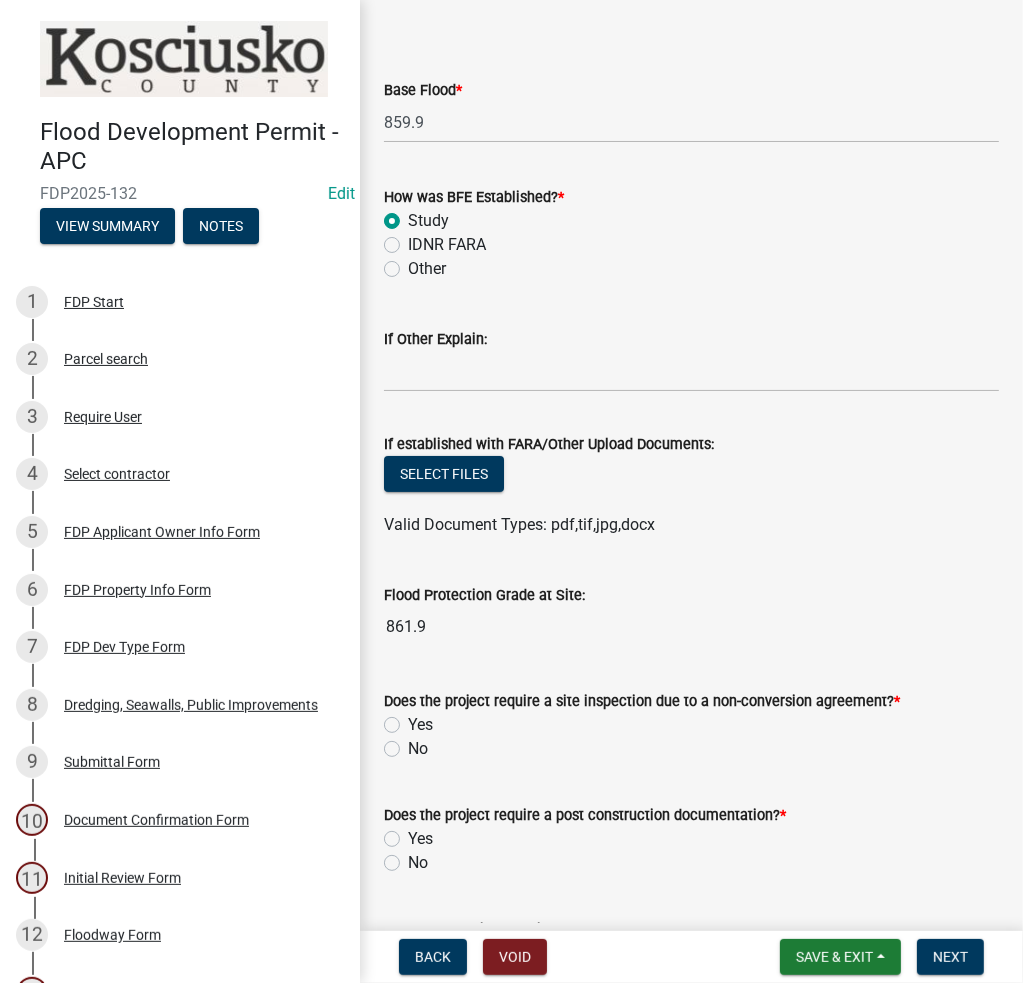 scroll, scrollTop: 400, scrollLeft: 0, axis: vertical 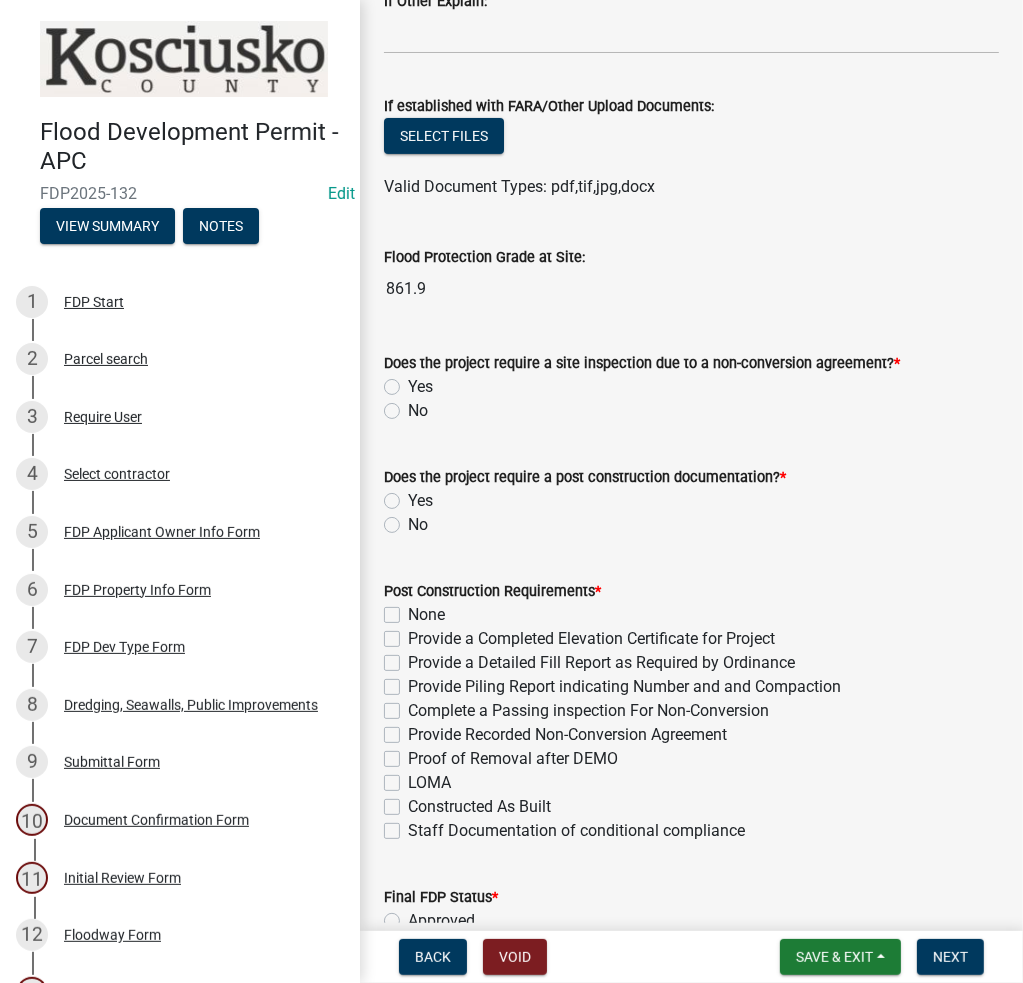 click on "Yes" 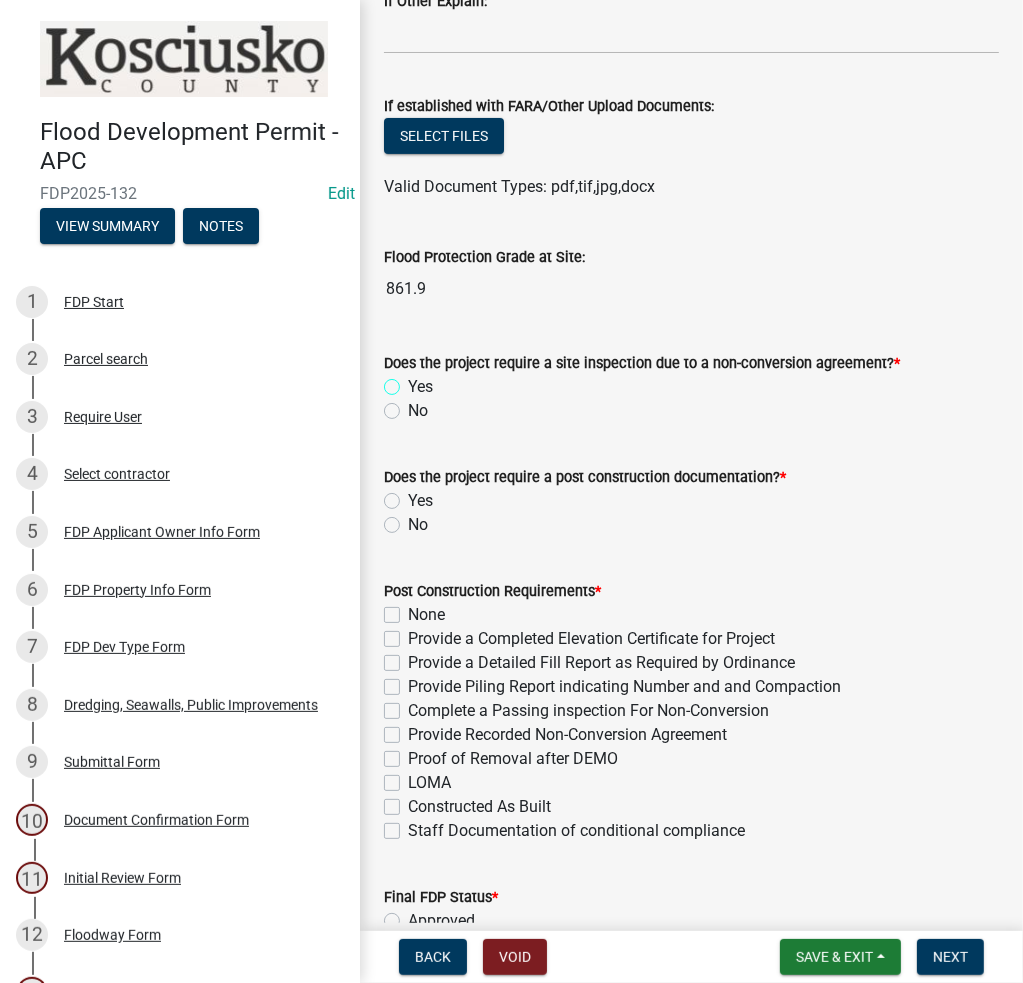 click on "Yes" at bounding box center (414, 381) 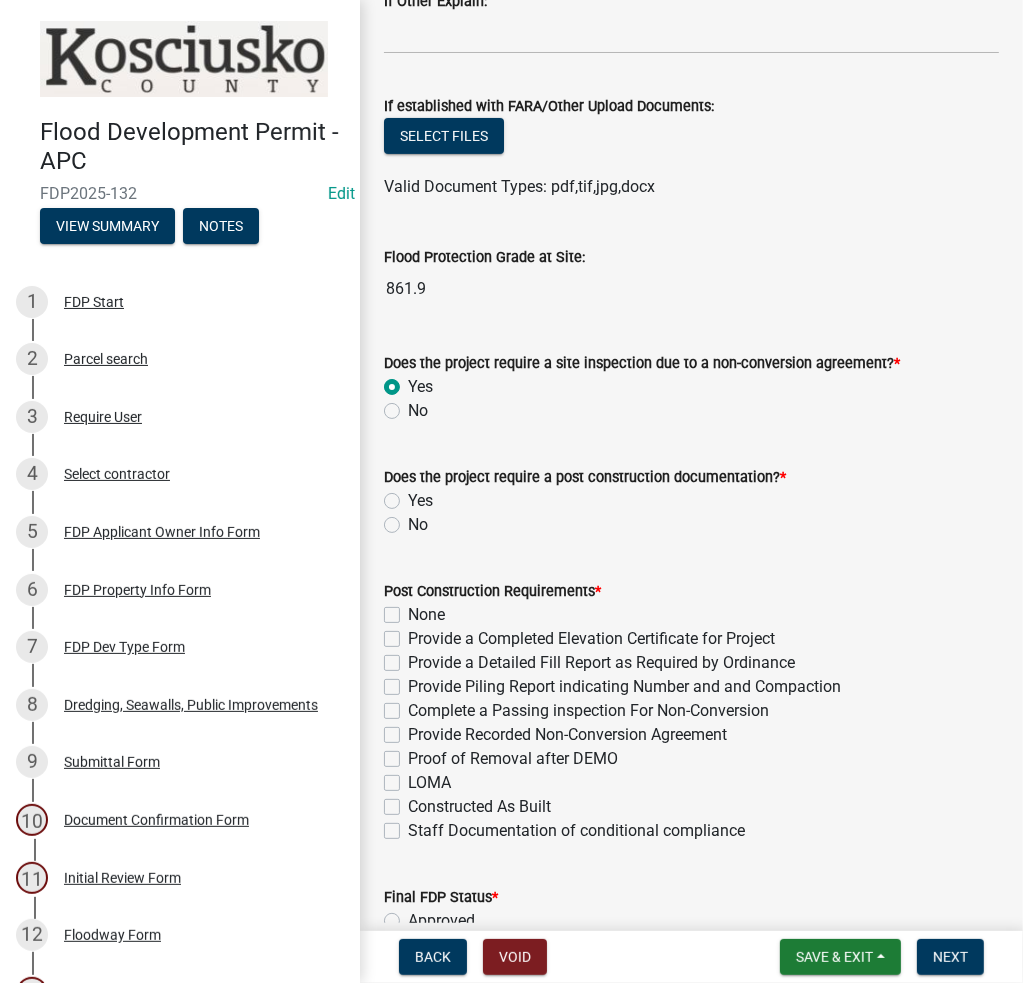 radio on "true" 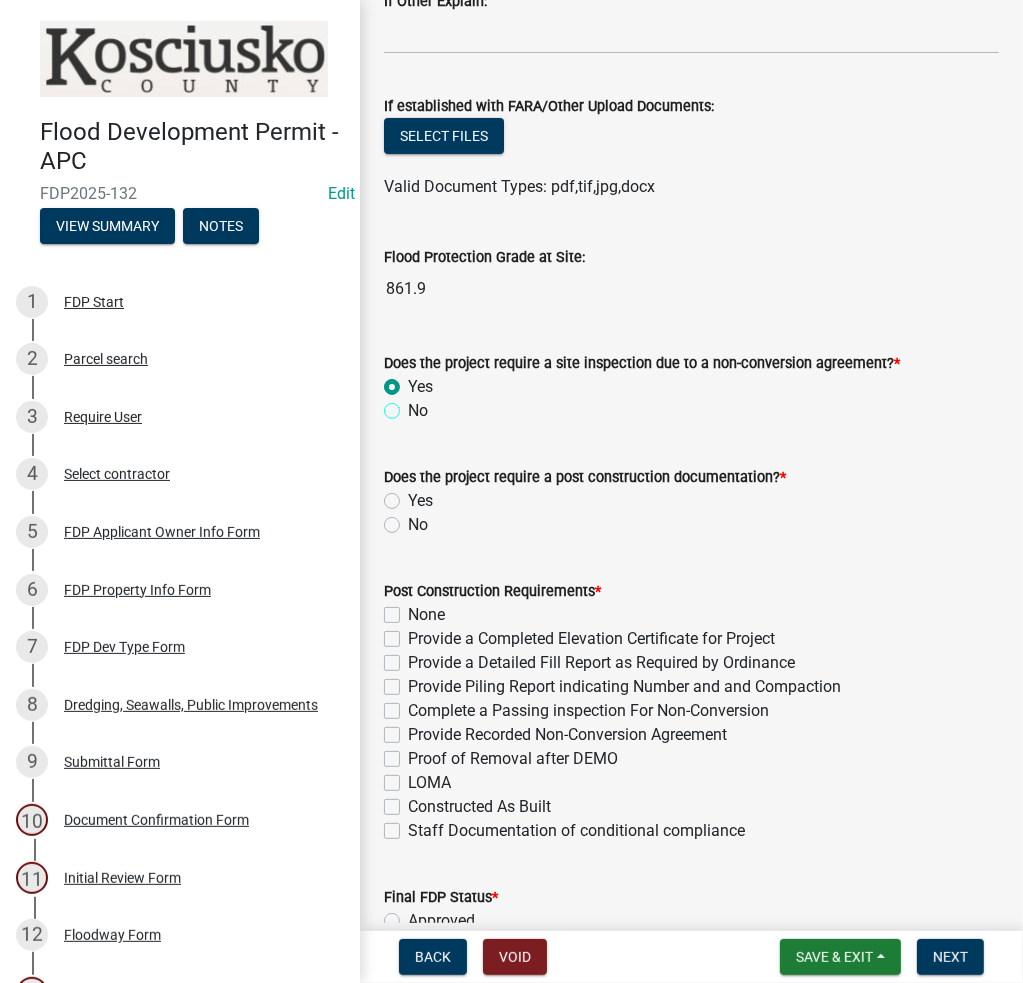 click on "No" at bounding box center [414, 405] 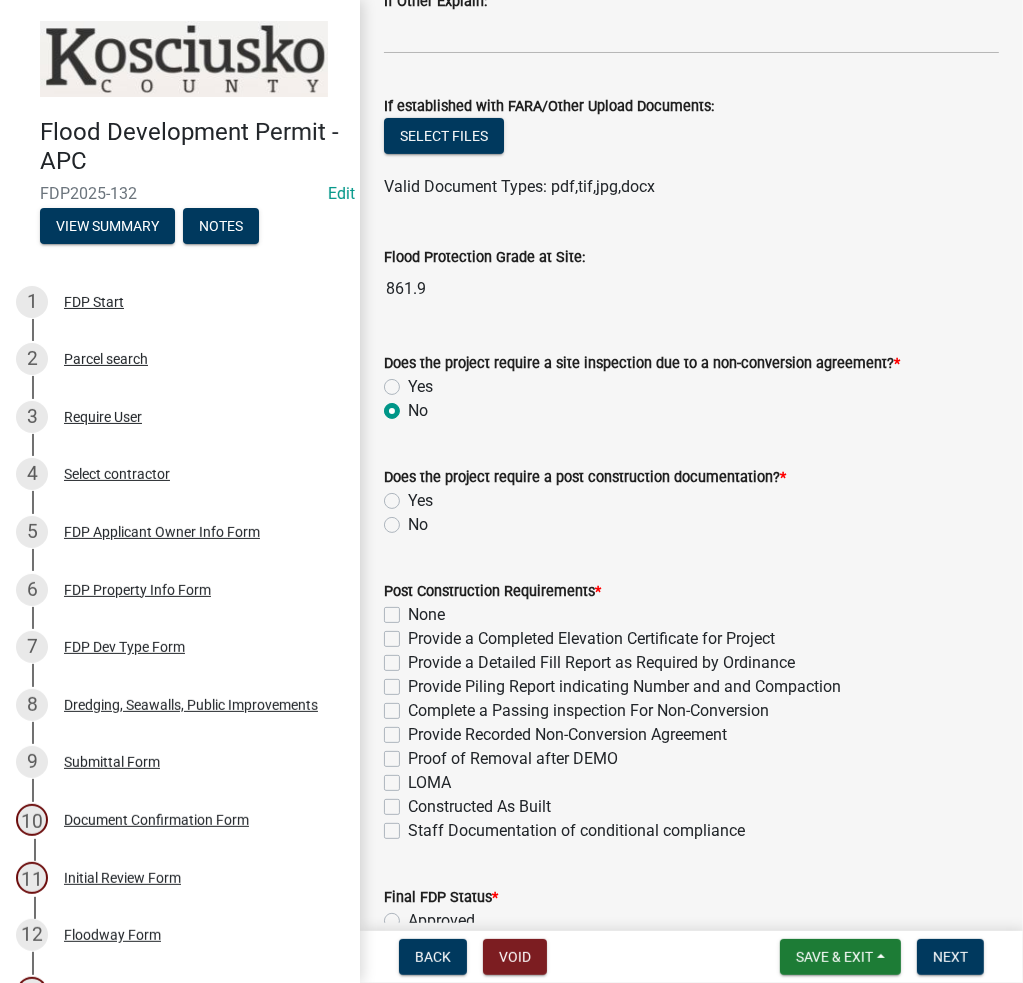 radio on "true" 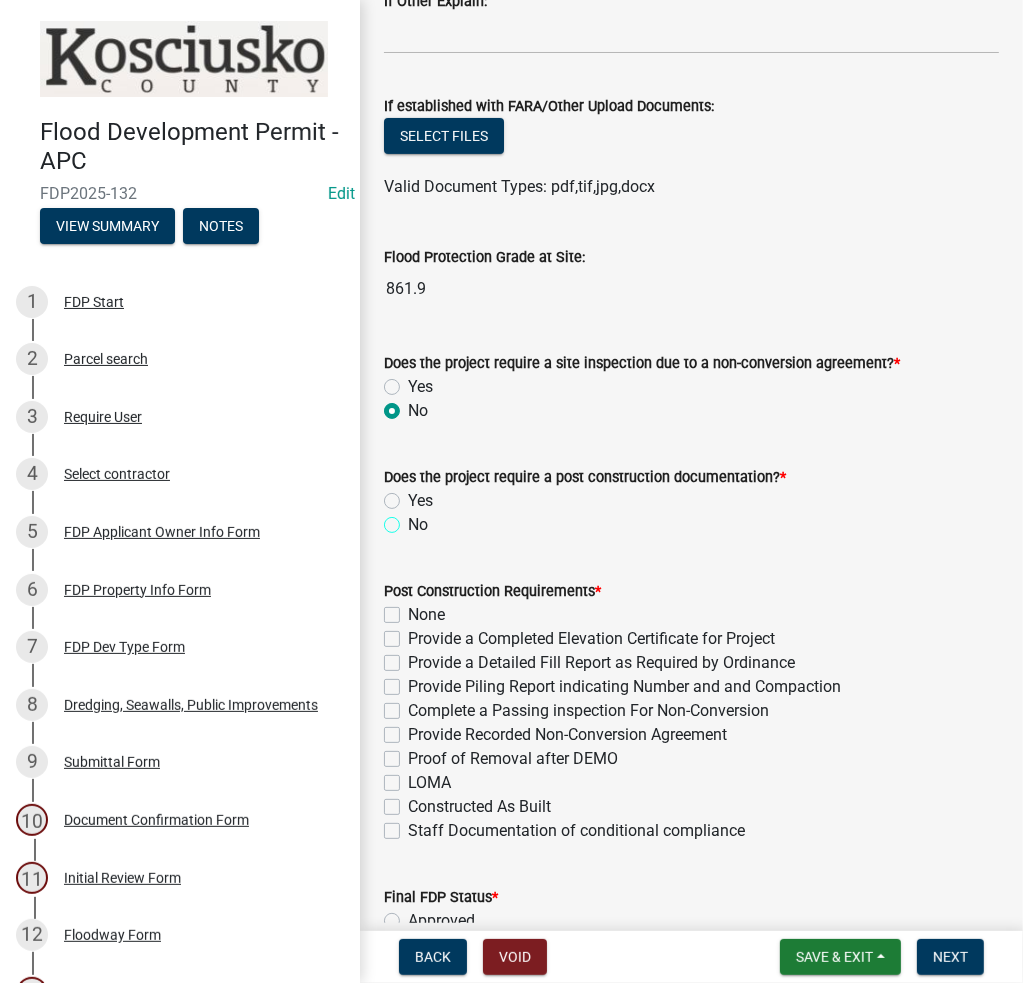 click on "No" at bounding box center (414, 519) 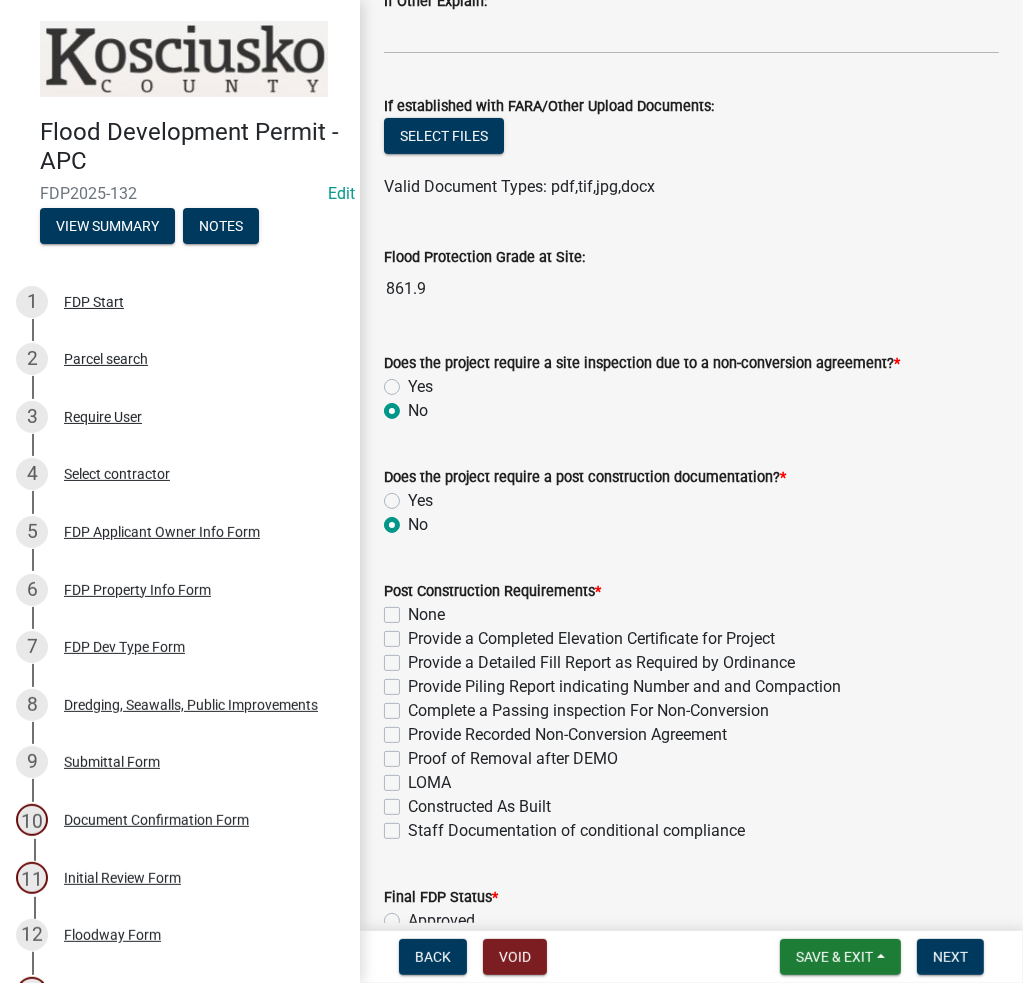 radio on "true" 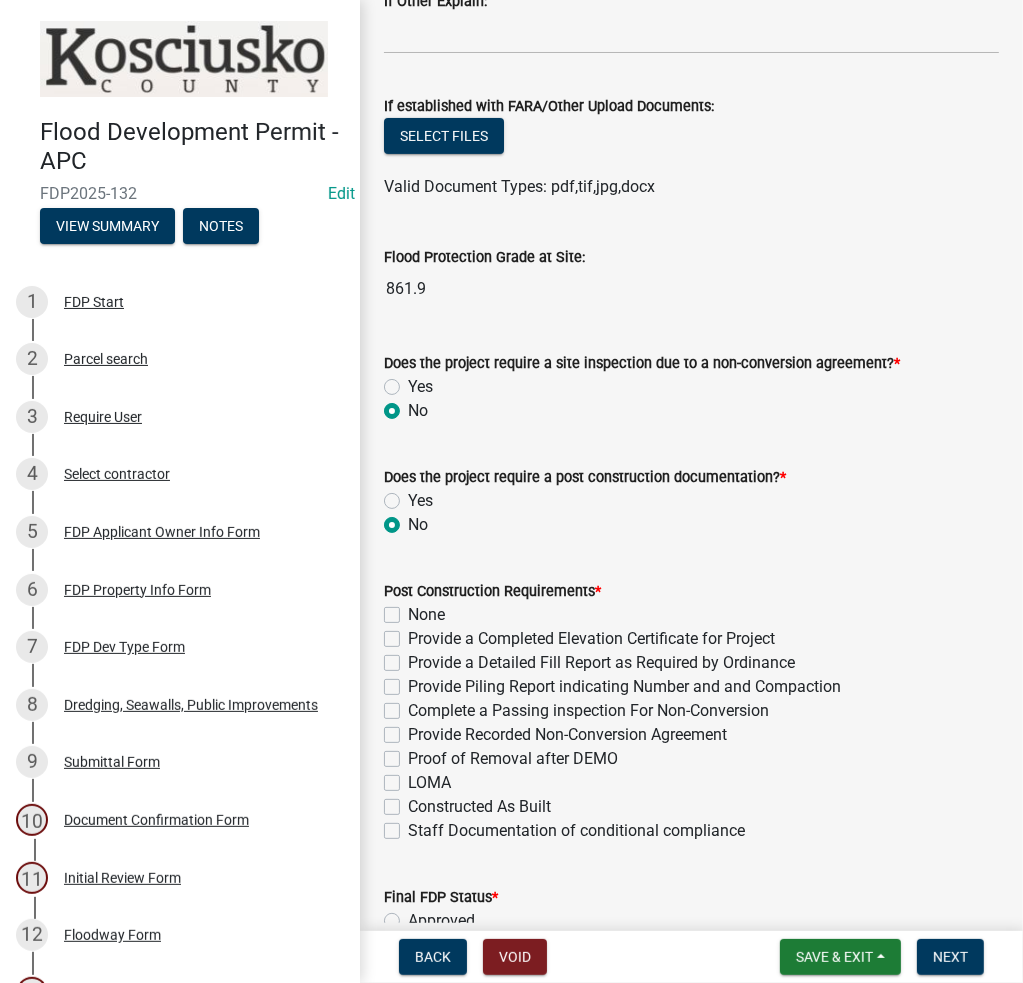 click on "None" 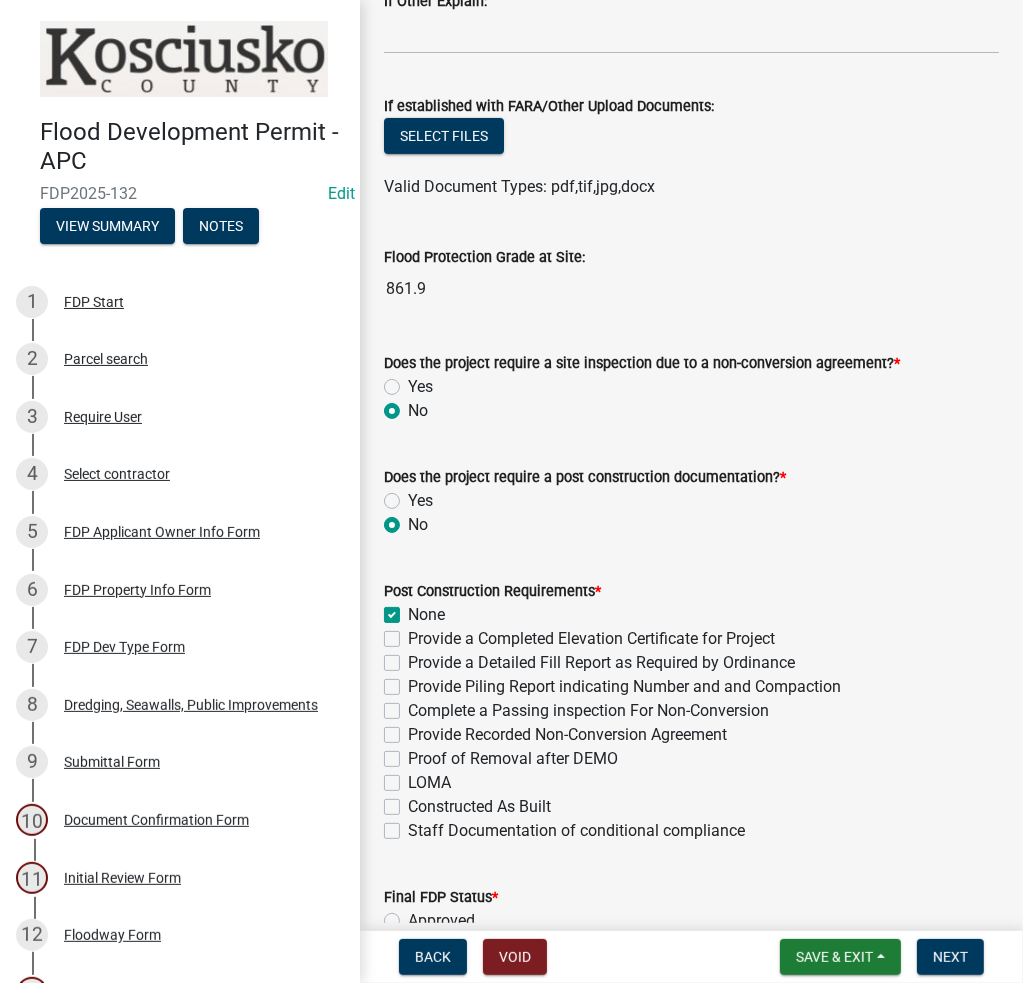 checkbox on "true" 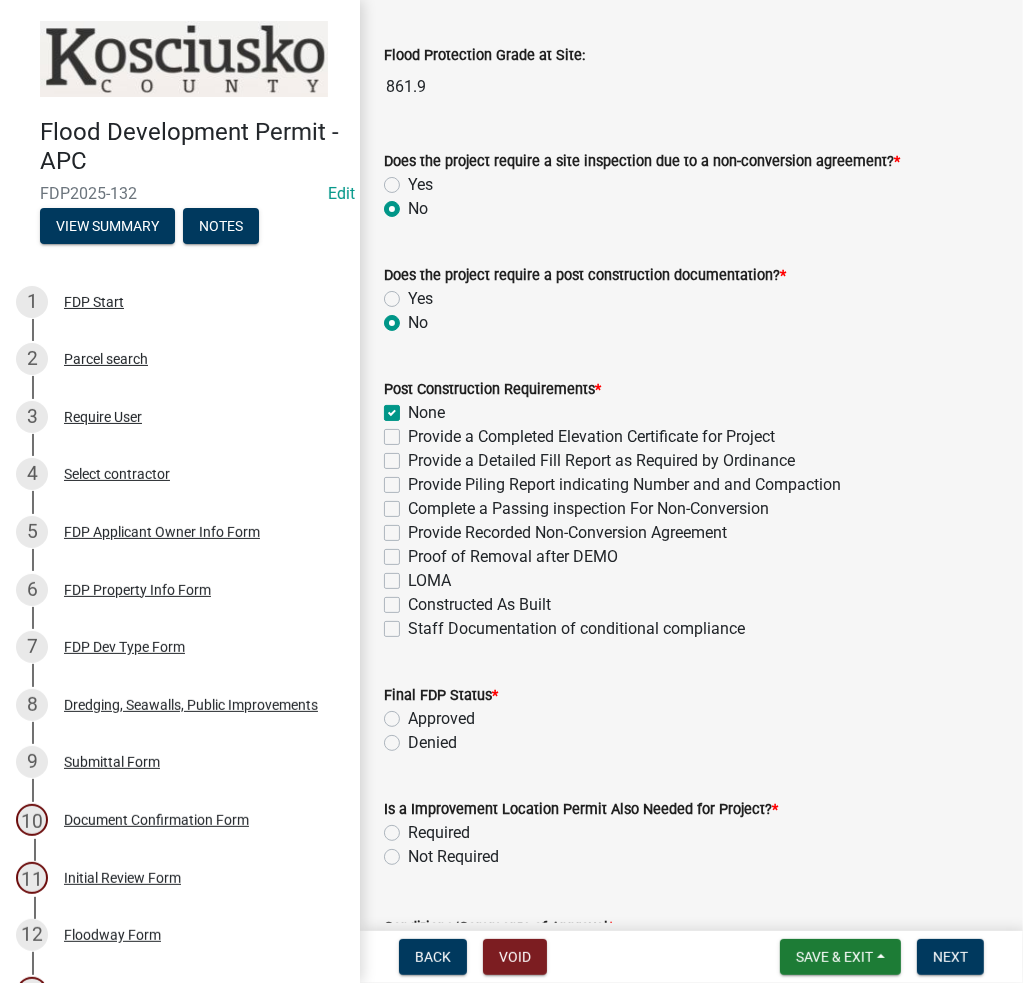 scroll, scrollTop: 800, scrollLeft: 0, axis: vertical 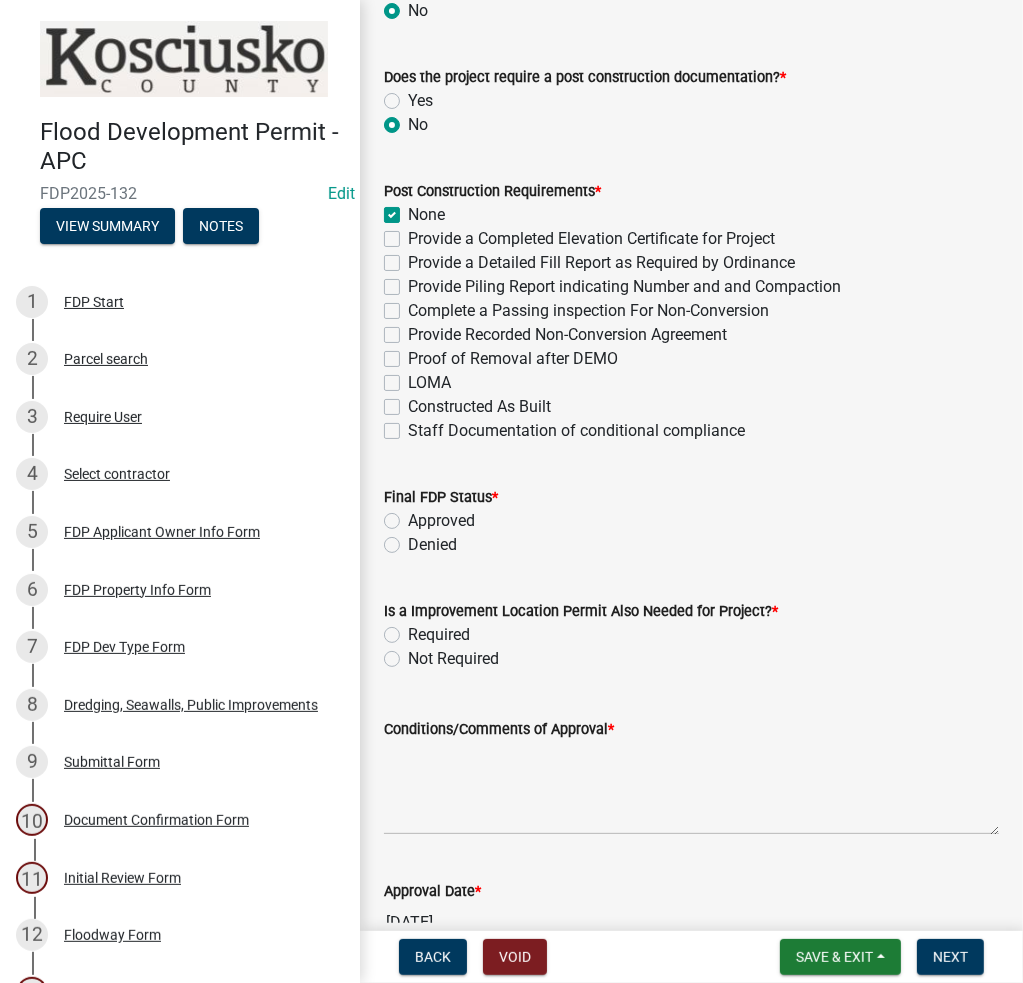 click on "Final FDP Status  *" 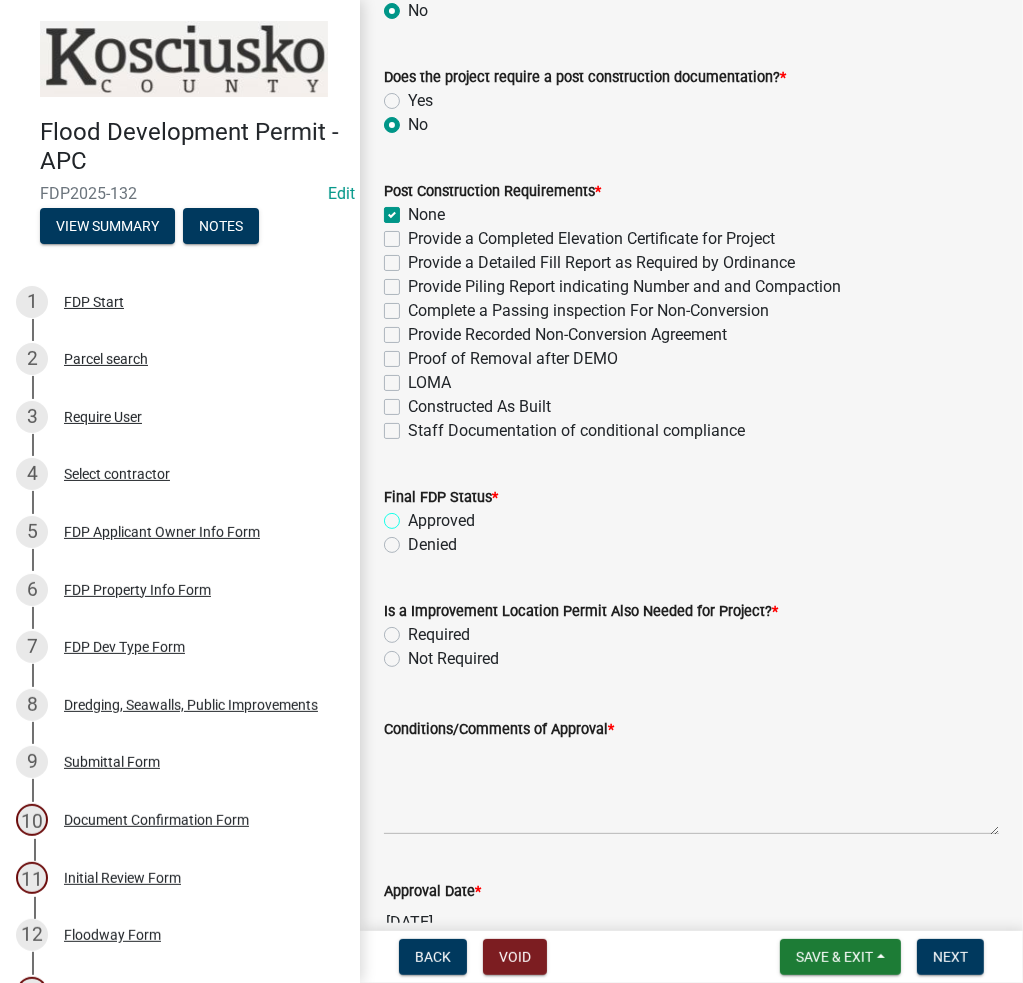 click on "Approved" at bounding box center [414, 515] 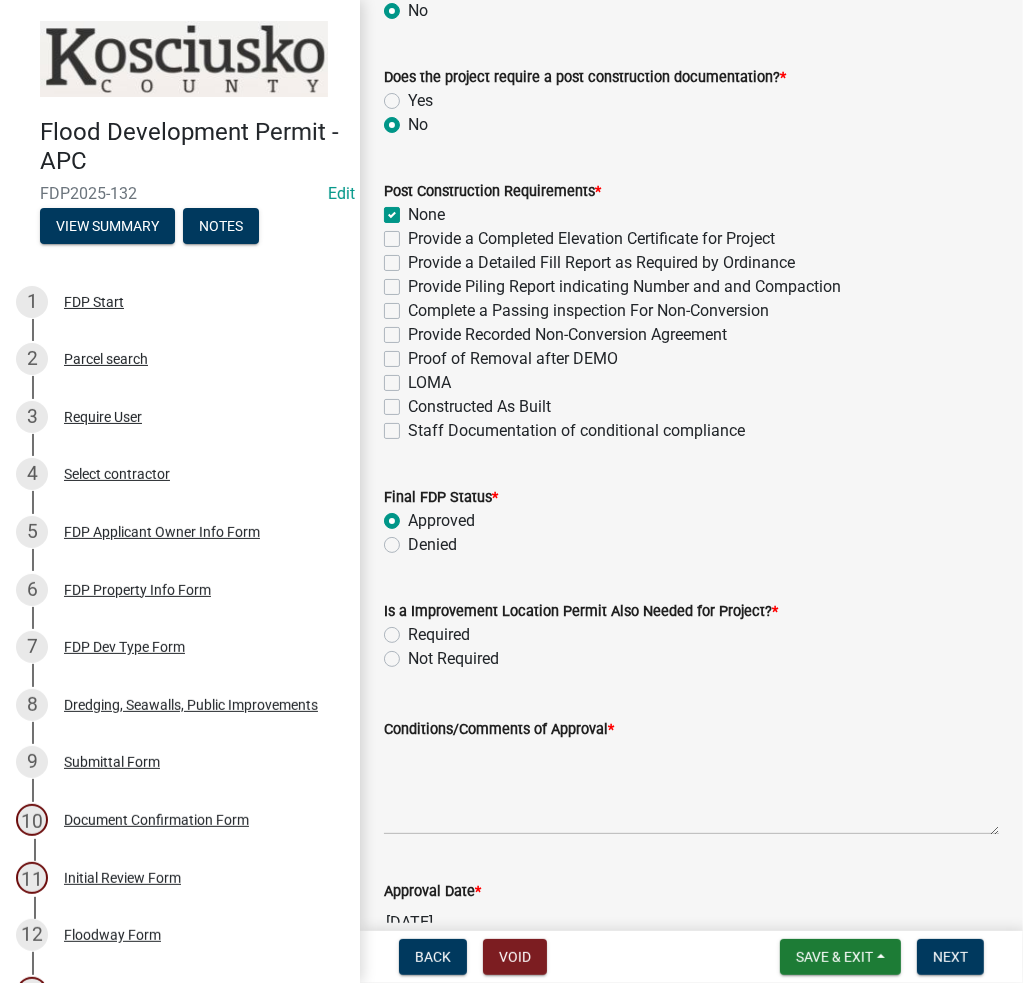 radio on "true" 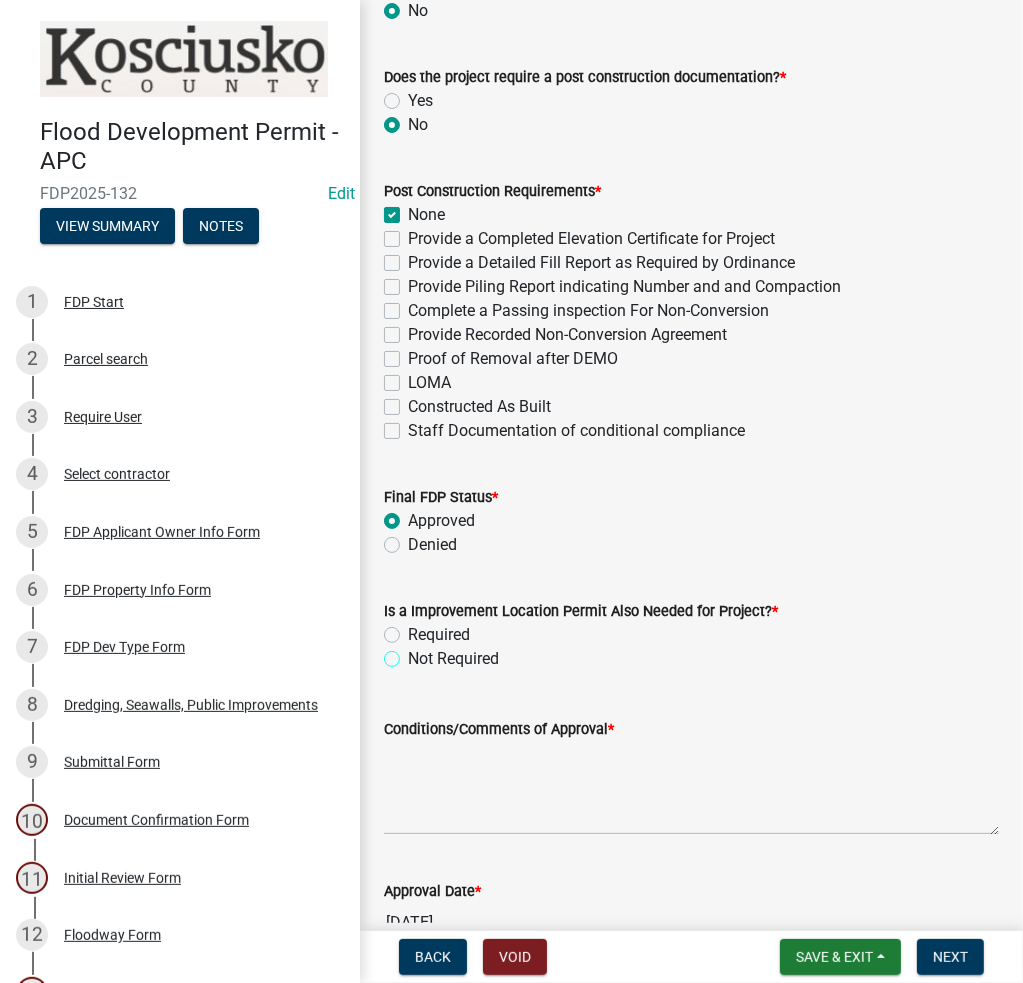 click on "Not Required" at bounding box center [414, 653] 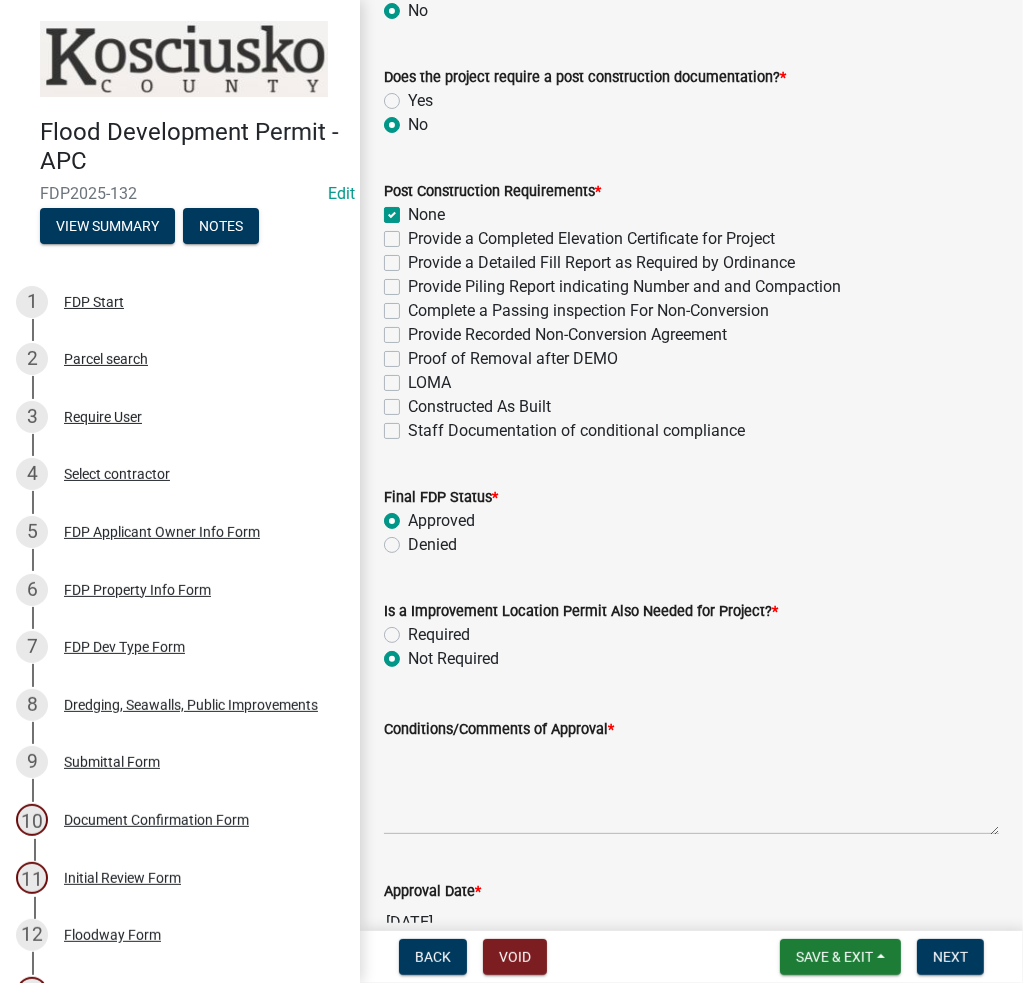 radio on "true" 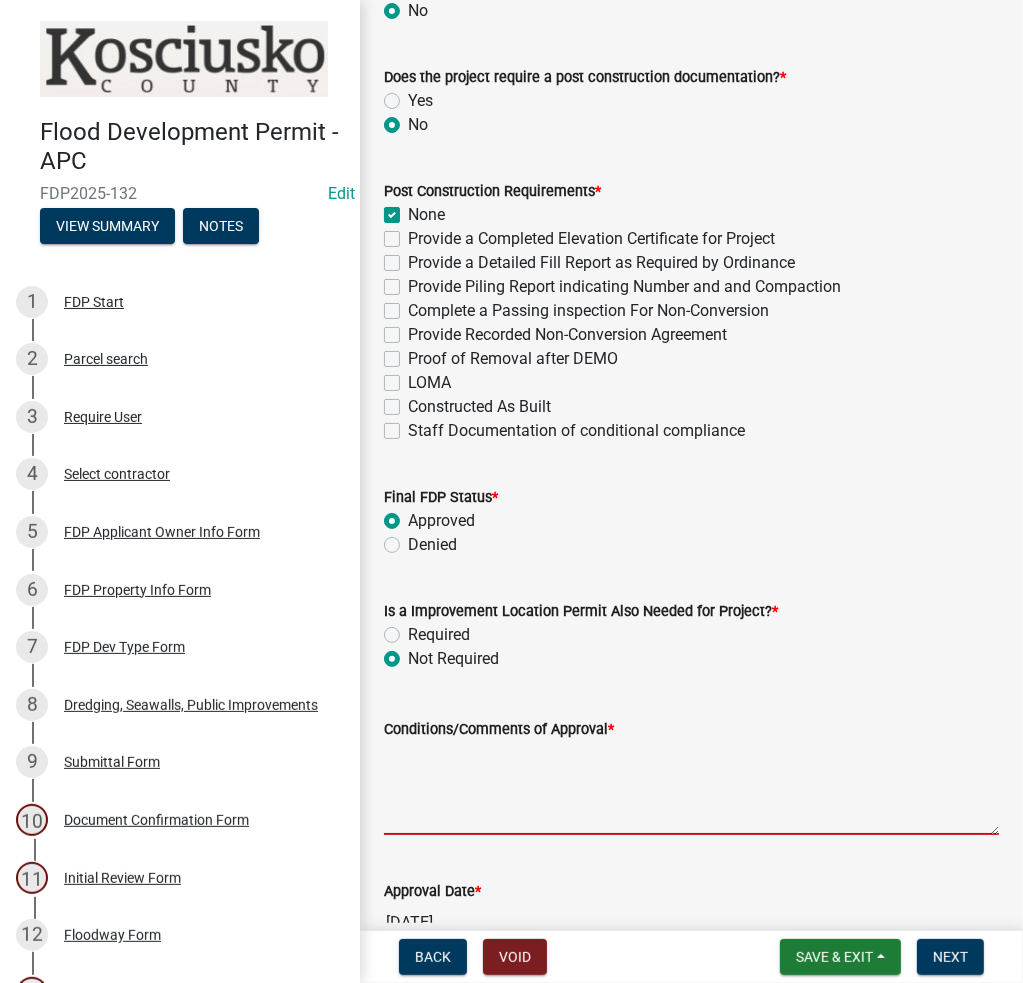 click on "Conditions/Comments of Approval  *" at bounding box center [691, 788] 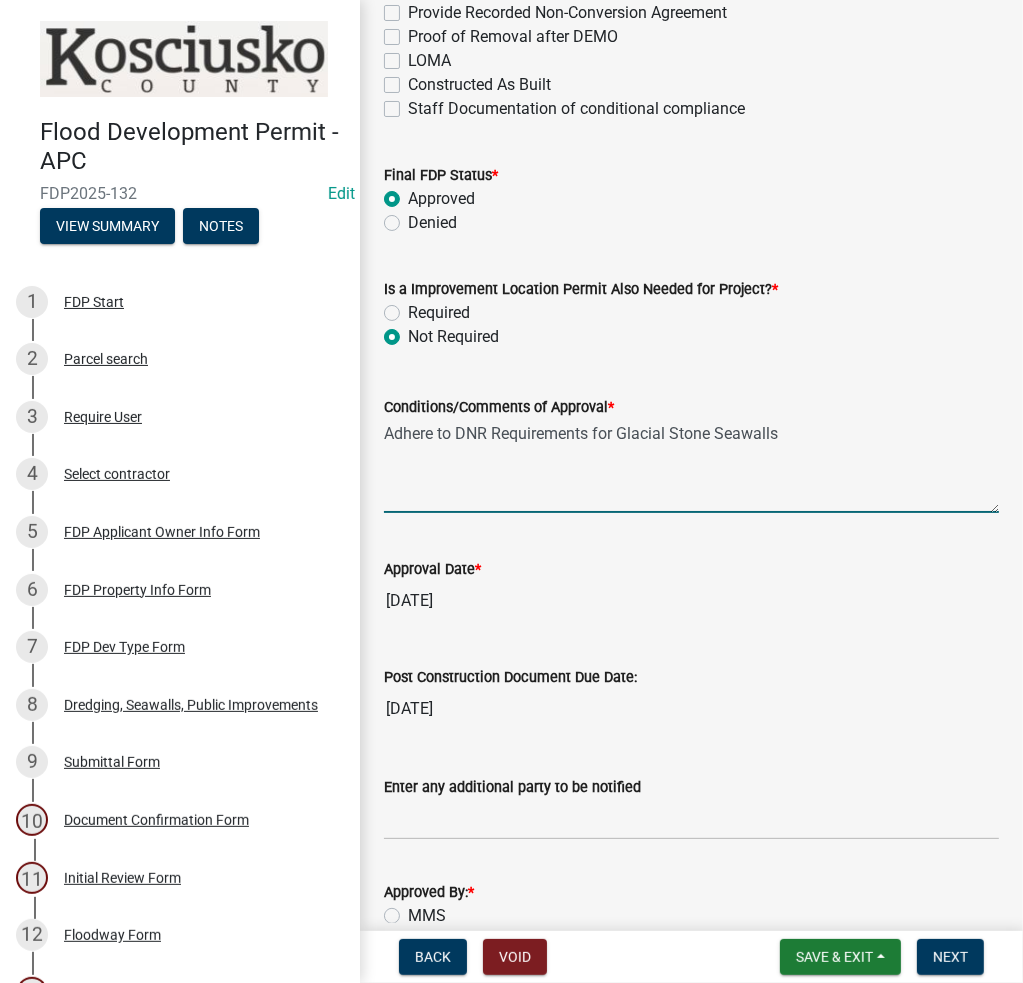 scroll, scrollTop: 1336, scrollLeft: 0, axis: vertical 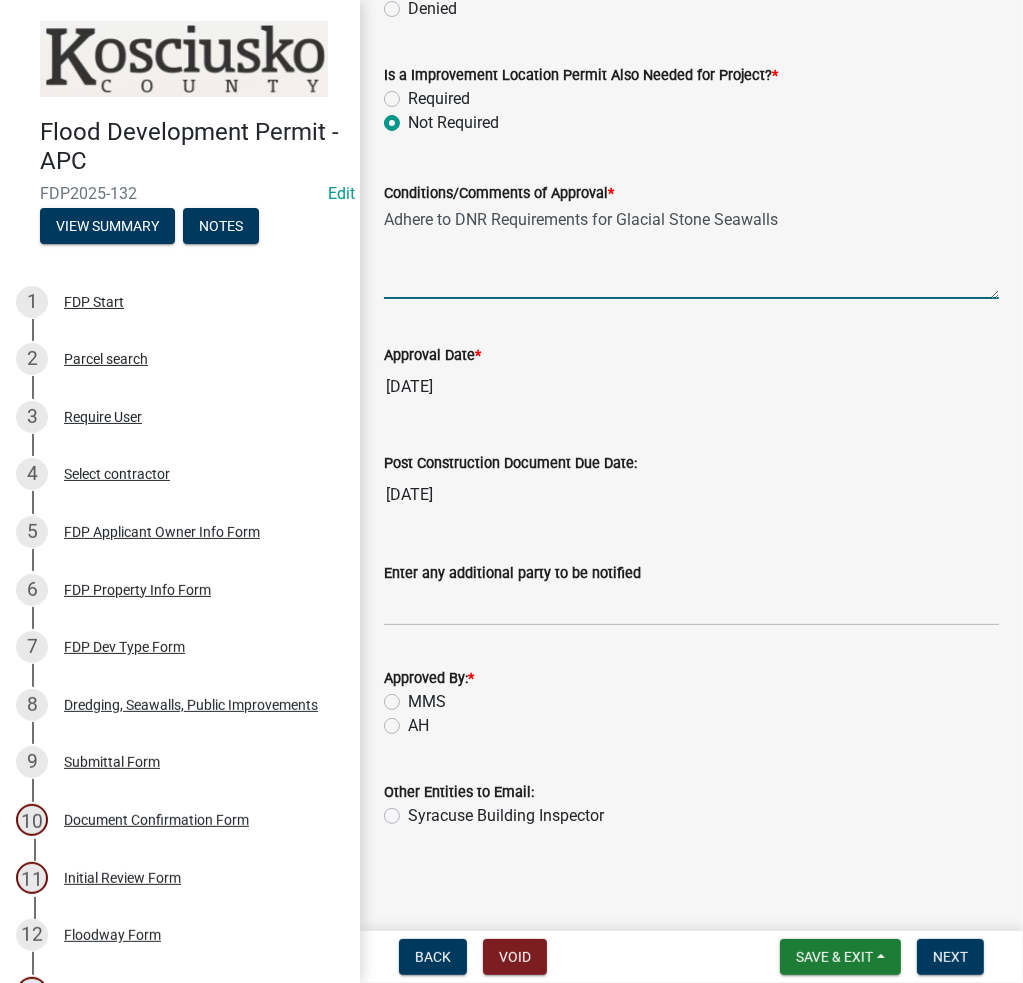 type on "Adhere to DNR Requirements for Glacial Stone Seawalls" 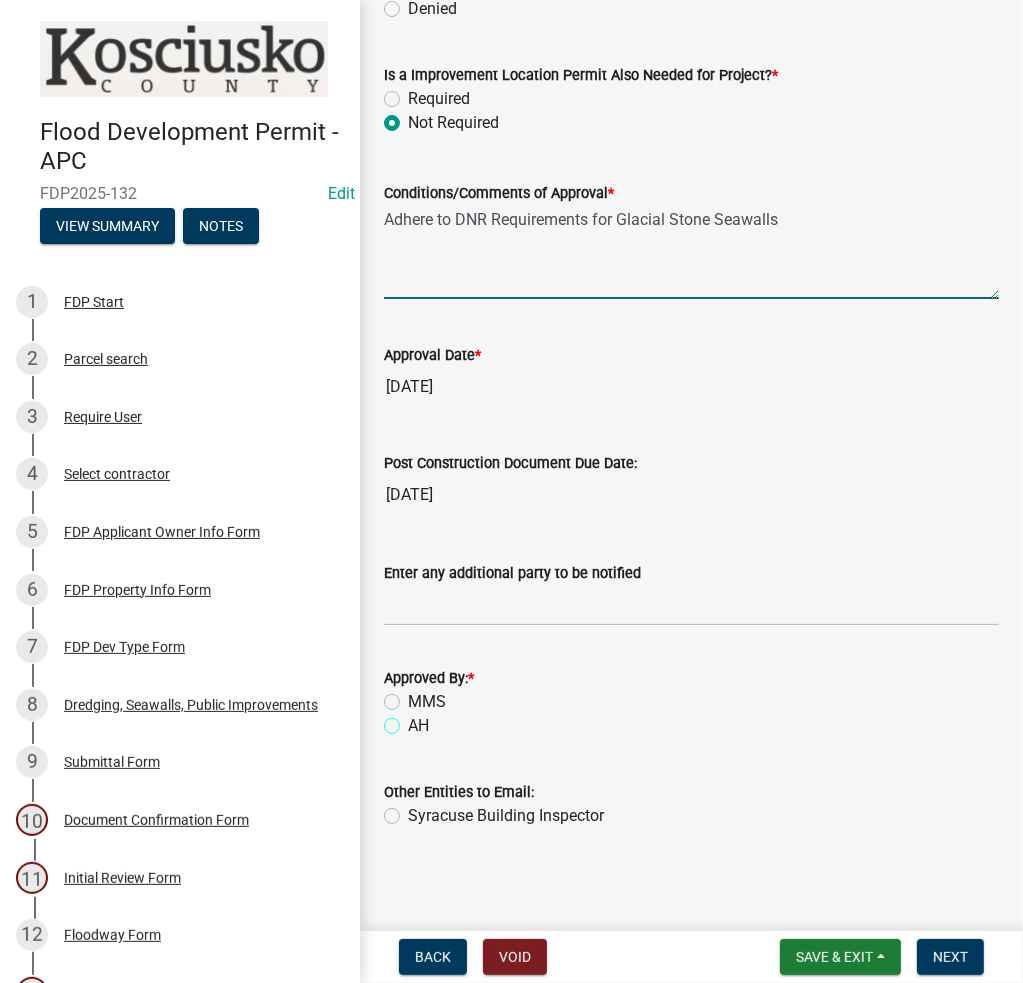click on "AH" at bounding box center [414, 720] 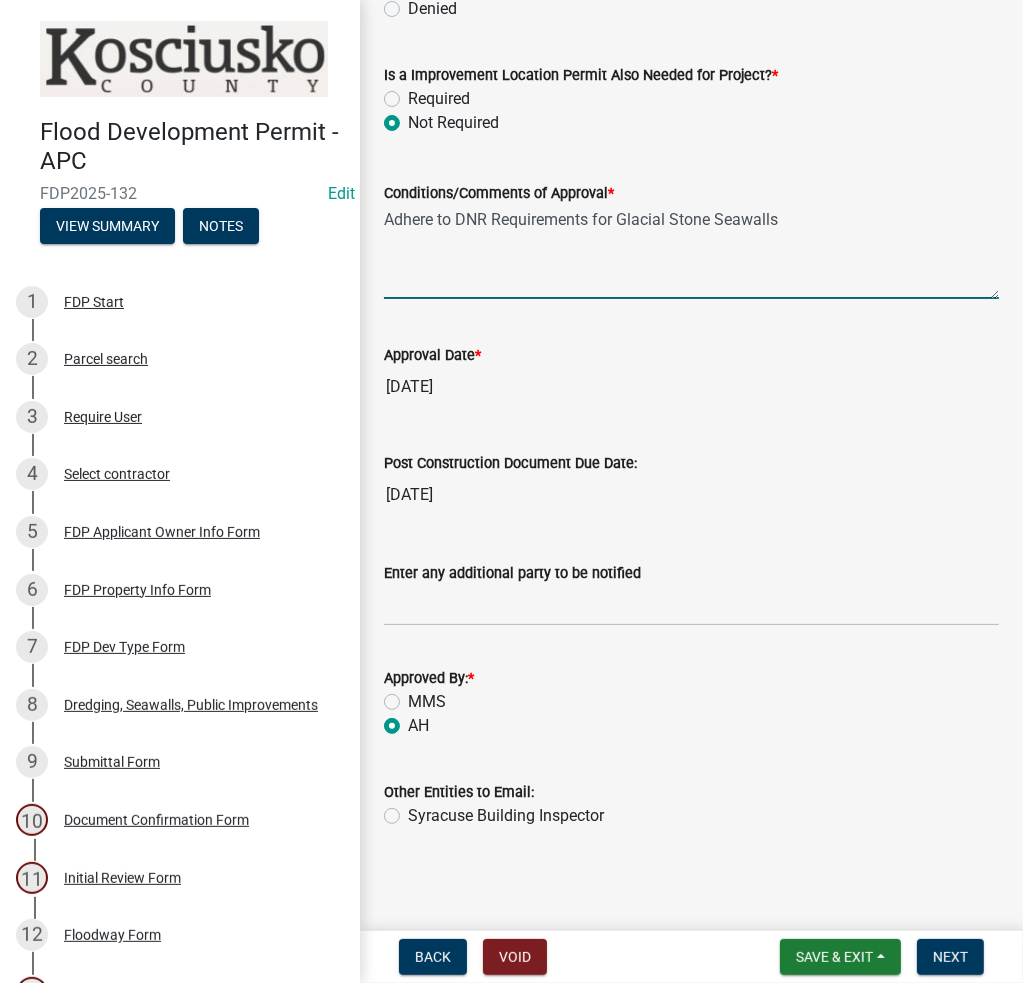 radio on "true" 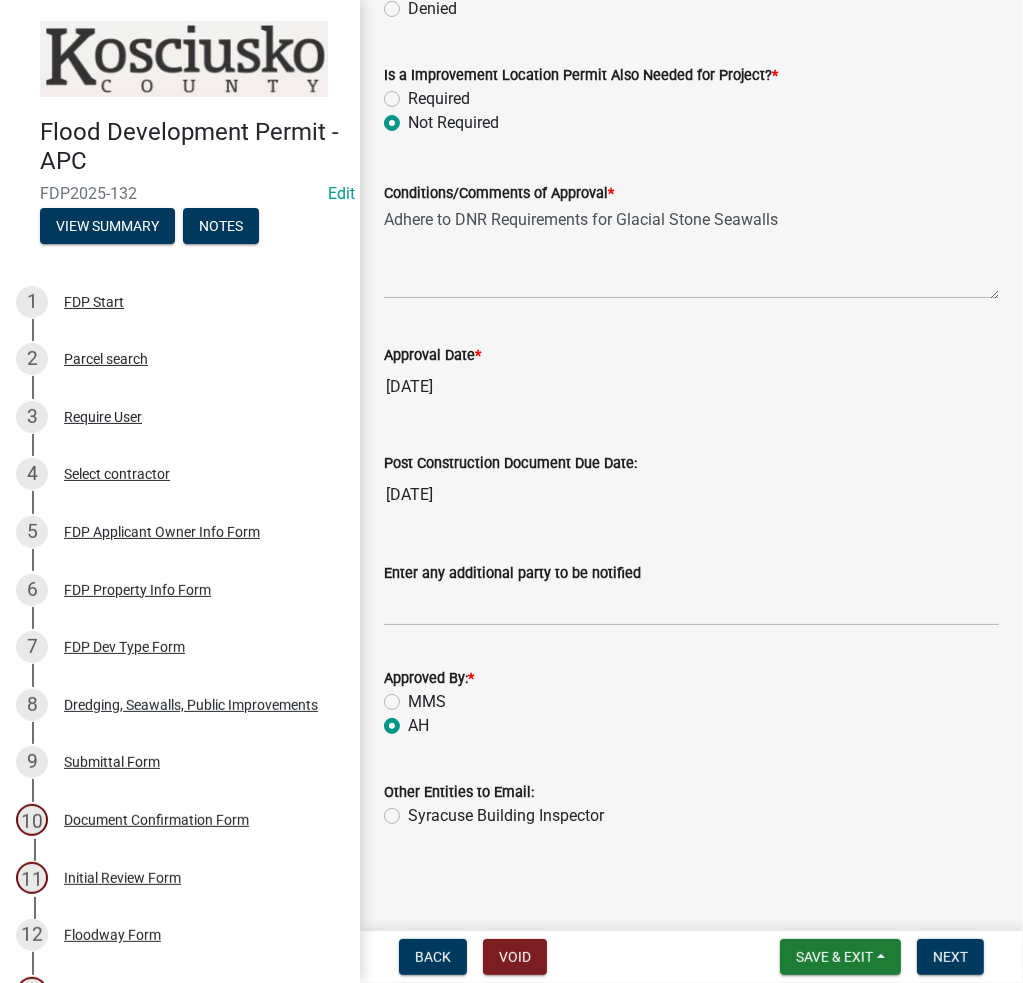 click on "Syracuse Building Inspector" 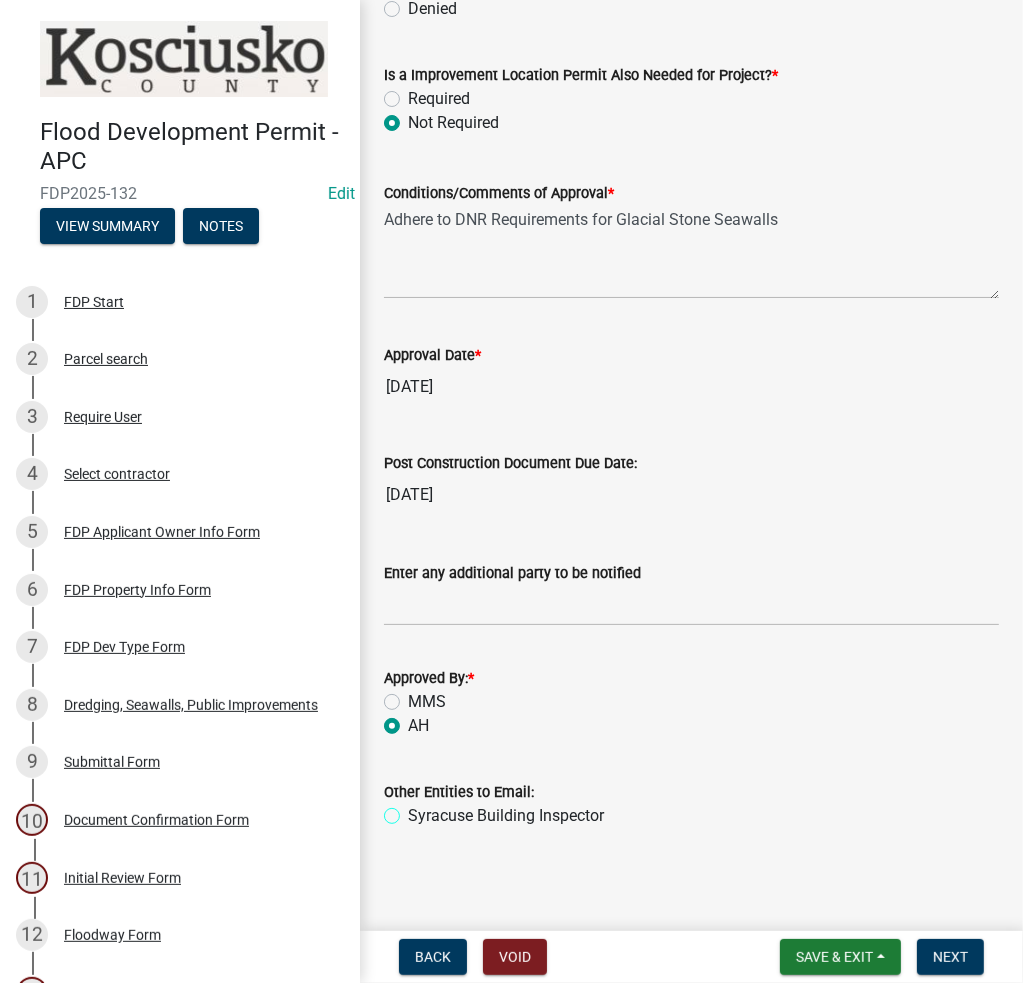 click on "Syracuse Building Inspector" at bounding box center (414, 810) 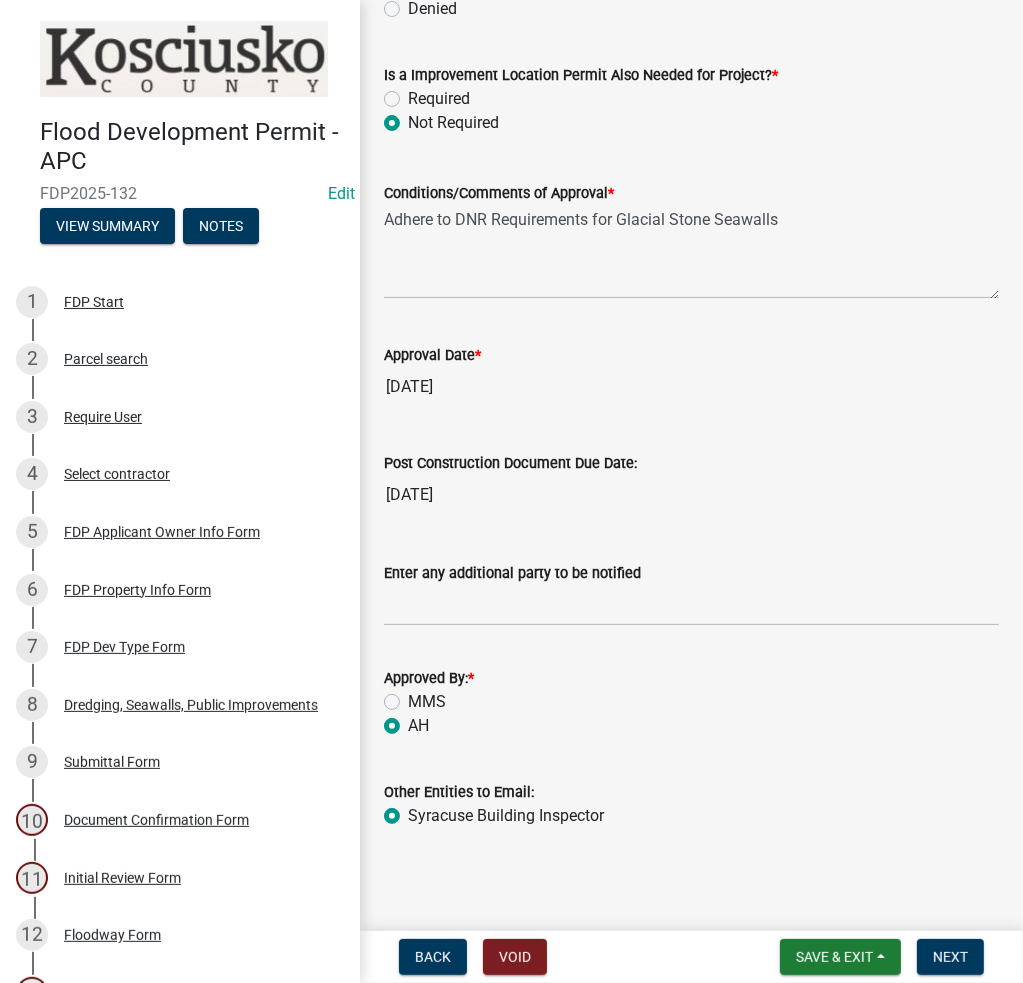radio on "true" 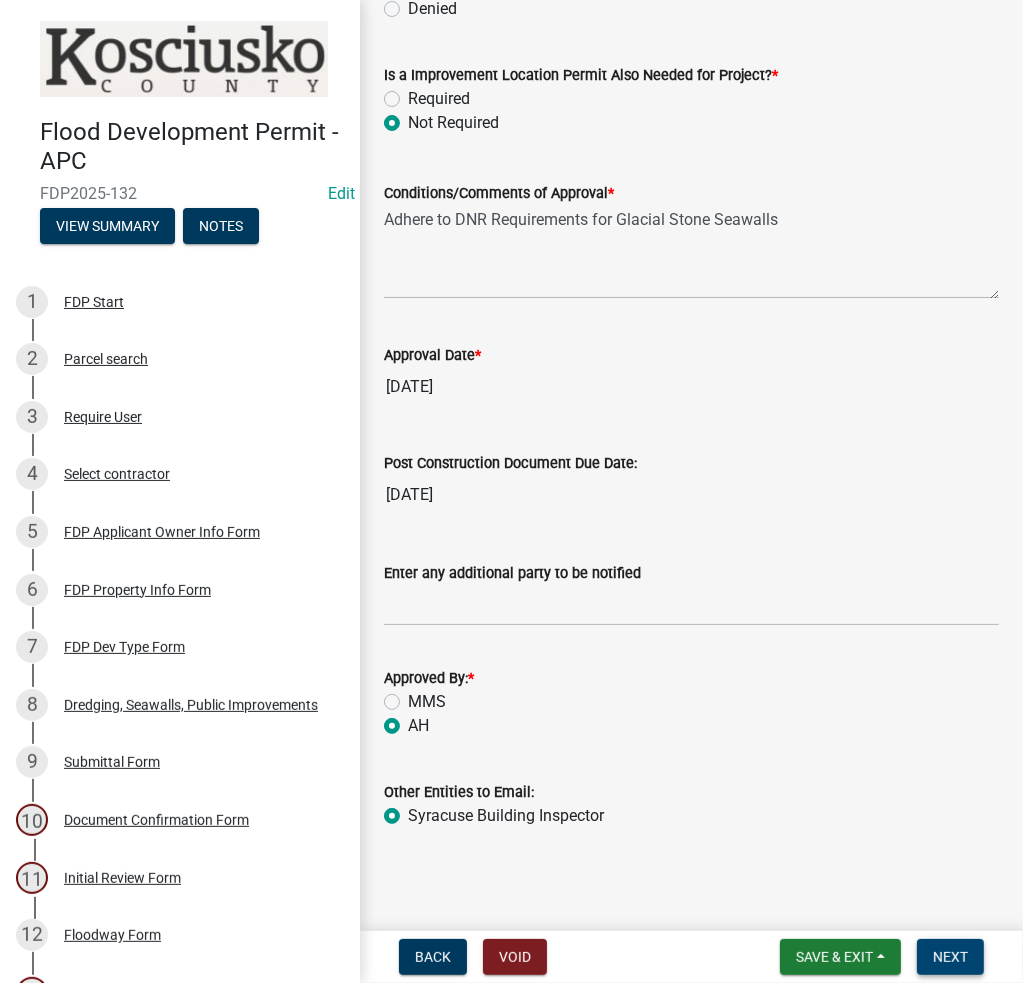 click on "Next" at bounding box center (950, 957) 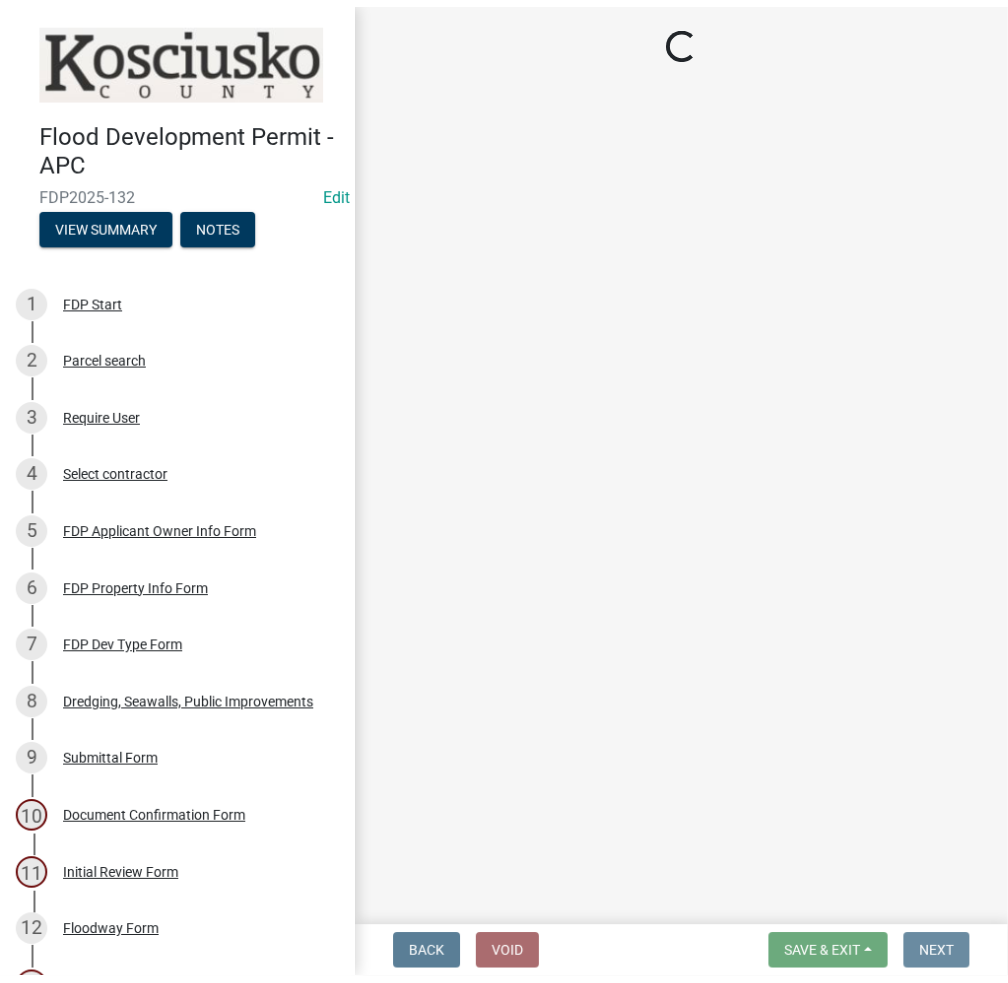 scroll, scrollTop: 0, scrollLeft: 0, axis: both 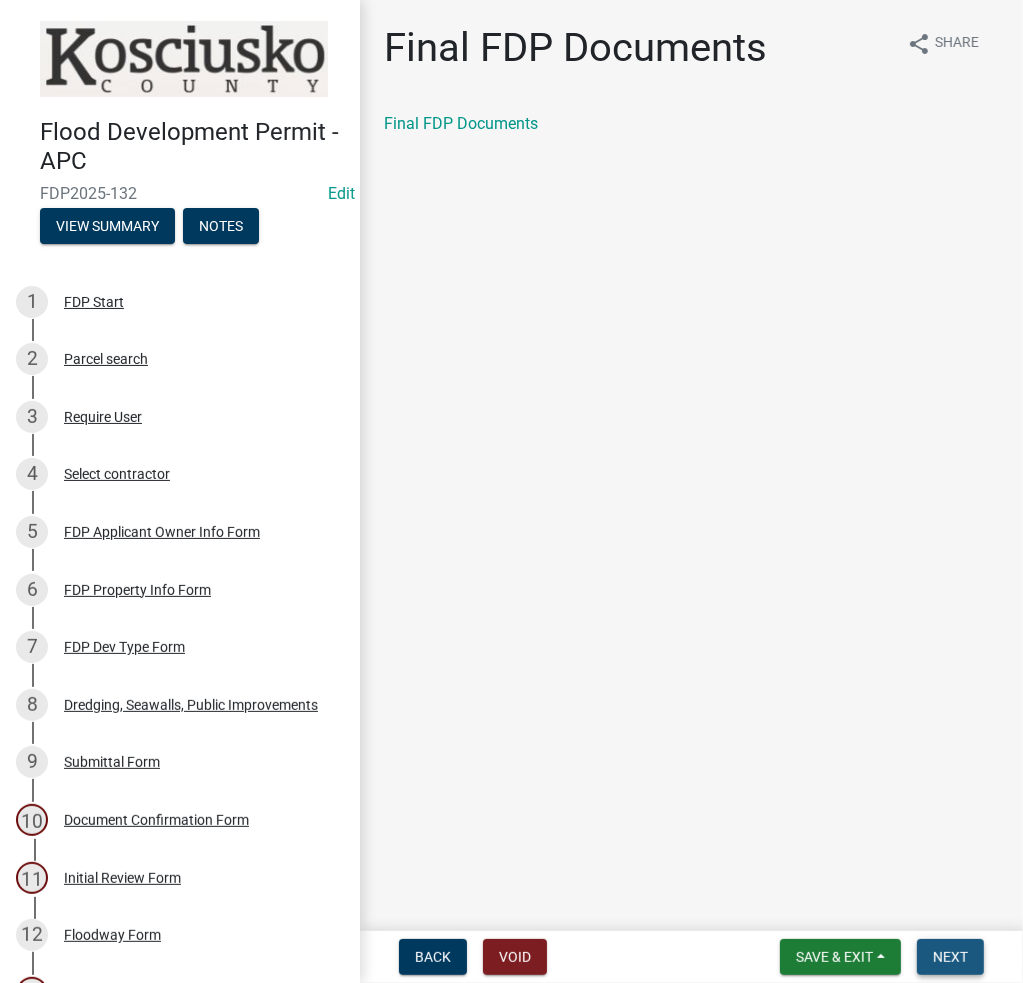click on "Next" at bounding box center [950, 957] 